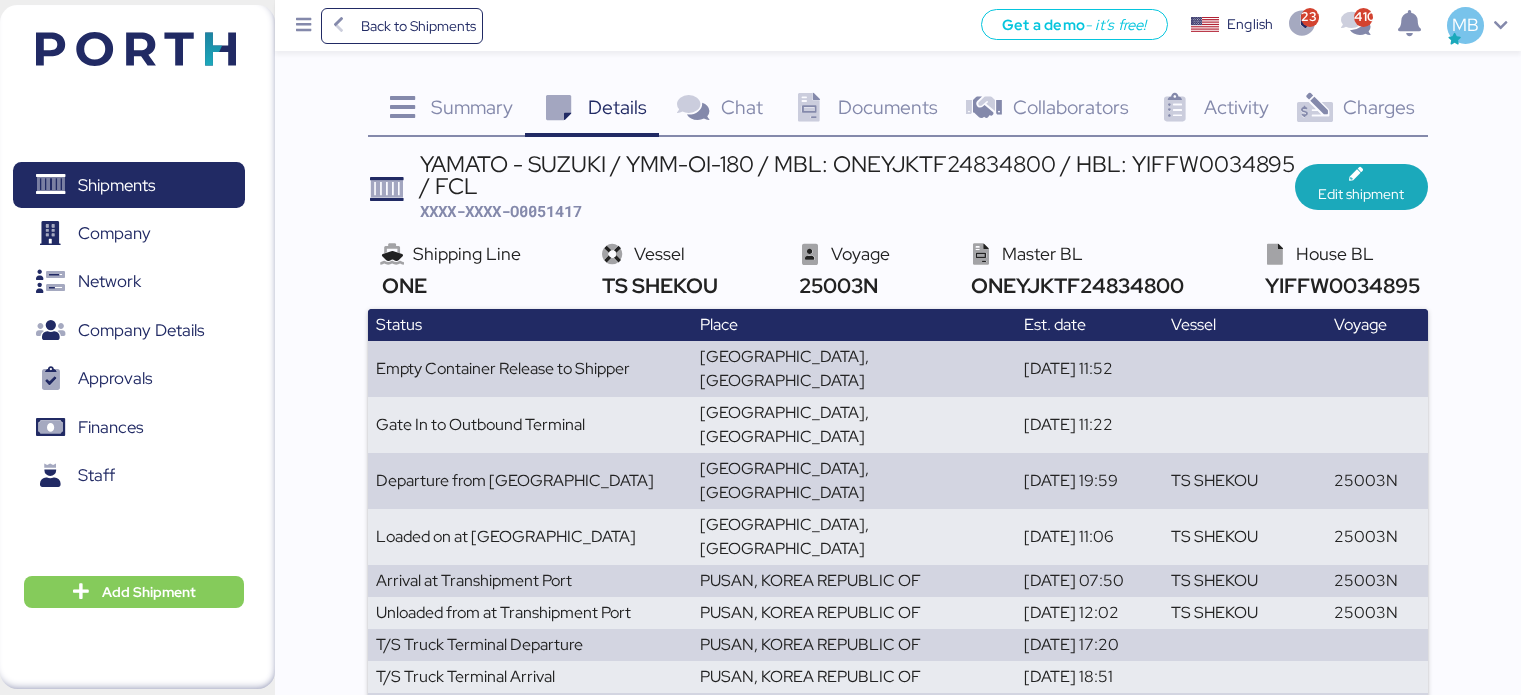 scroll, scrollTop: 0, scrollLeft: 0, axis: both 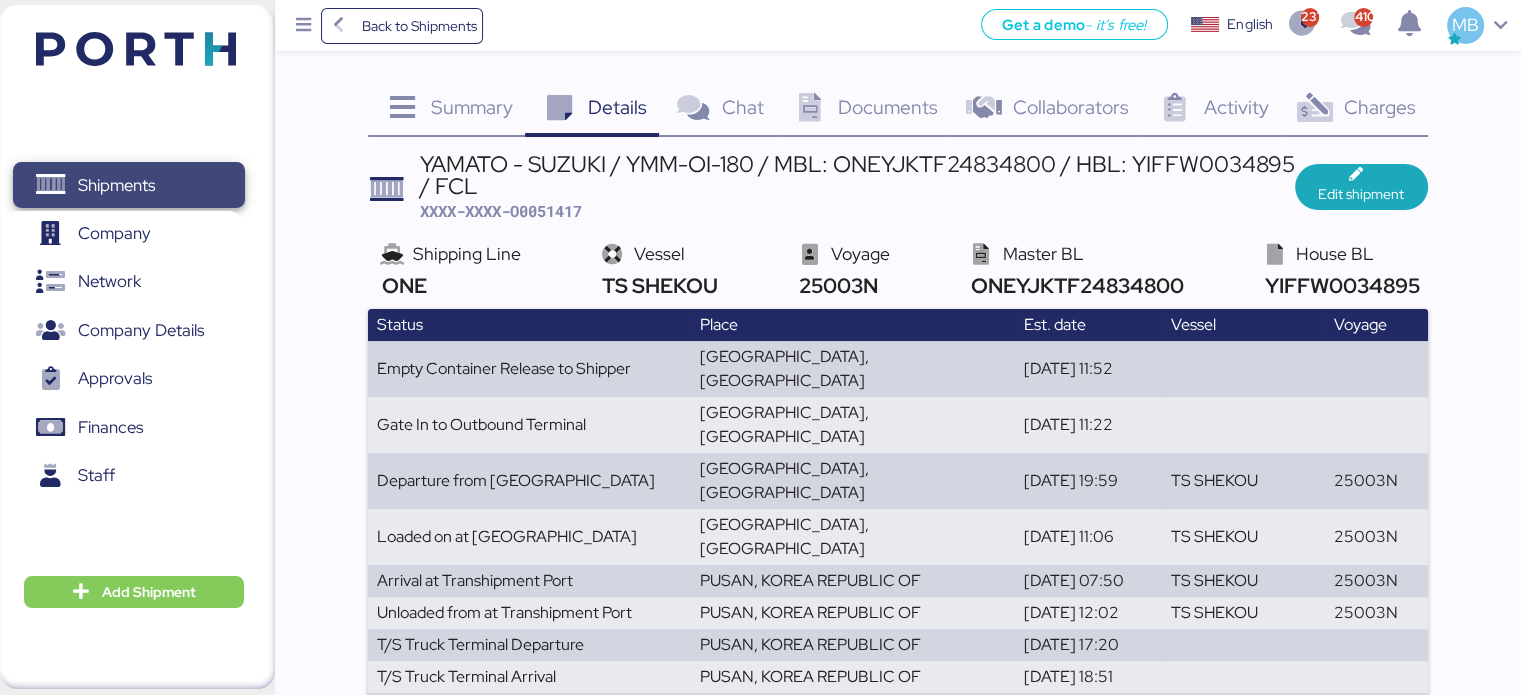 click on "Shipments" at bounding box center [116, 185] 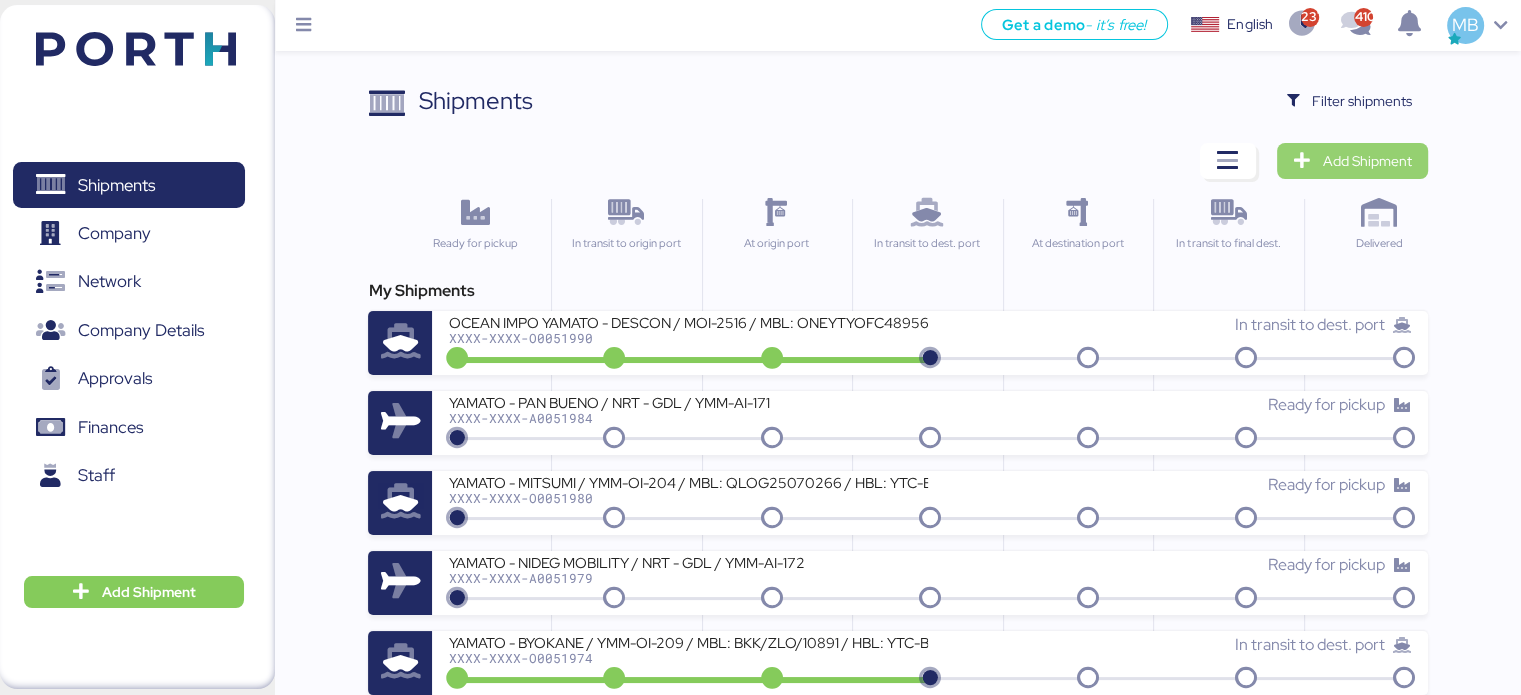 click on "Add Shipment" at bounding box center (1367, 161) 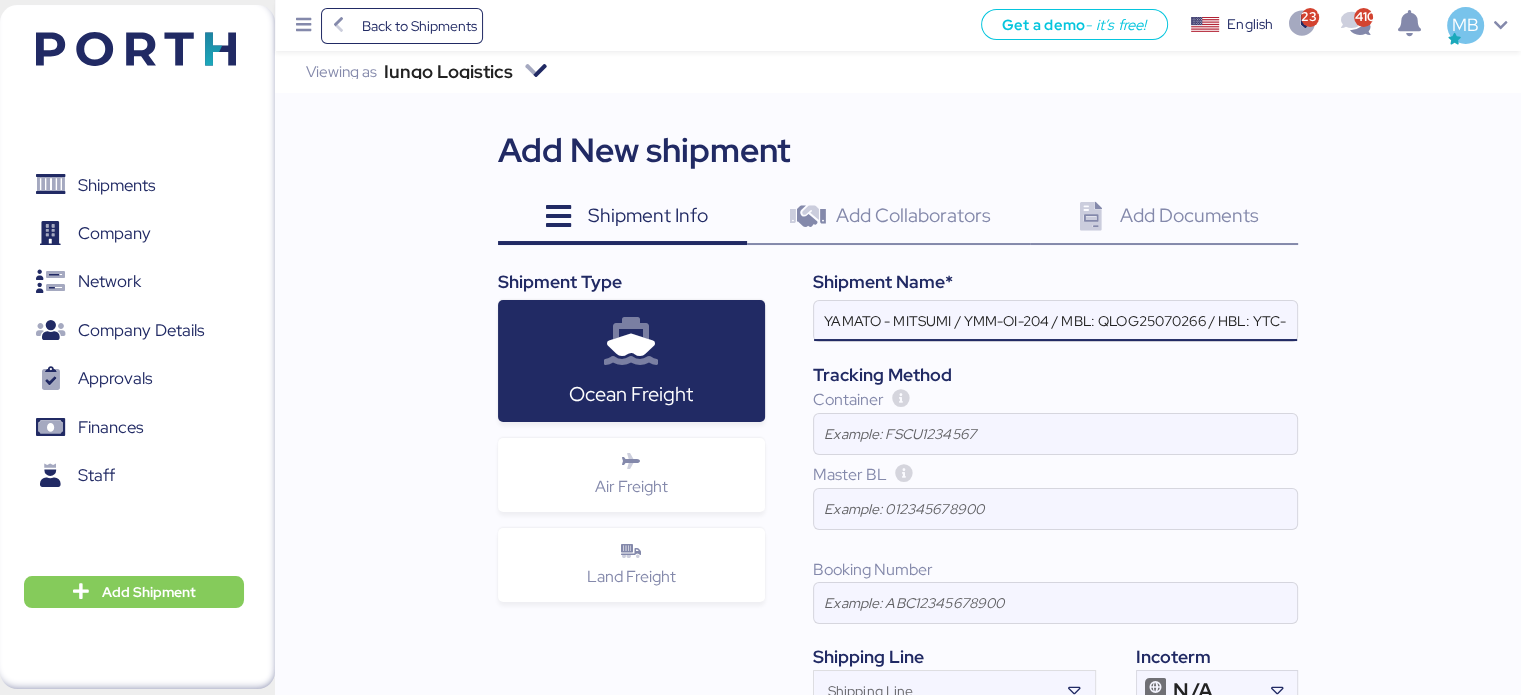 scroll, scrollTop: 0, scrollLeft: 110, axis: horizontal 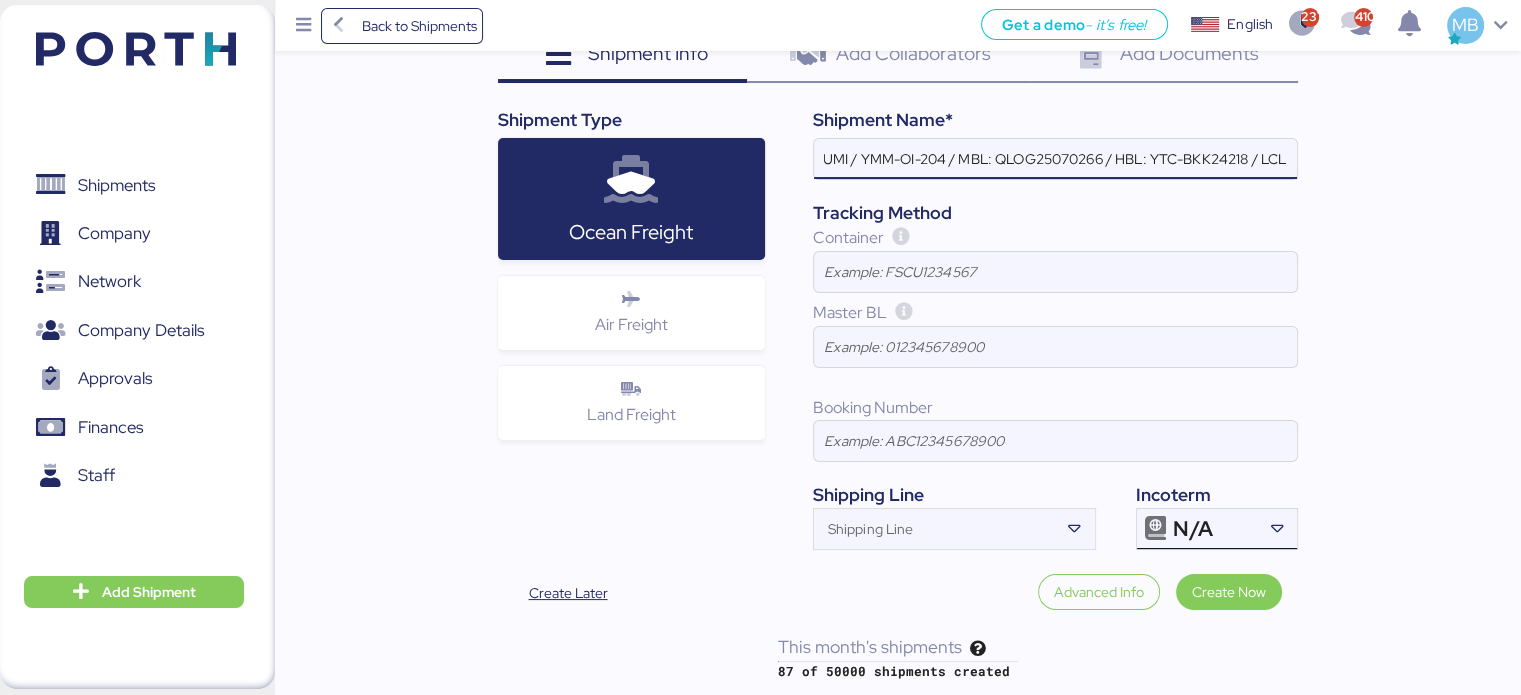 click at bounding box center [1276, 529] 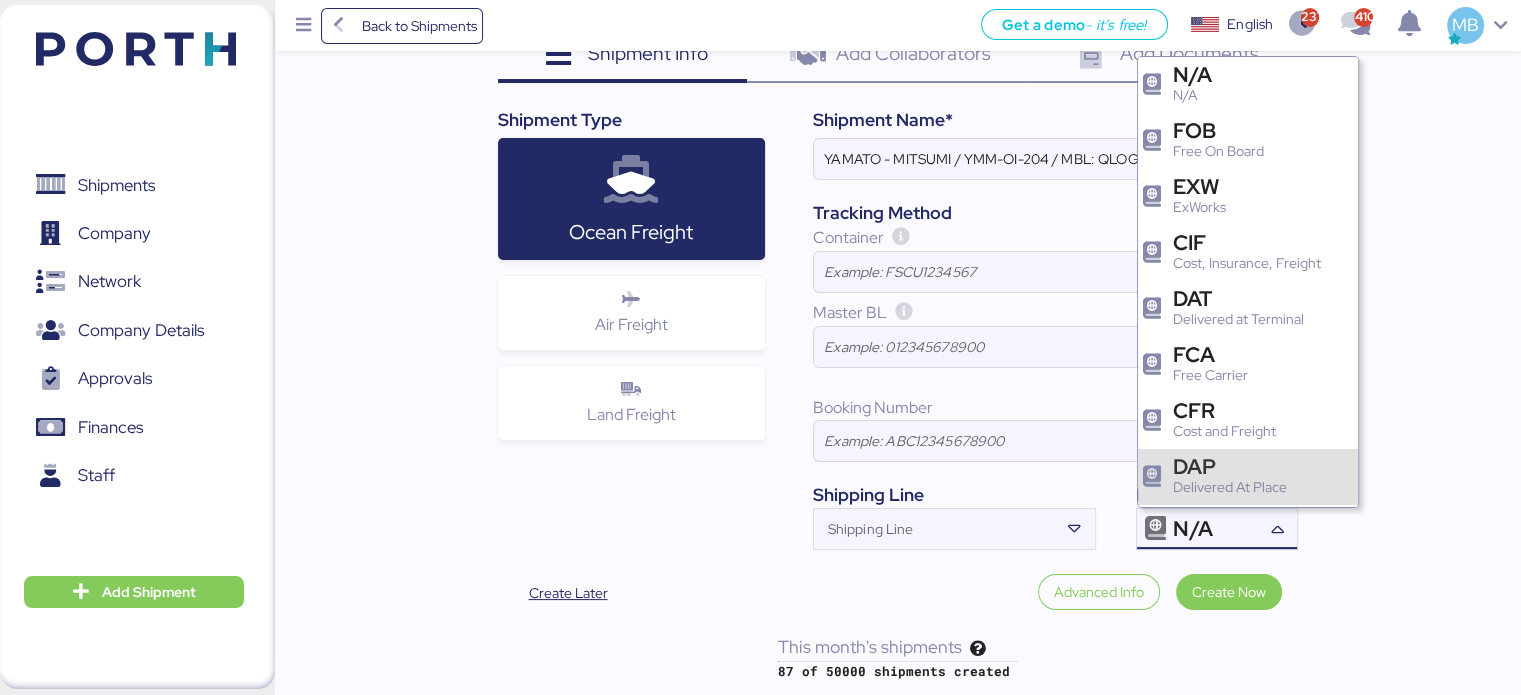 click on "DAP Delivered At Place" at bounding box center (1233, 477) 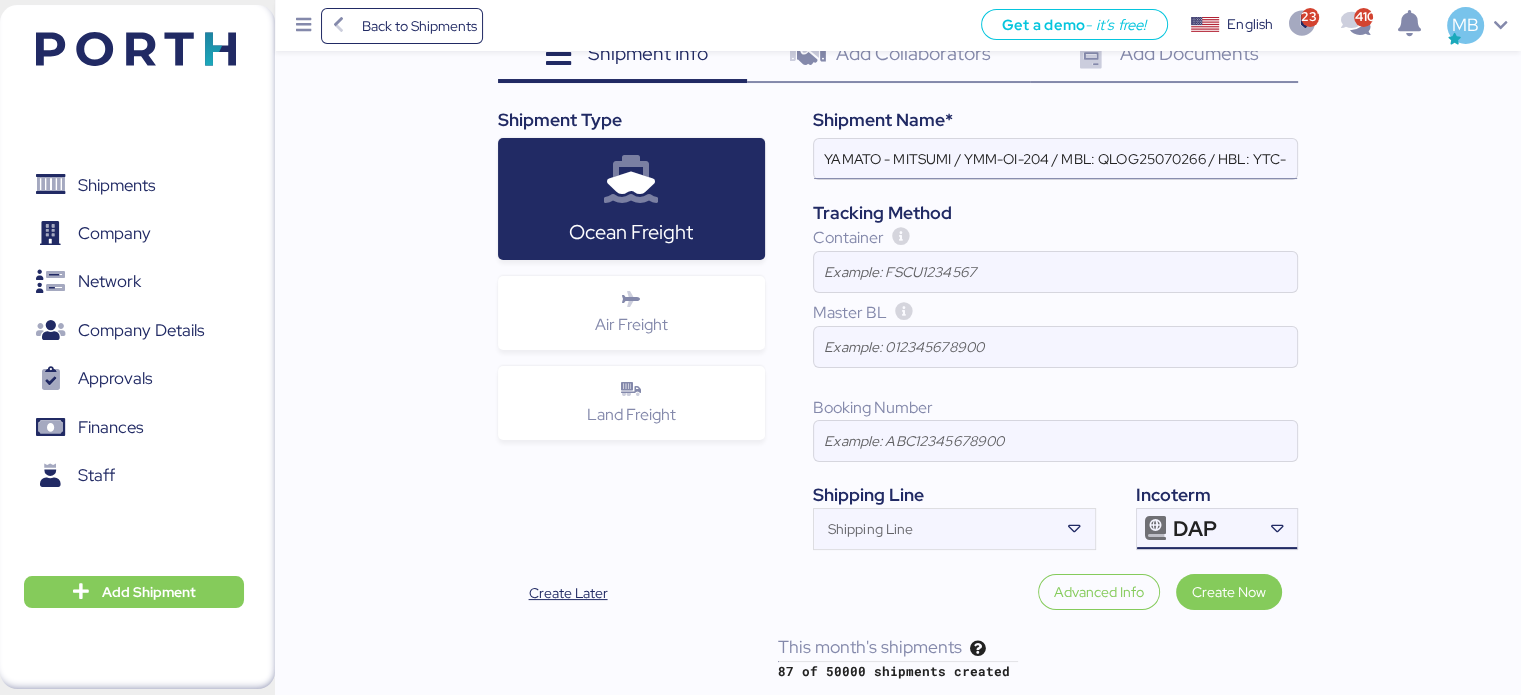 click on "YAMATO - MITSUMI / YMM-OI-204 / MBL: QLOG25070266 / HBL: YTC-BKK24218 / LCL" at bounding box center [1055, 159] 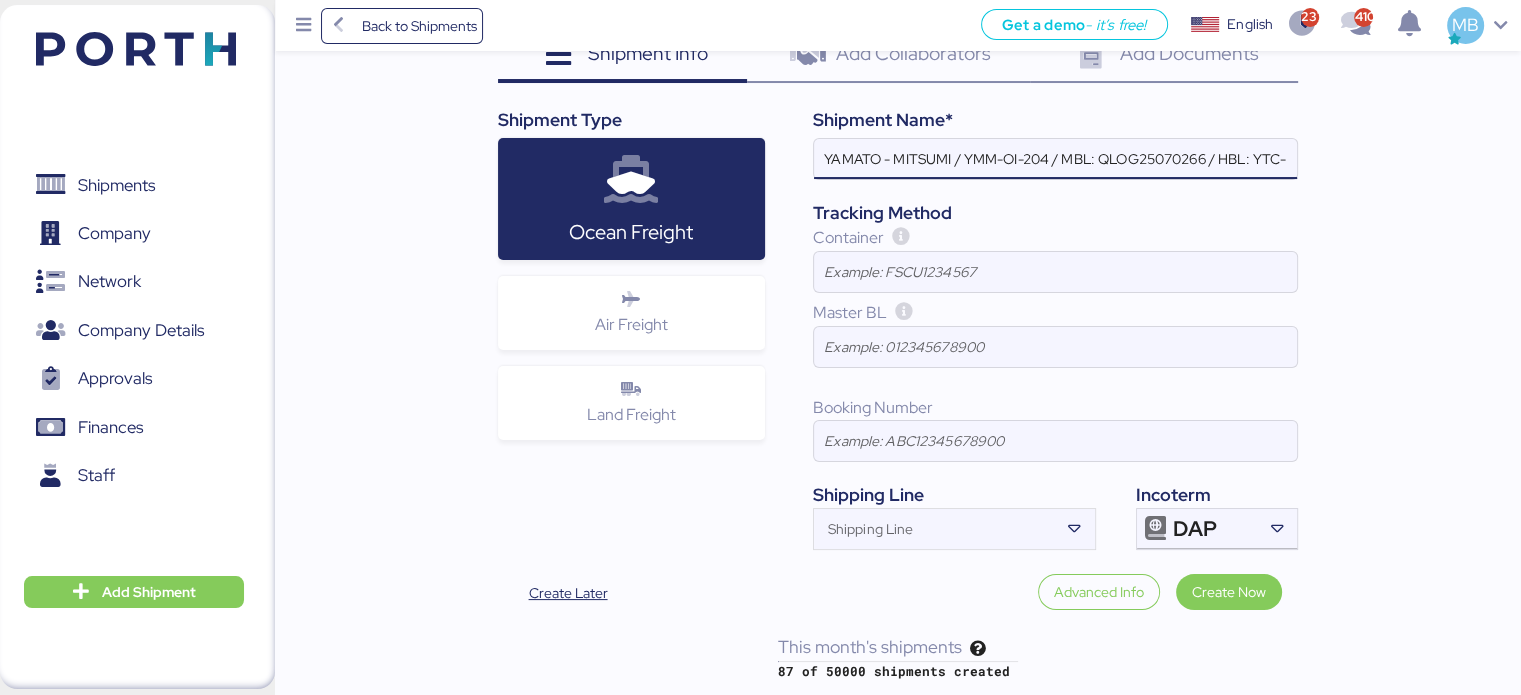 click on "YAMATO - MITSUMI / YMM-OI-204 / MBL: QLOG25070266 / HBL: YTC-BKK24218 / LCL" at bounding box center [1055, 159] 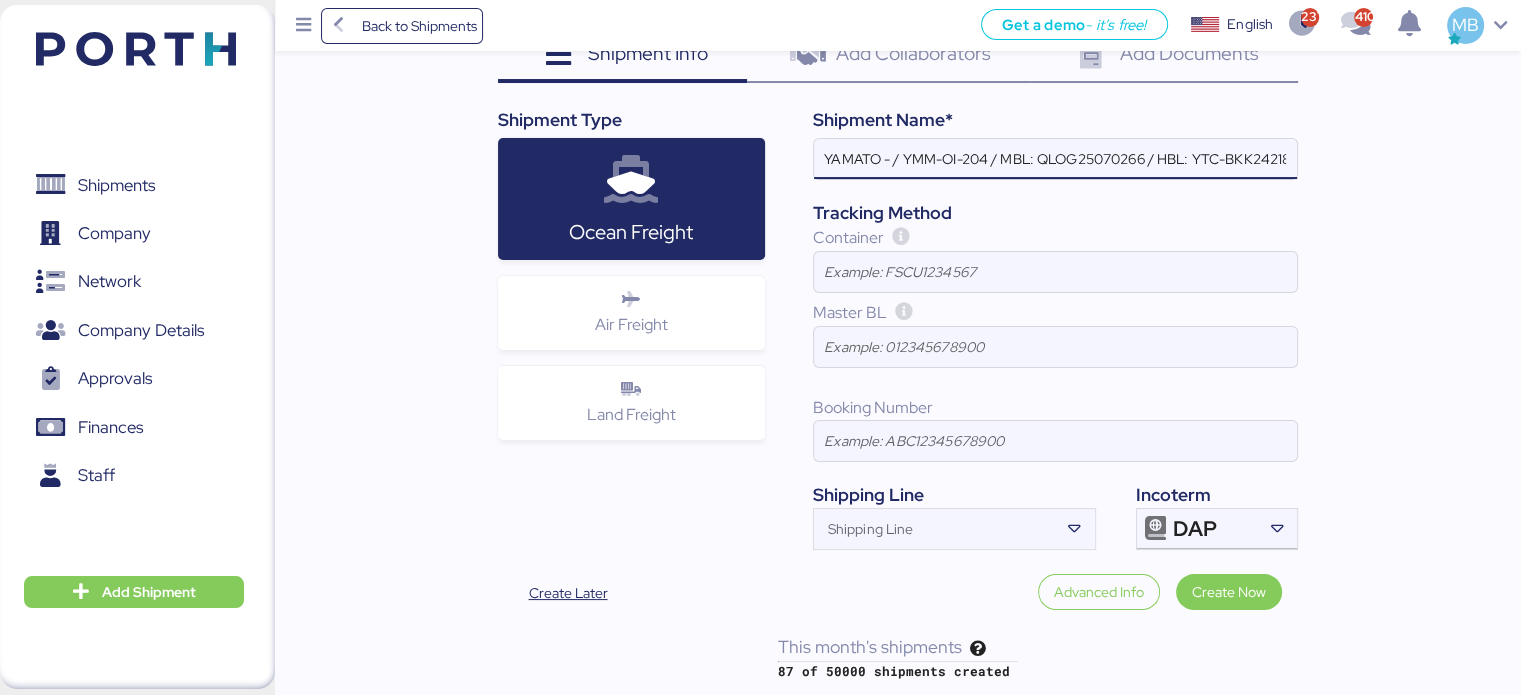 paste on "FUKOKU" 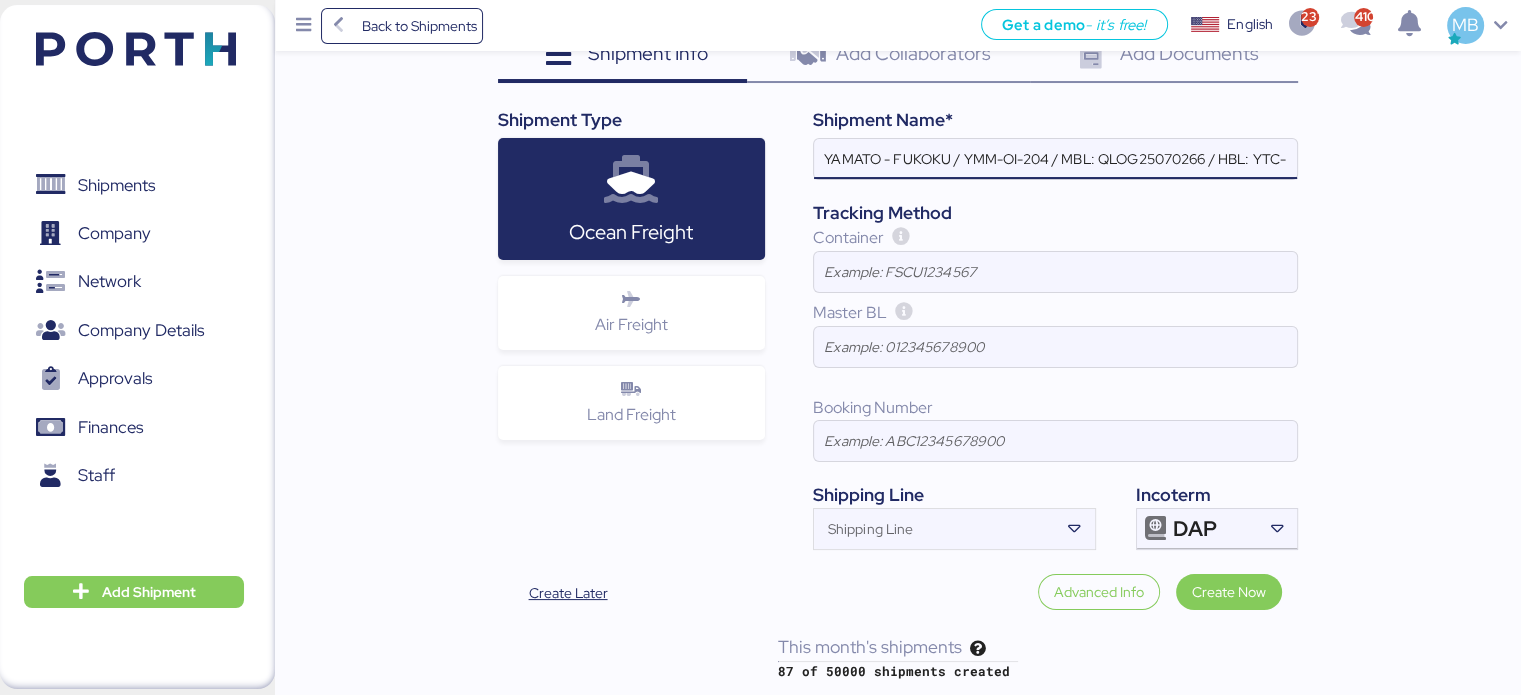 click on "YAMATO - FUKOKU / YMM-OI-204 / MBL: QLOG25070266 / HBL: YTC-BKK24218 / LCL" at bounding box center (1055, 159) 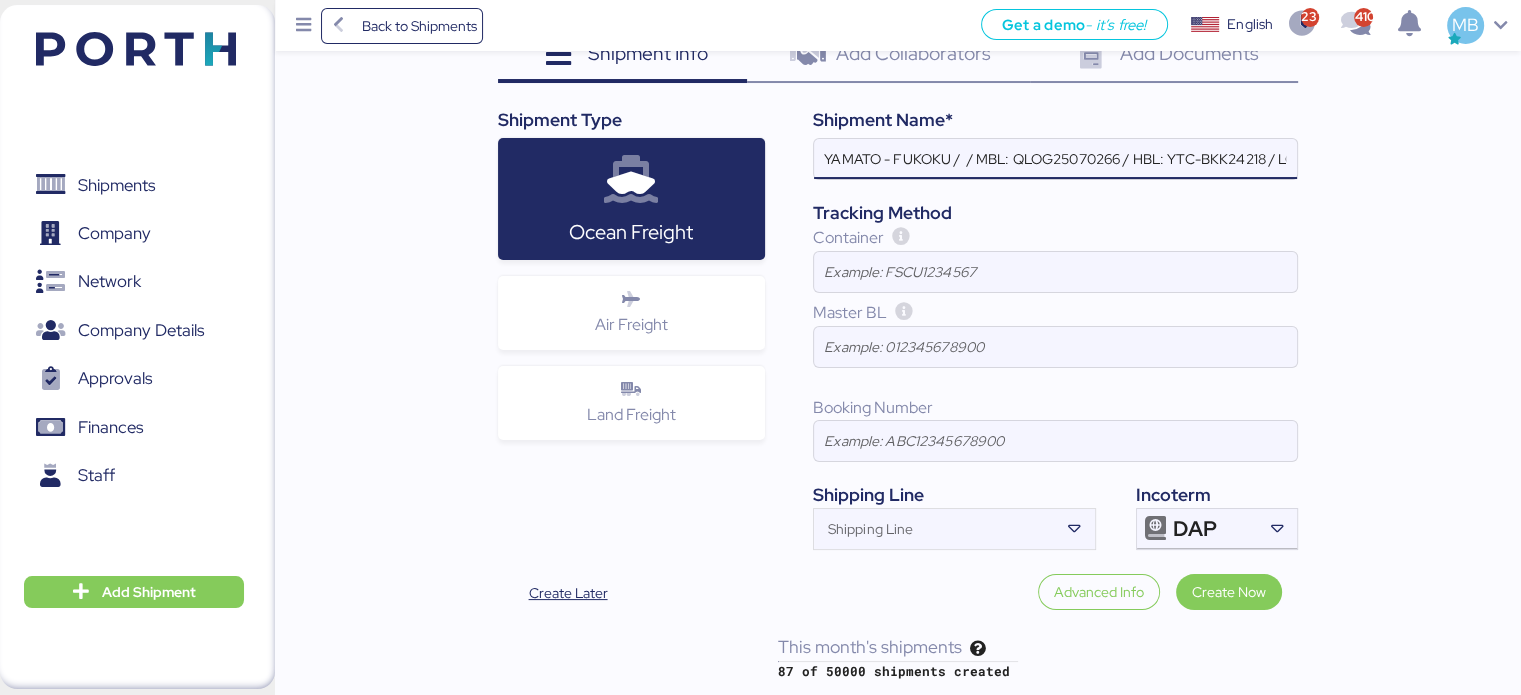 paste on "YMM-OI-214" 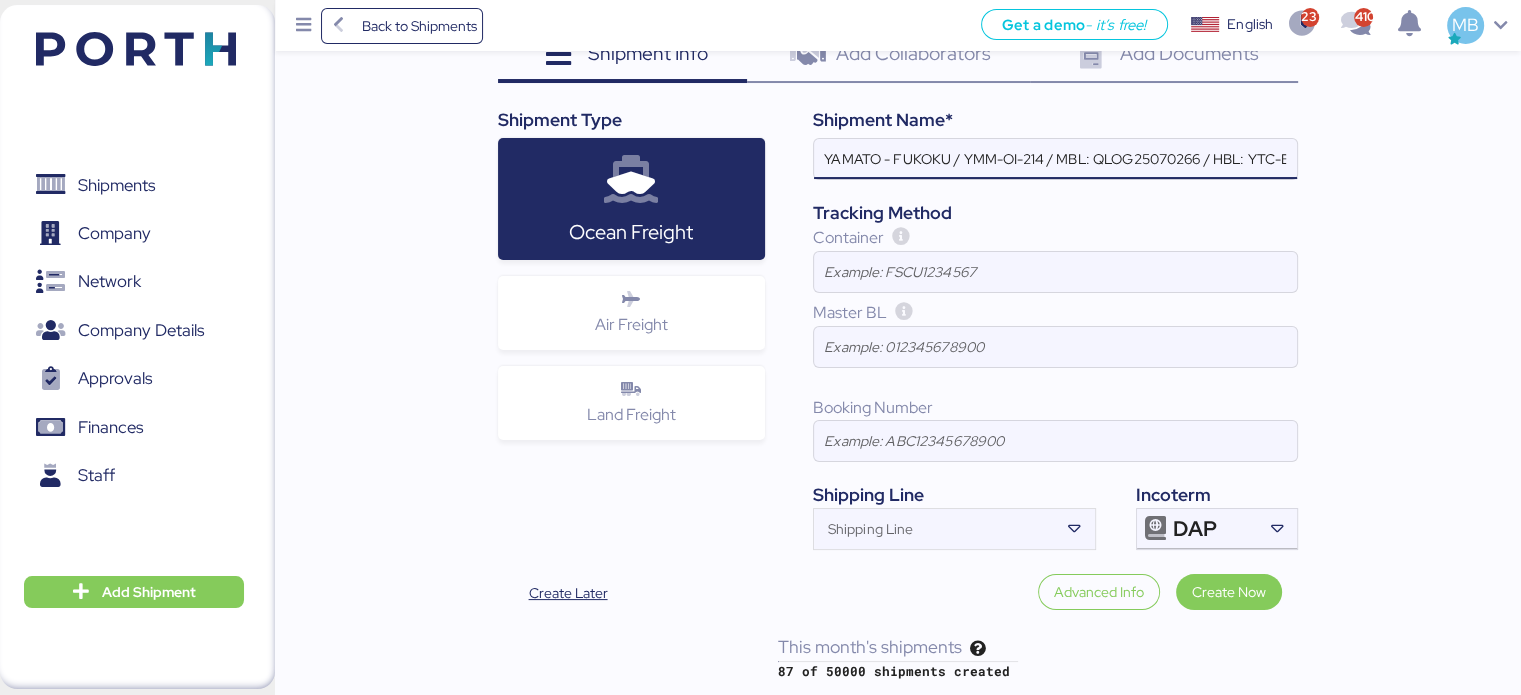 click on "YAMATO - FUKOKU / YMM-OI-214 / MBL: QLOG25070266 / HBL: YTC-BKK24218 / LCL" at bounding box center [1055, 159] 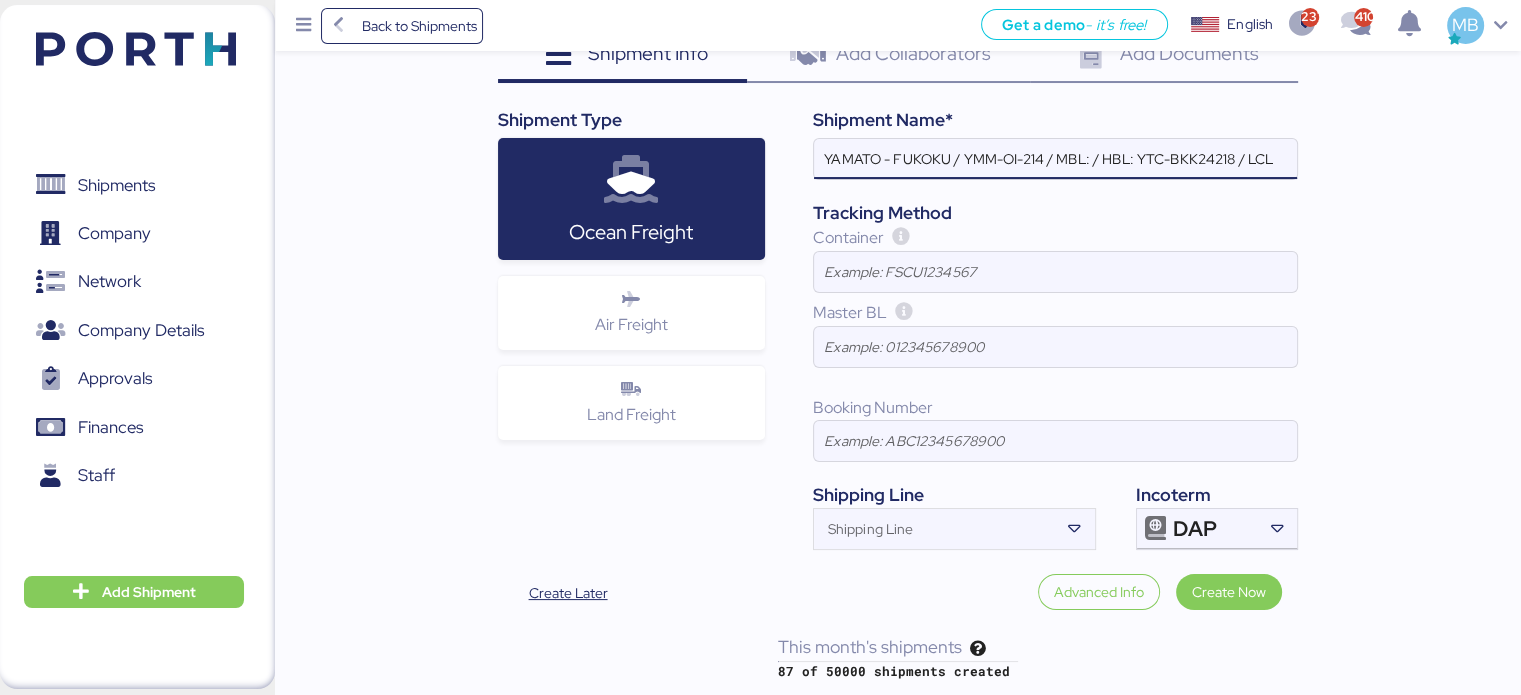 paste on "HPH/ZLO/09238" 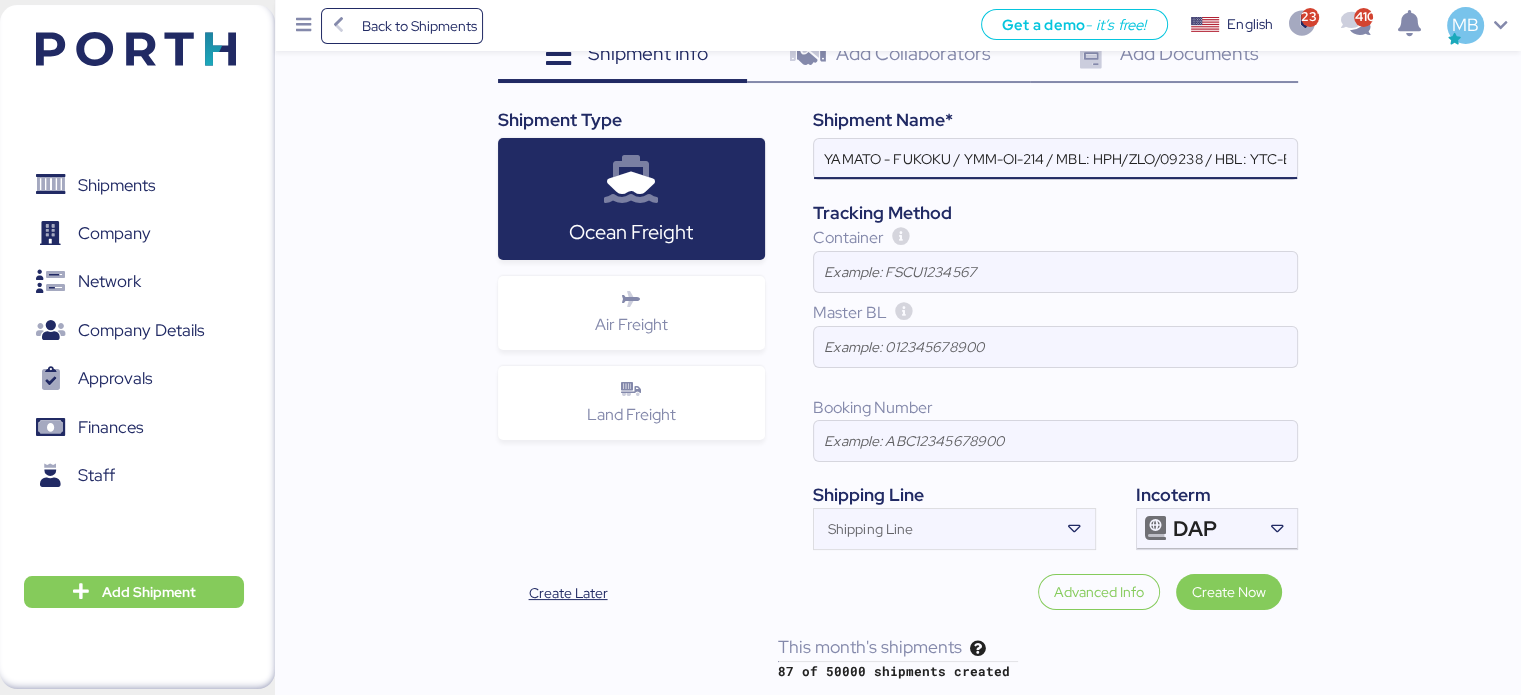 click on "YAMATO - FUKOKU / YMM-OI-214 / MBL: HPH/ZLO/09238 / HBL: YTC-BKK24218 / LCL" at bounding box center (1055, 159) 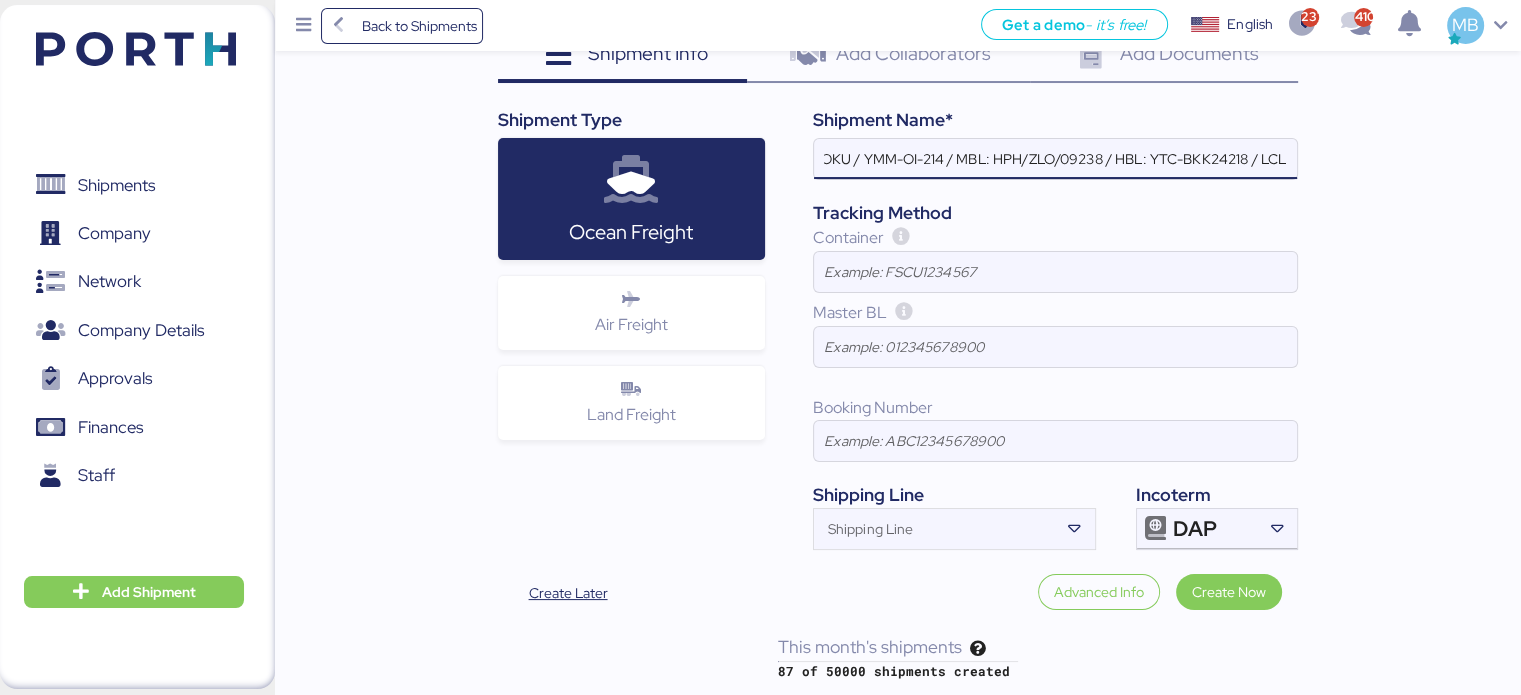 click on "YAMATO - FUKOKU / YMM-OI-214 / MBL: HPH/ZLO/09238 / HBL: YTC-BKK24218 / LCL" at bounding box center (1055, 159) 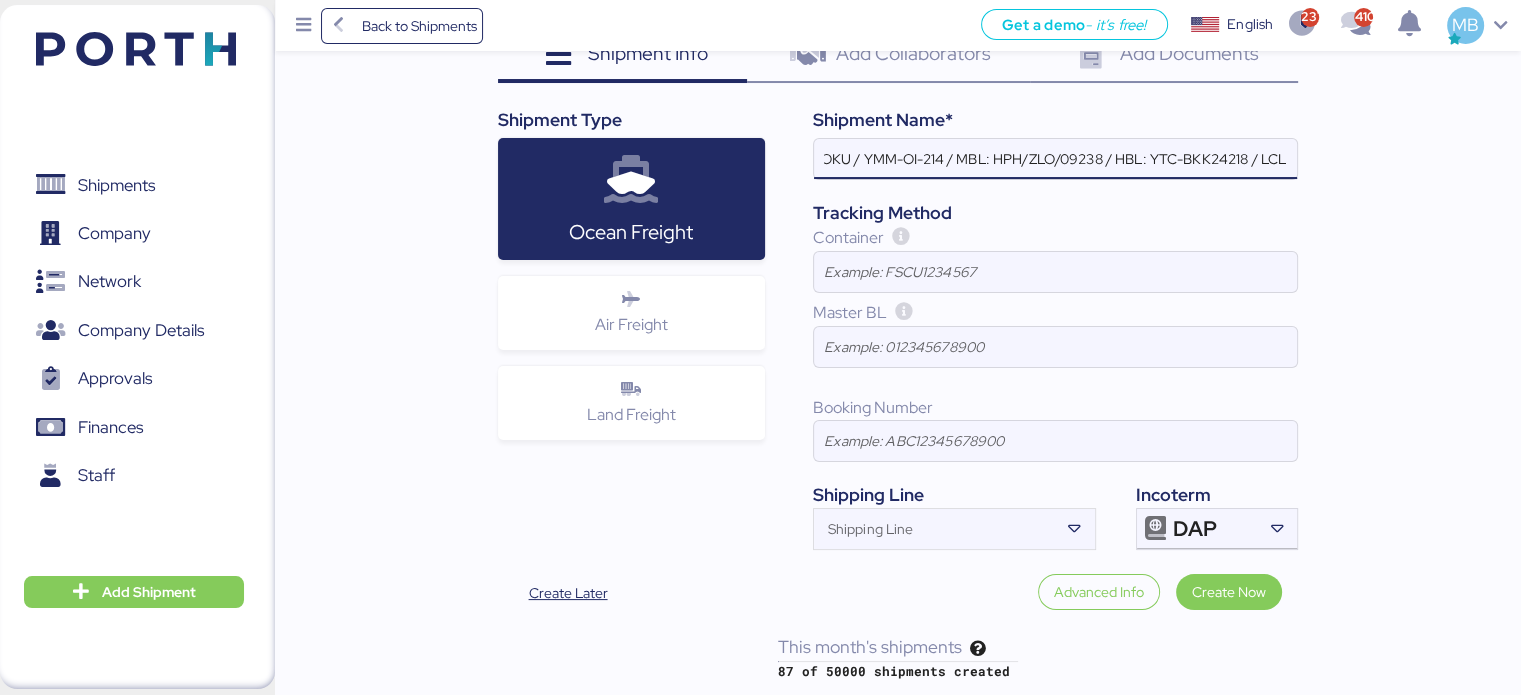 drag, startPoint x: 1148, startPoint y: 165, endPoint x: 1247, endPoint y: 165, distance: 99 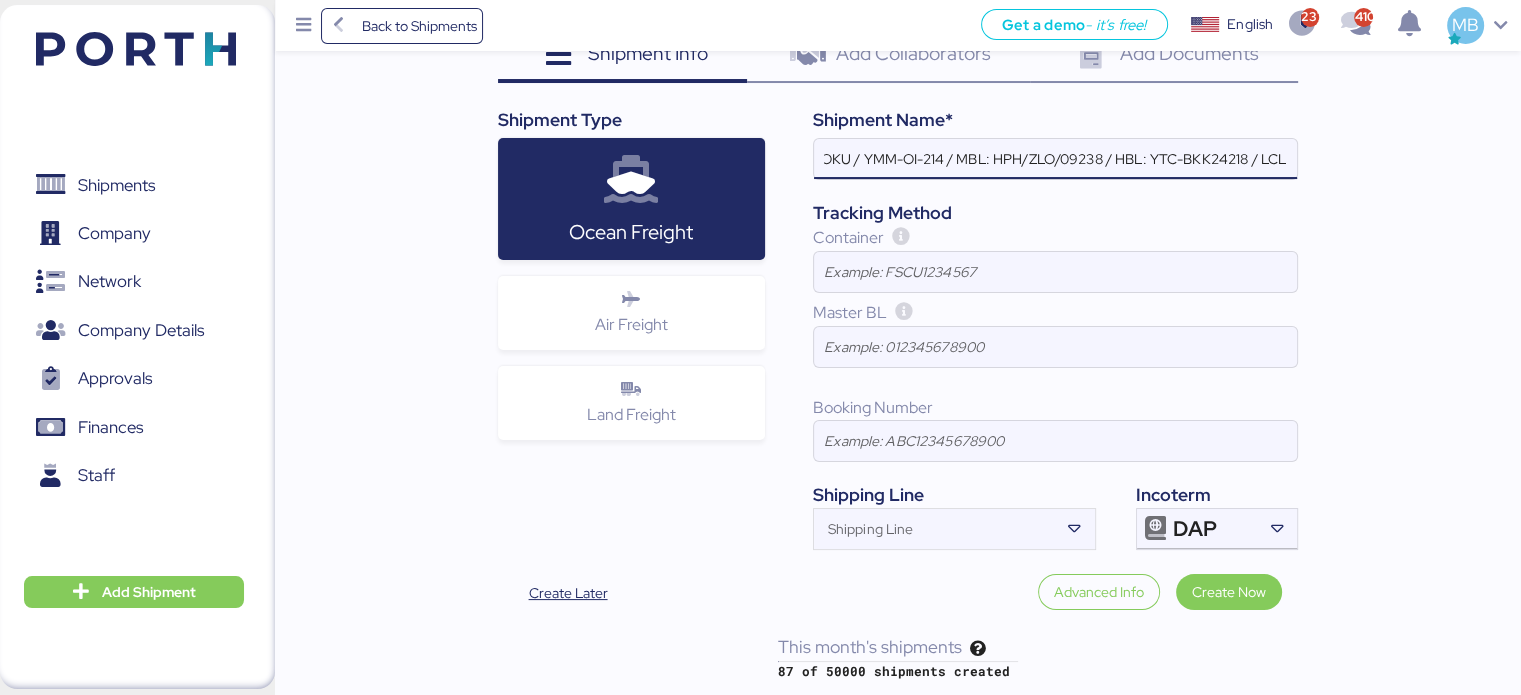 click on "YAMATO - FUKOKU / YMM-OI-214 / MBL: HPH/ZLO/09238 / HBL: YTC-BKK24218 / LCL" at bounding box center [1055, 159] 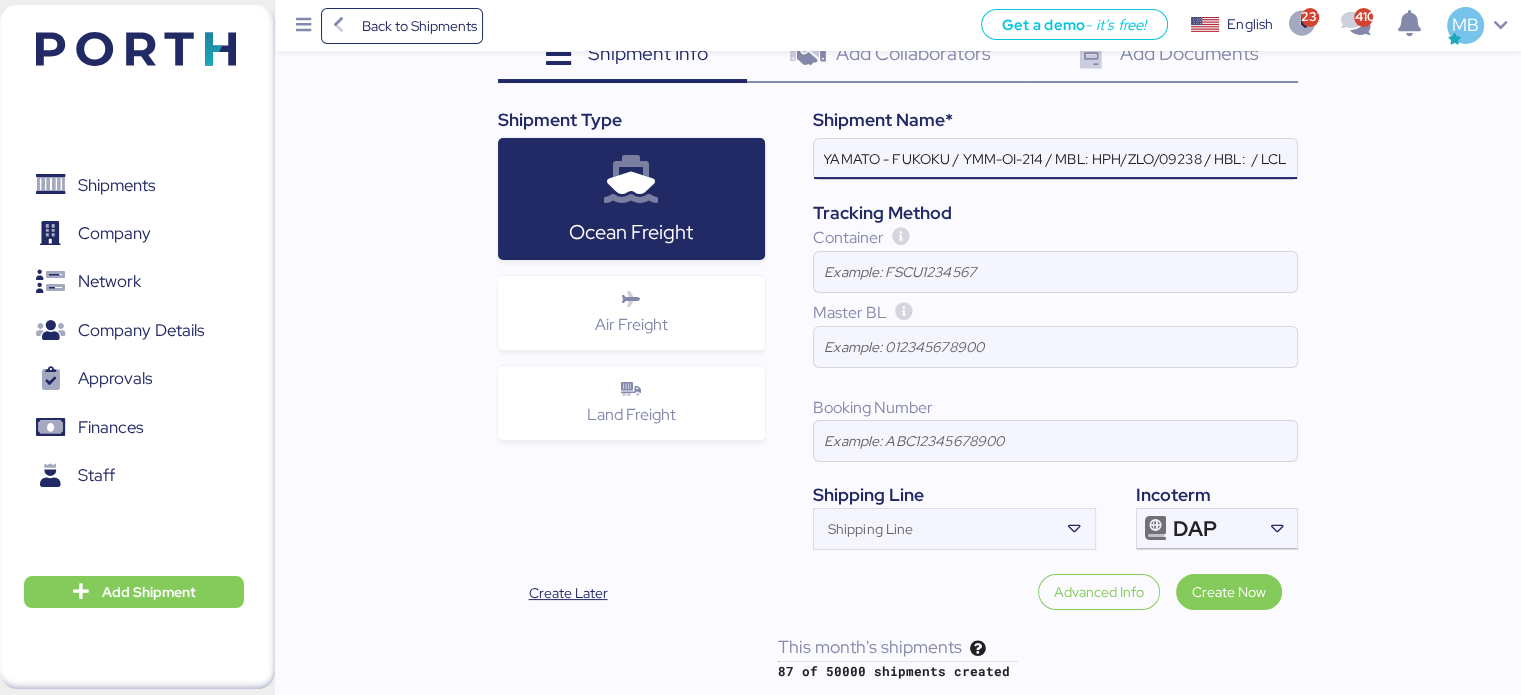 paste on "YLVHS5070502" 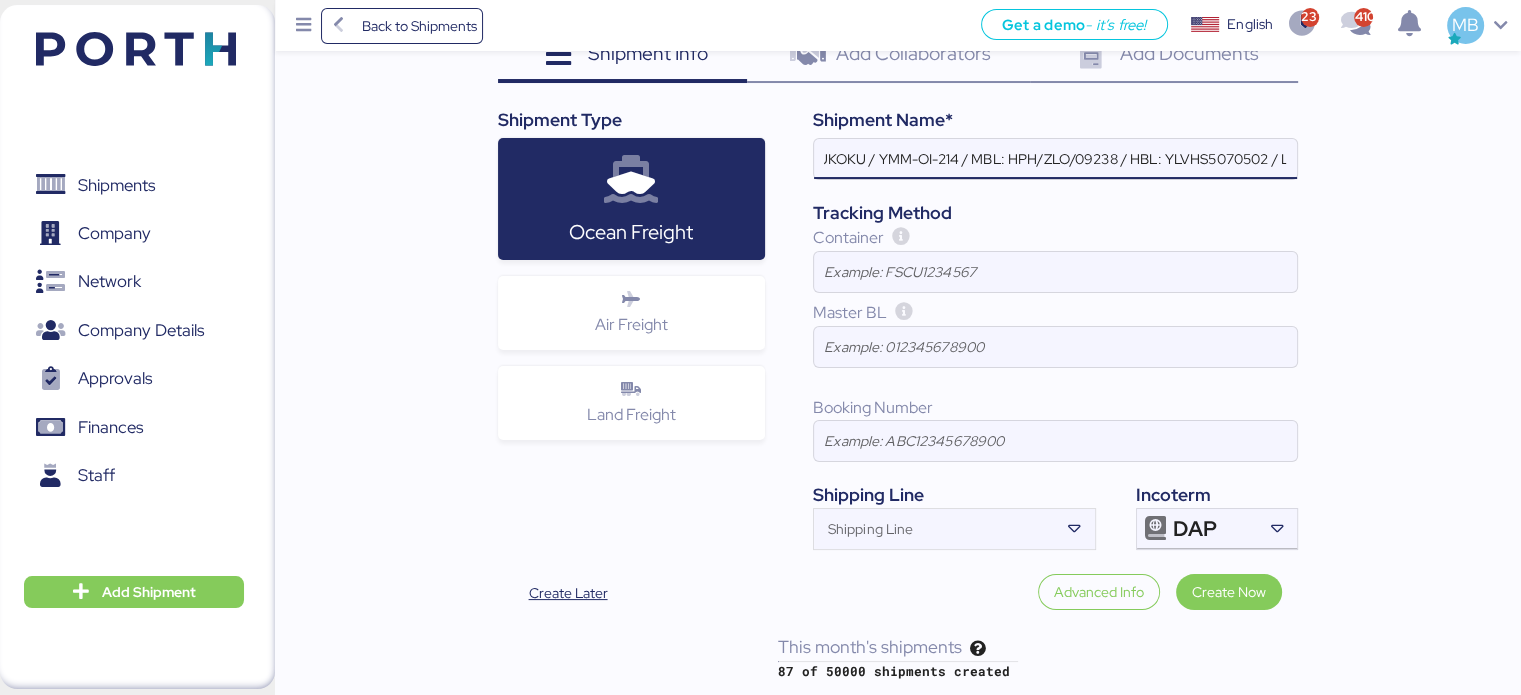 scroll, scrollTop: 0, scrollLeft: 111, axis: horizontal 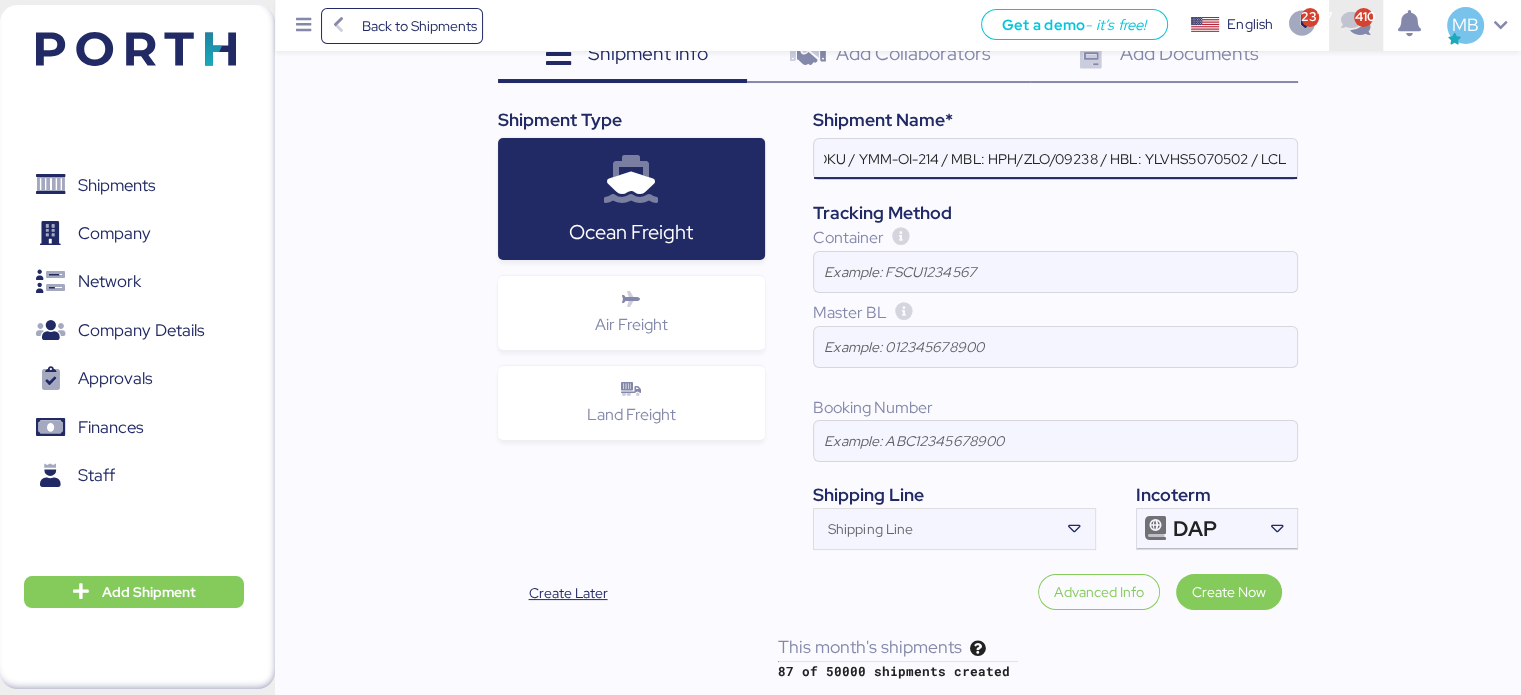 type on "YAMATO - FUKOKU / YMM-OI-214 / MBL: HPH/ZLO/09238 / HBL: YLVHS5070502 / LCL" 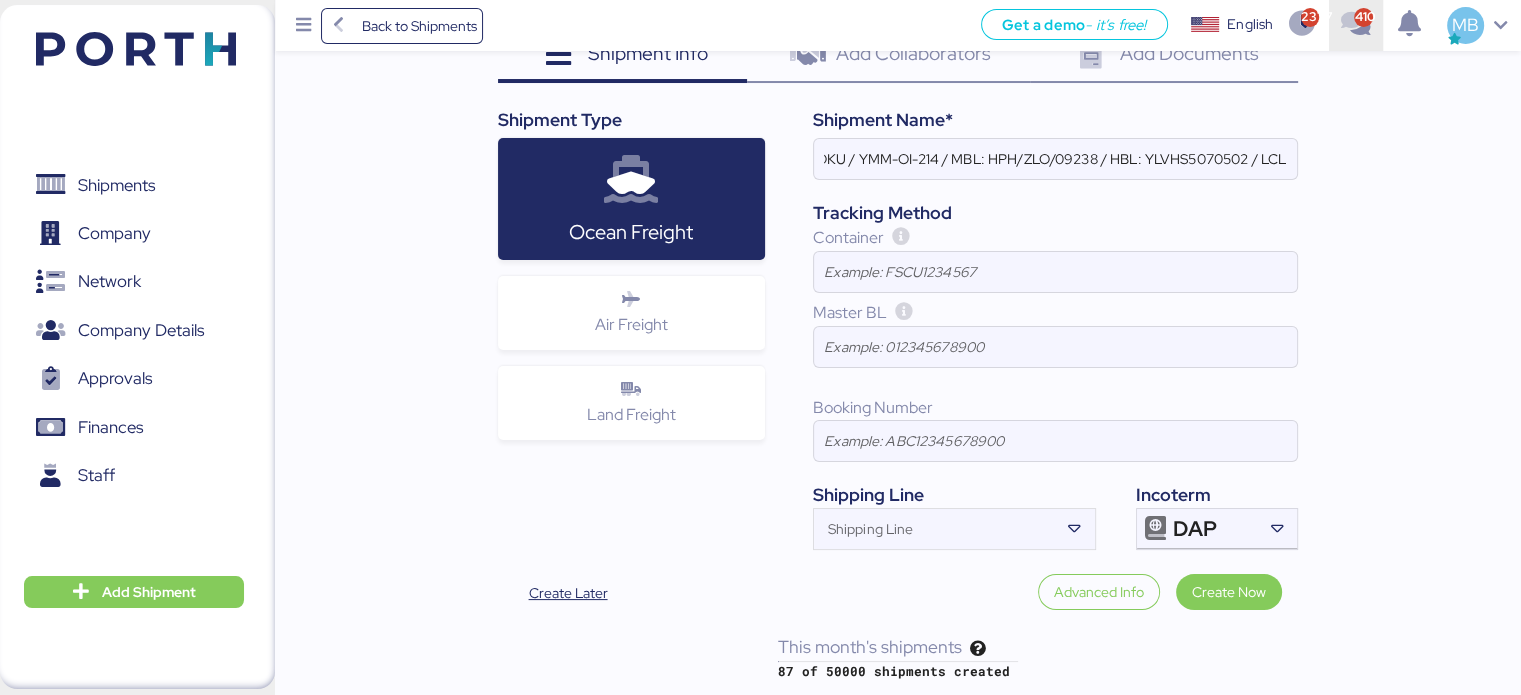 scroll, scrollTop: 0, scrollLeft: 0, axis: both 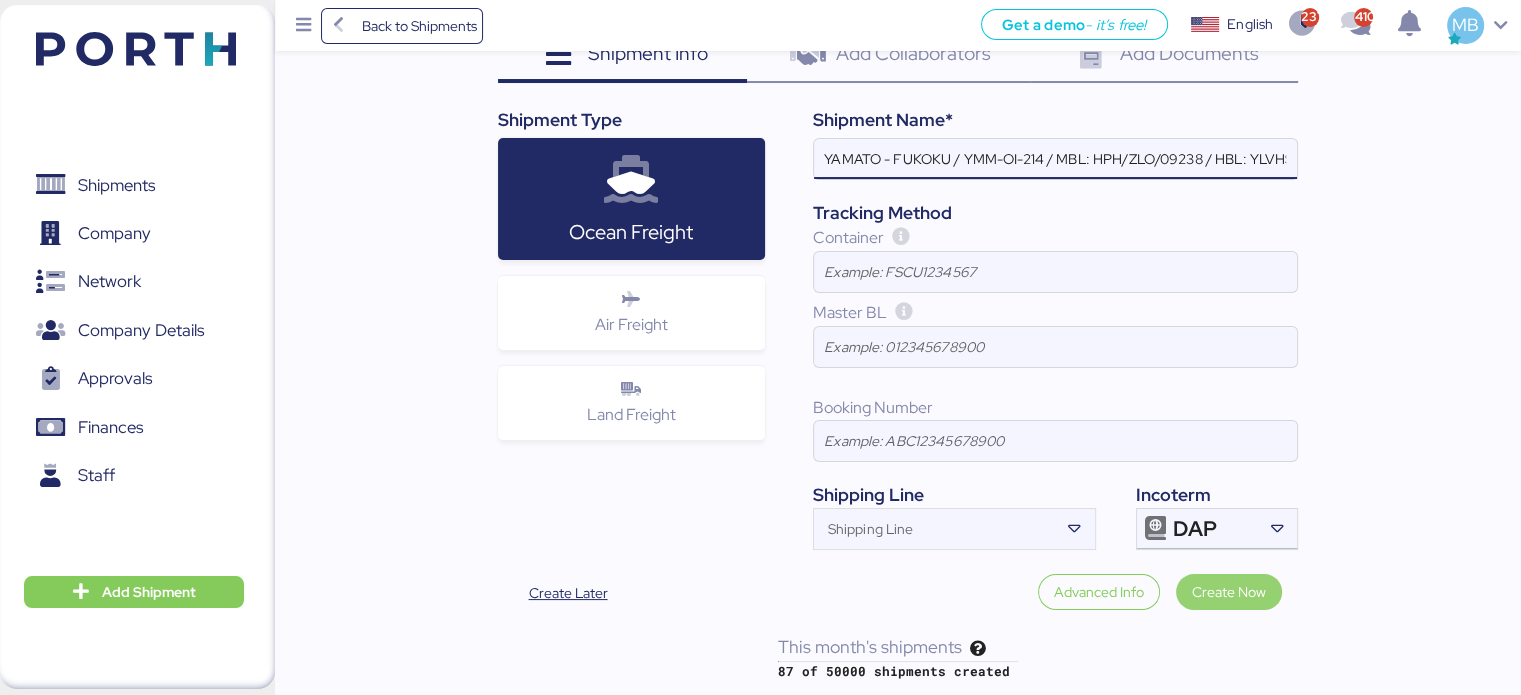 click on "Create Now" at bounding box center [1229, 592] 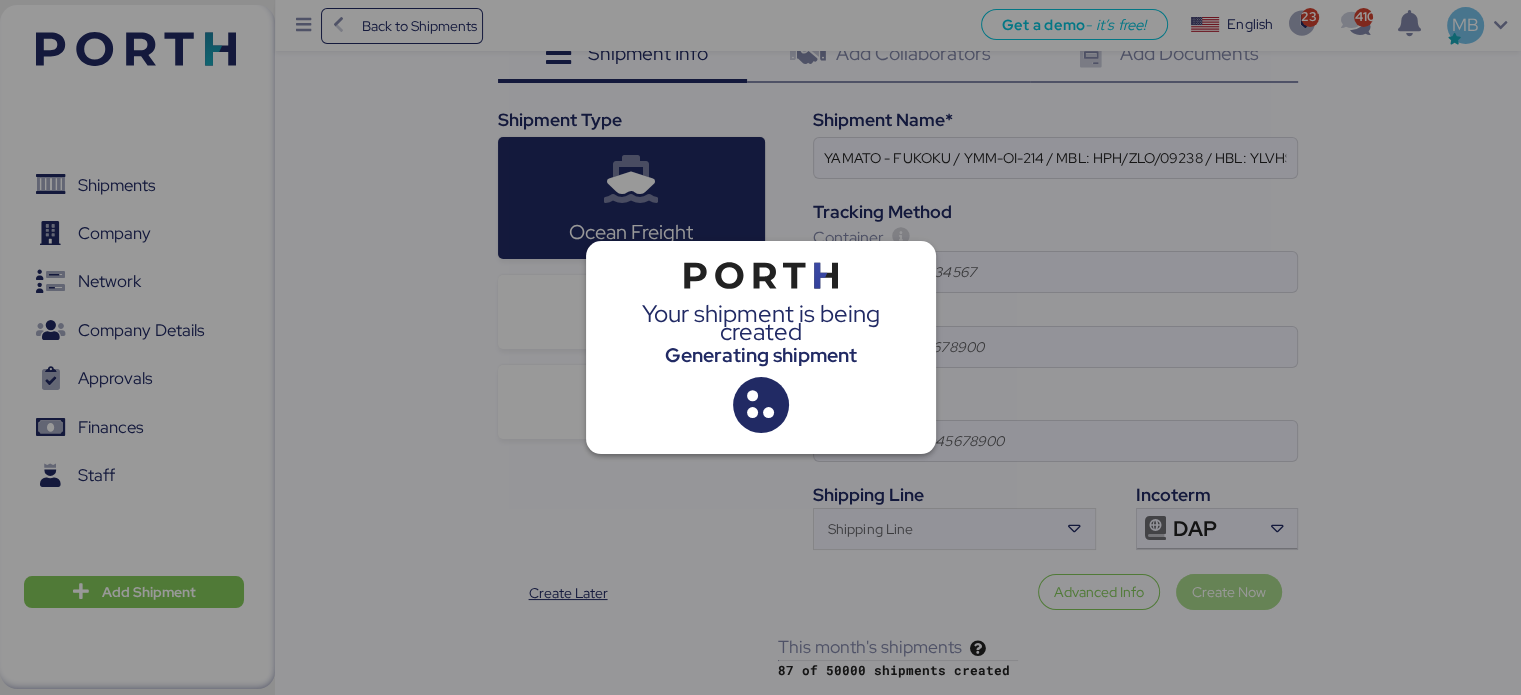 scroll, scrollTop: 0, scrollLeft: 0, axis: both 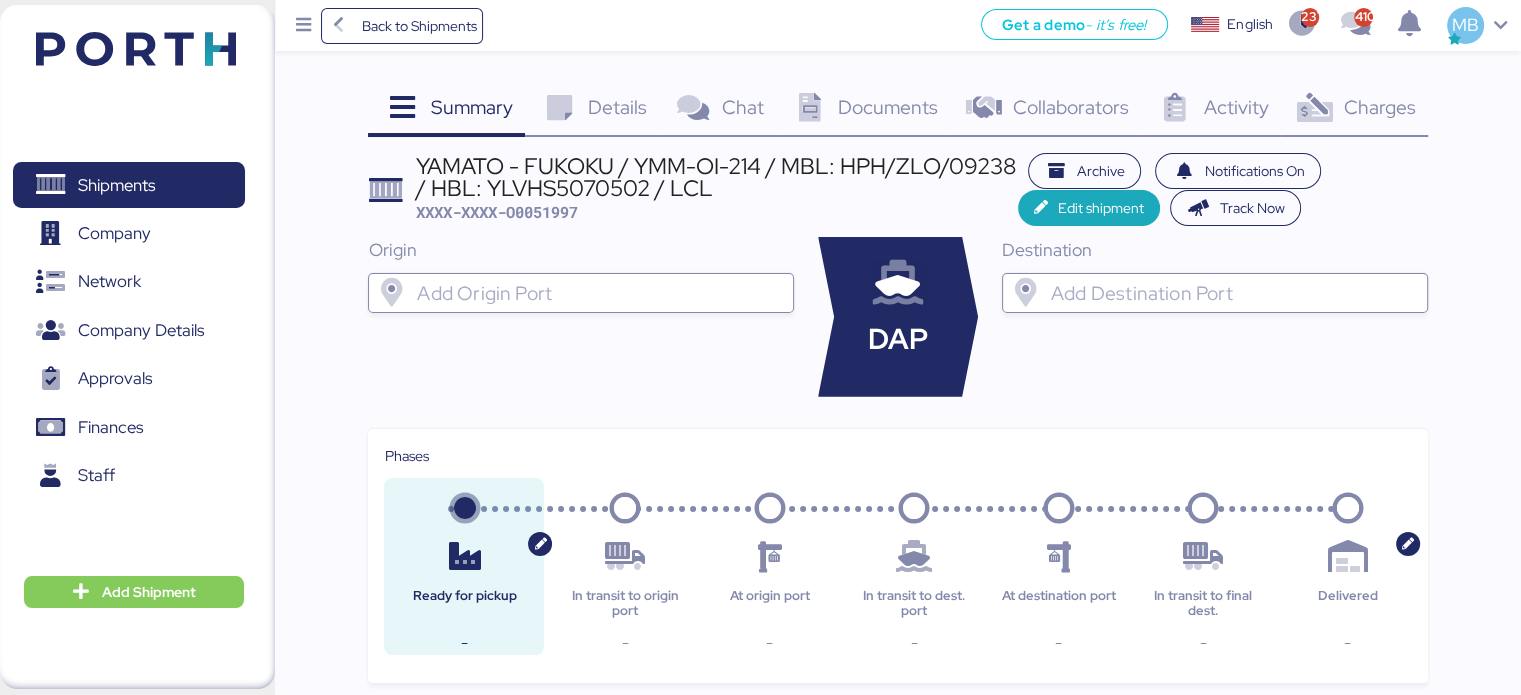 click at bounding box center (599, 293) 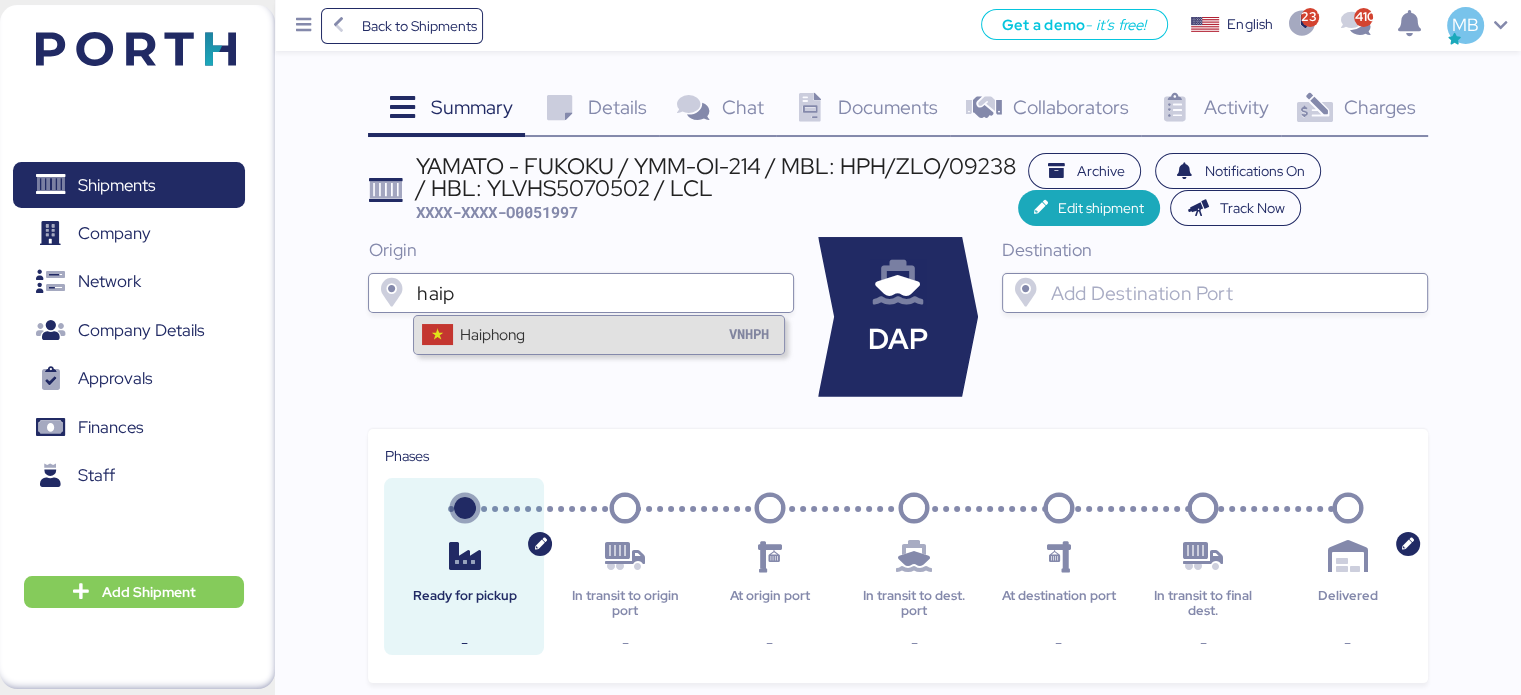 type on "haip" 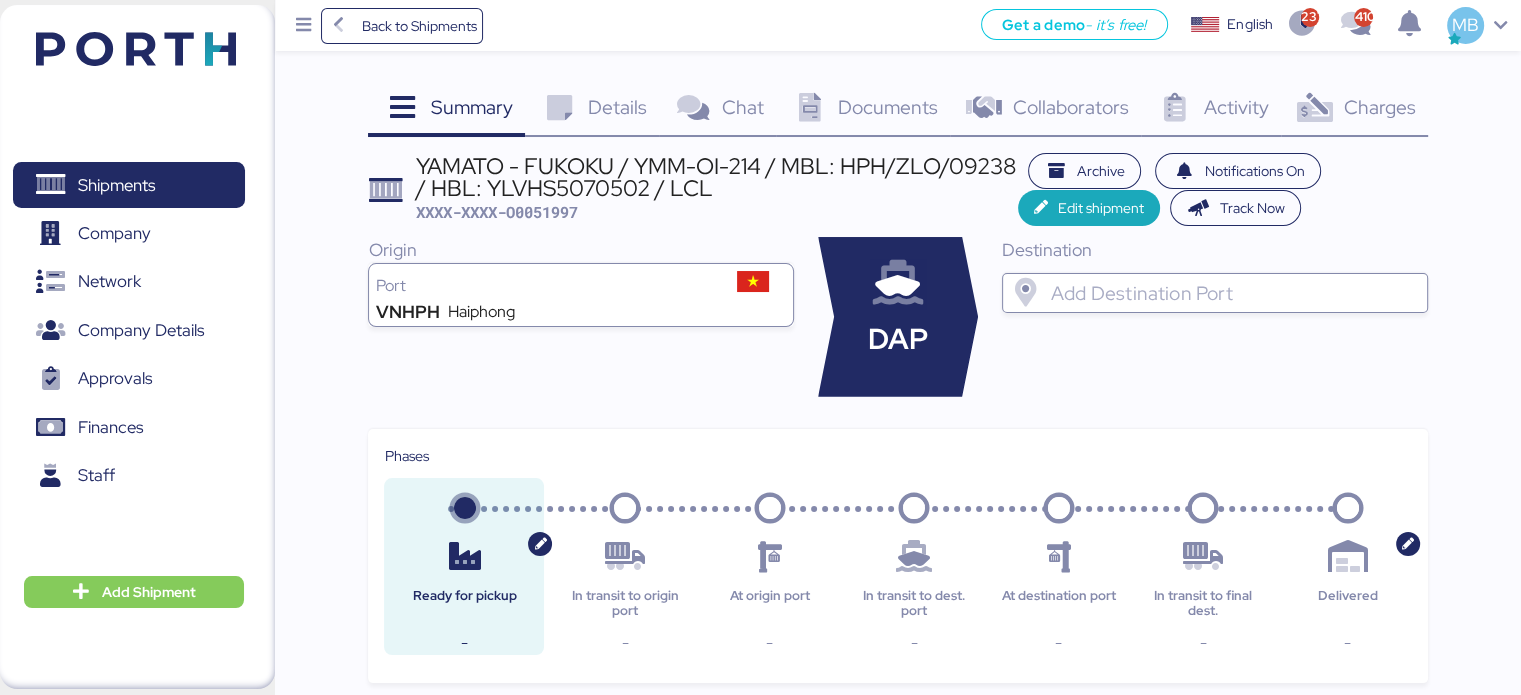 click at bounding box center [1233, 293] 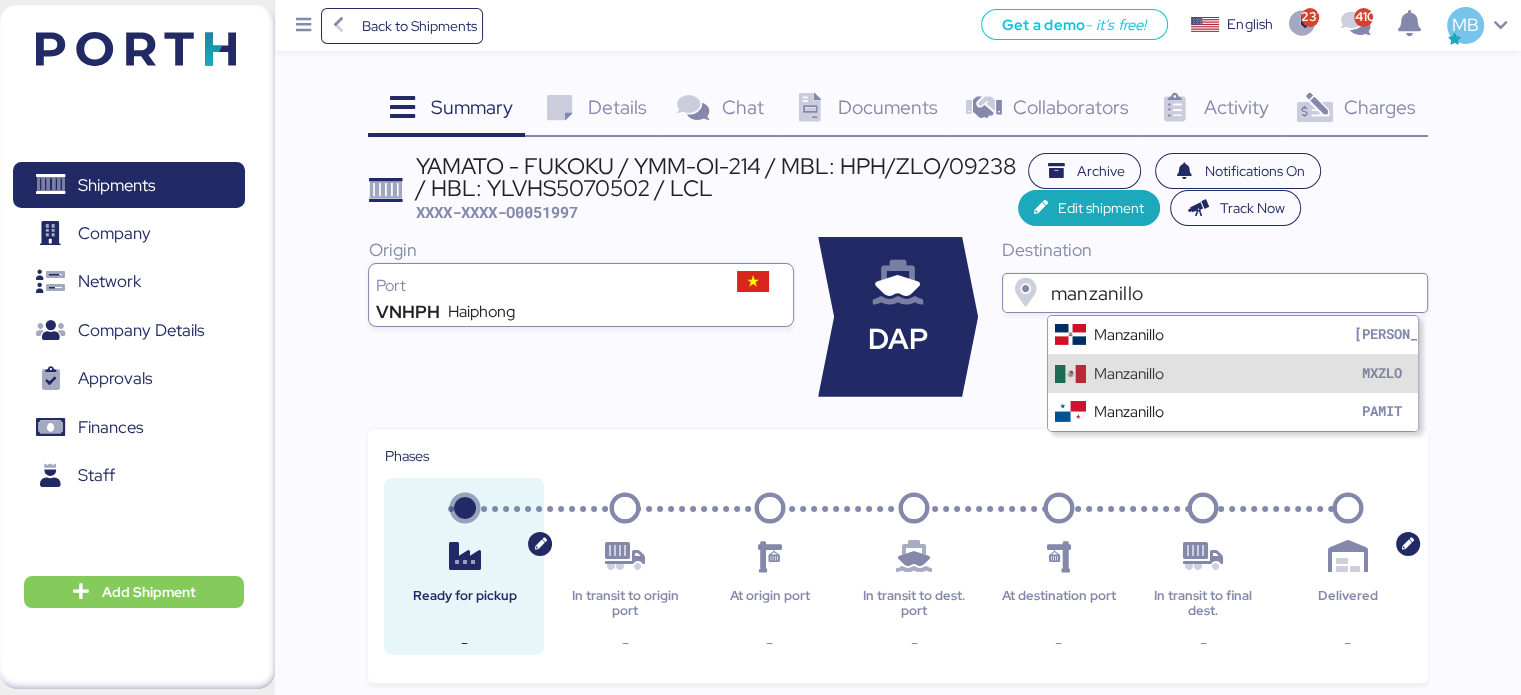 type on "manzanillo" 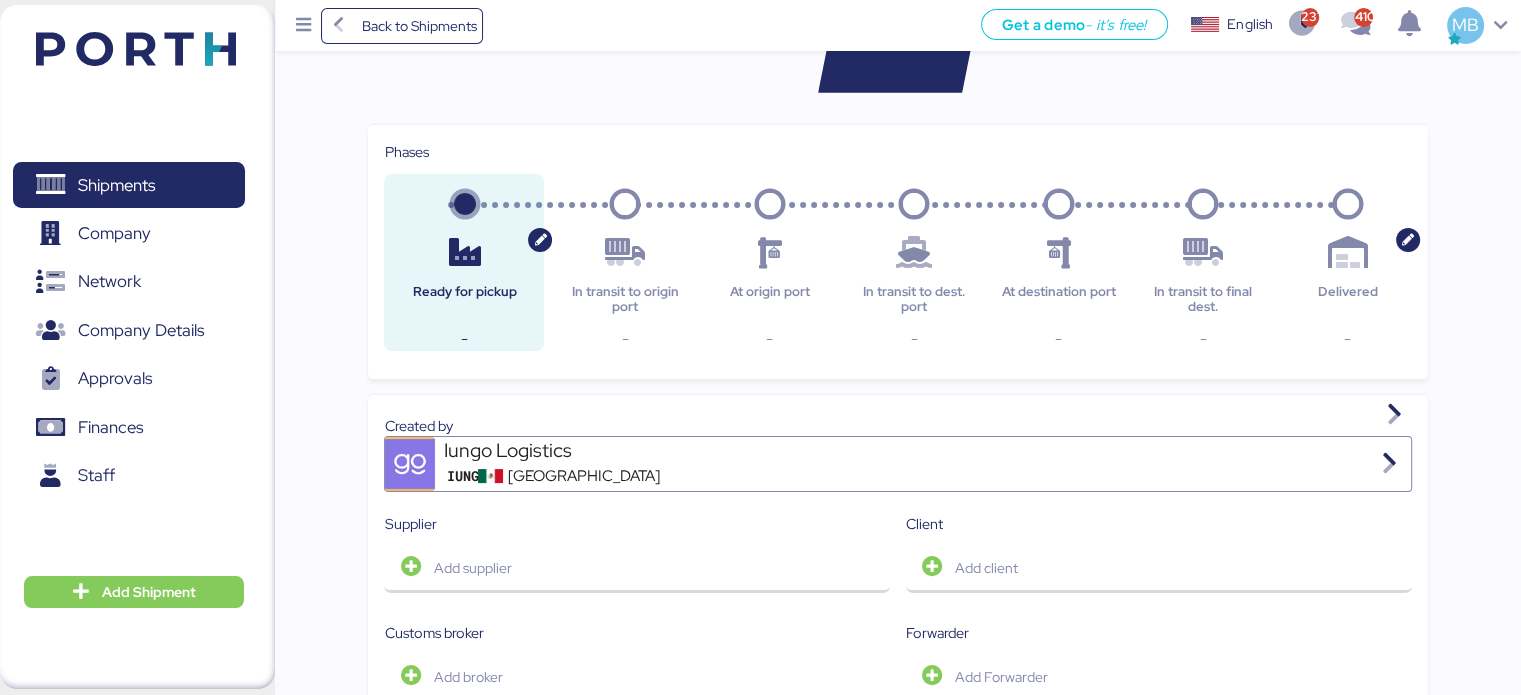 scroll, scrollTop: 0, scrollLeft: 0, axis: both 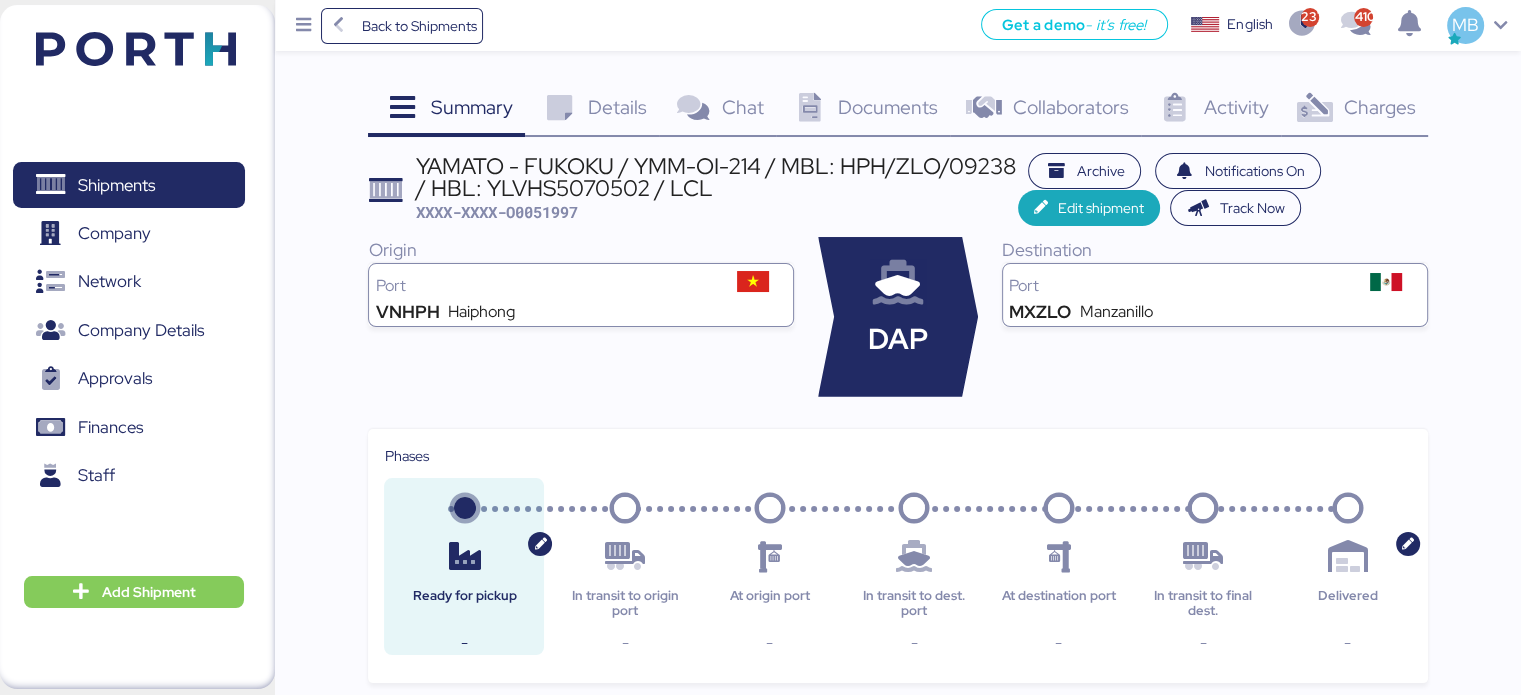 click on "Details" at bounding box center [617, 107] 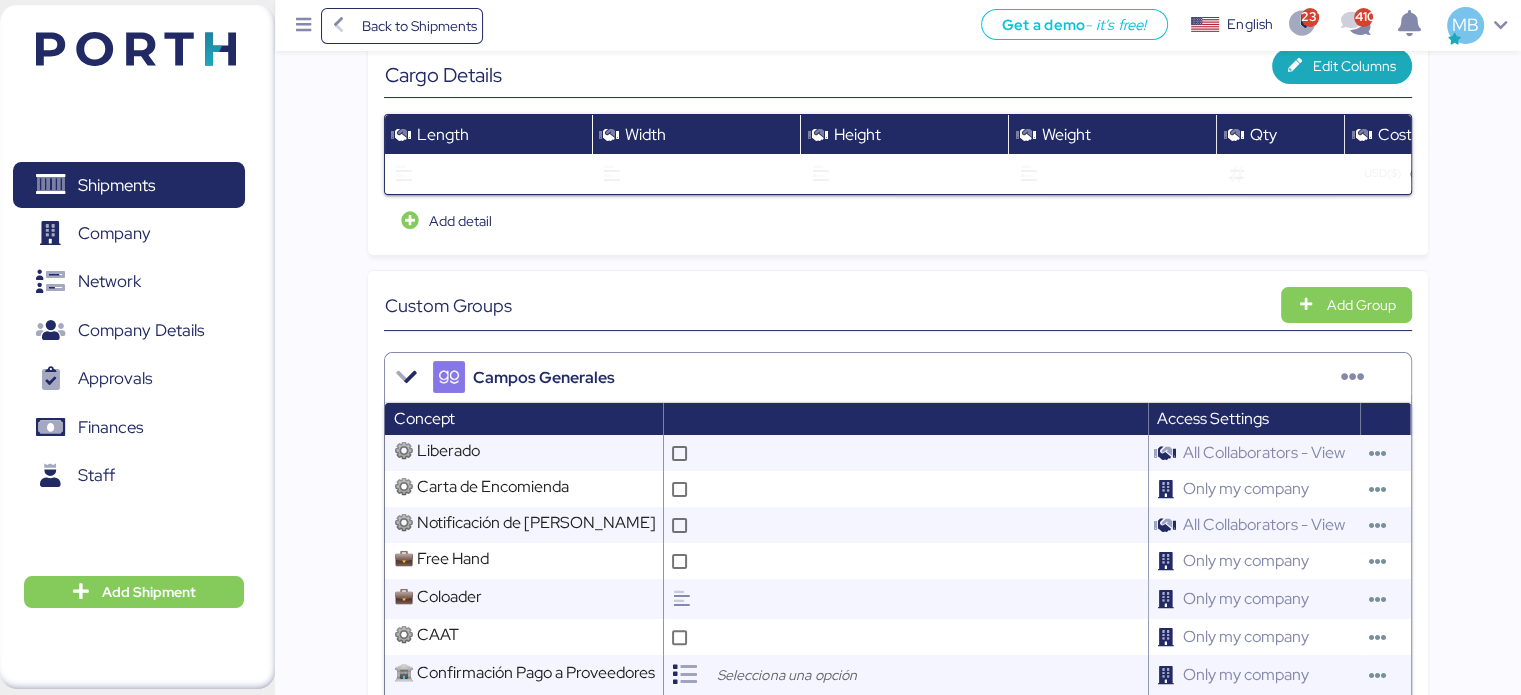 scroll, scrollTop: 600, scrollLeft: 0, axis: vertical 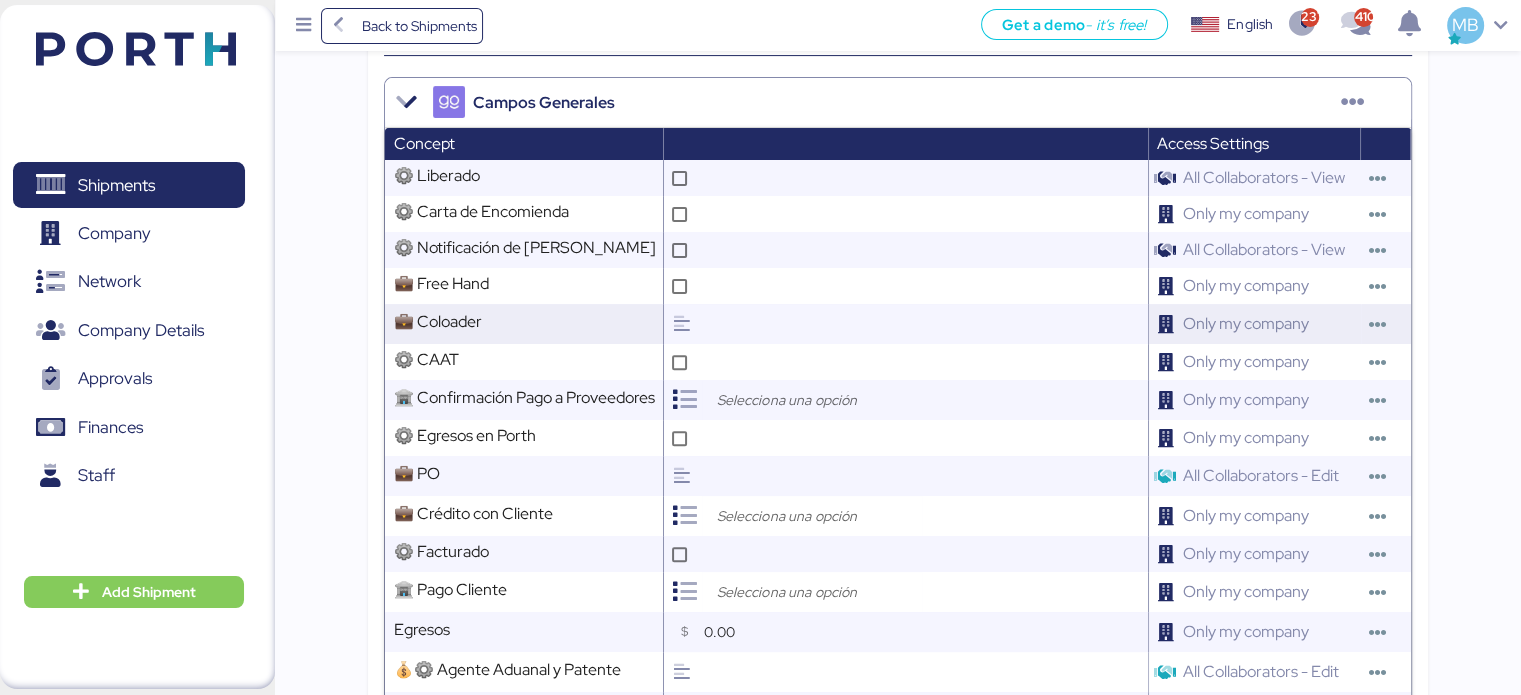 click at bounding box center [922, 324] 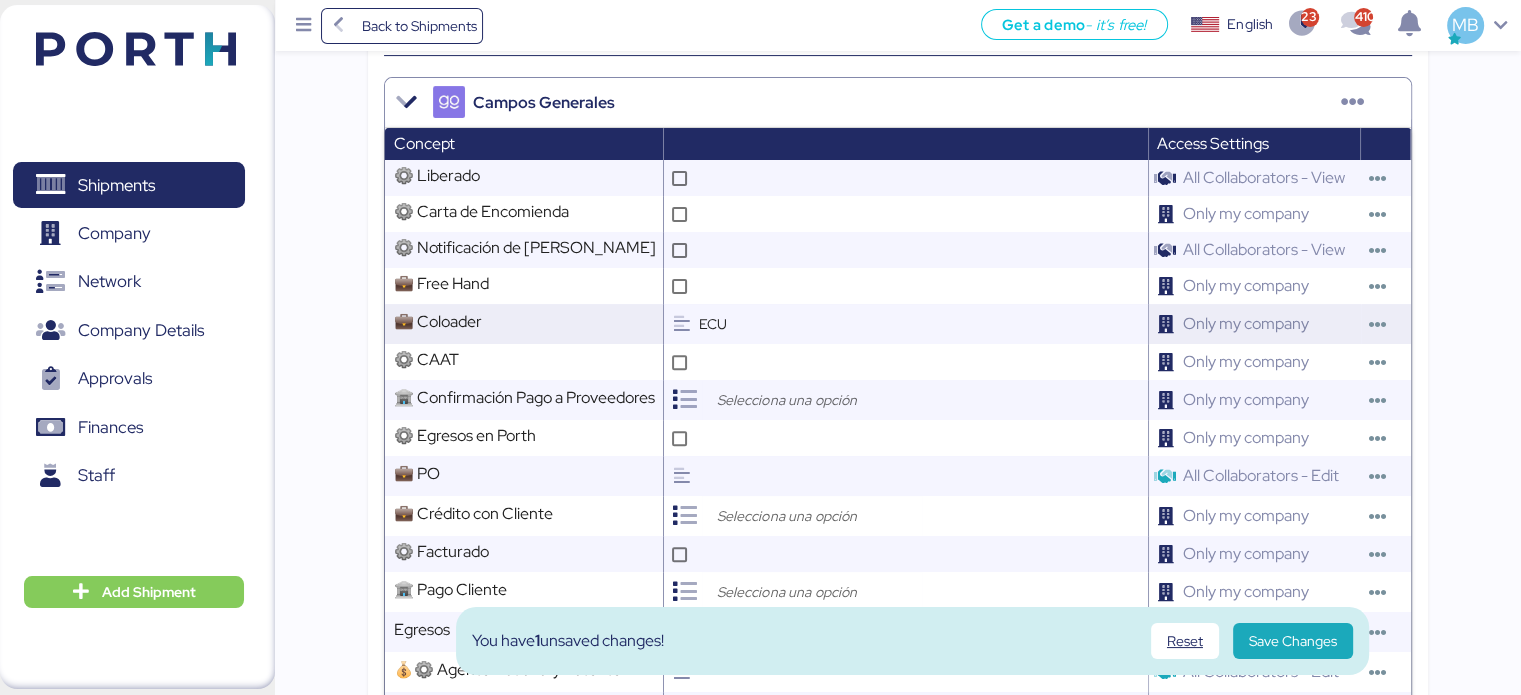 scroll, scrollTop: 800, scrollLeft: 0, axis: vertical 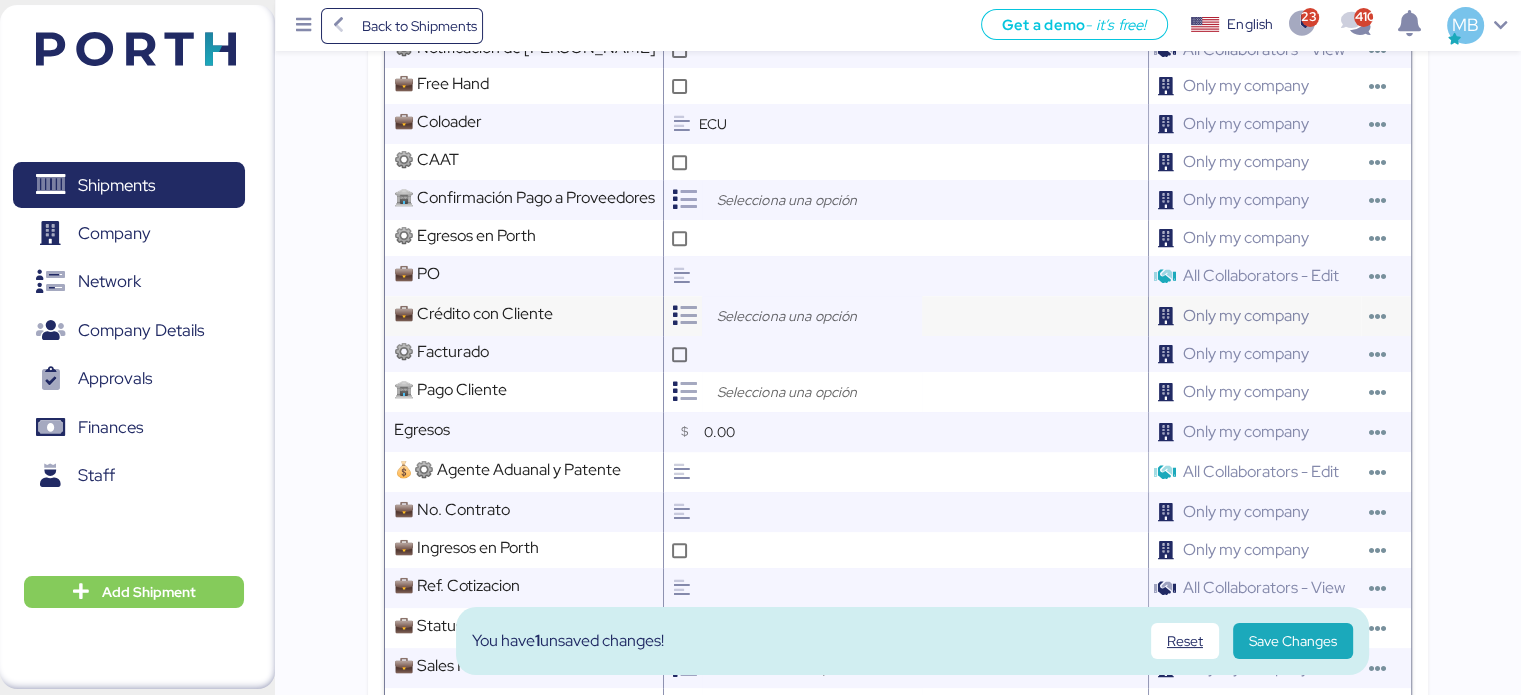 type on "ECU" 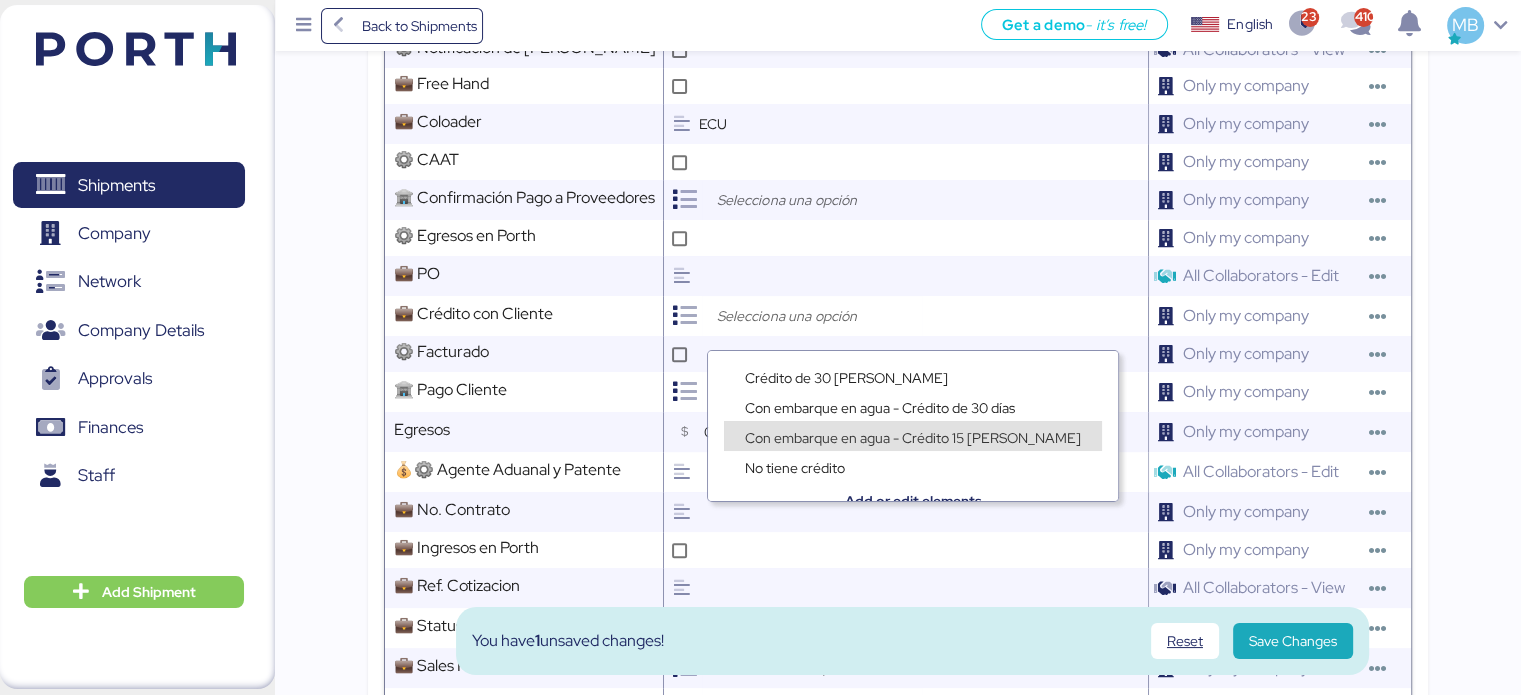 click on "Con embarque en agua - Crédito 15 [PERSON_NAME]" at bounding box center (913, 438) 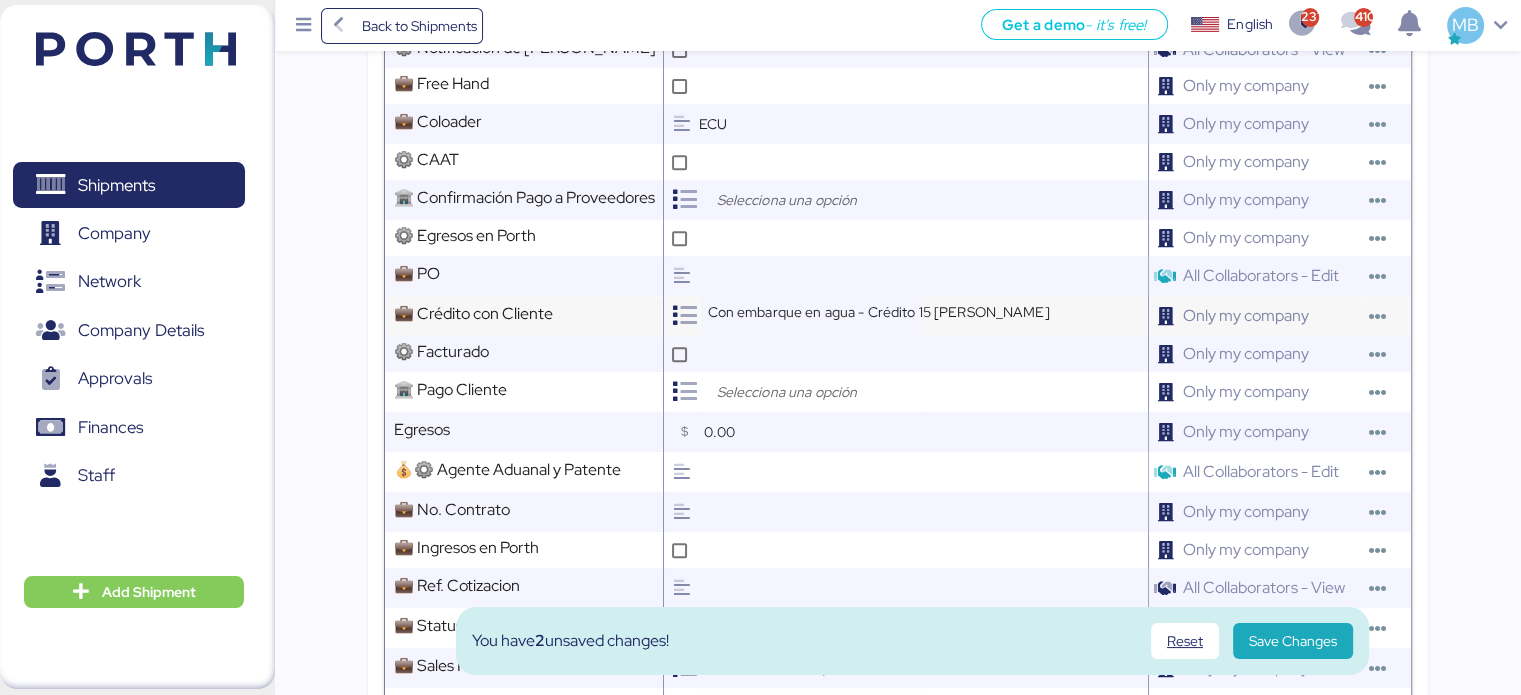 scroll, scrollTop: 1000, scrollLeft: 0, axis: vertical 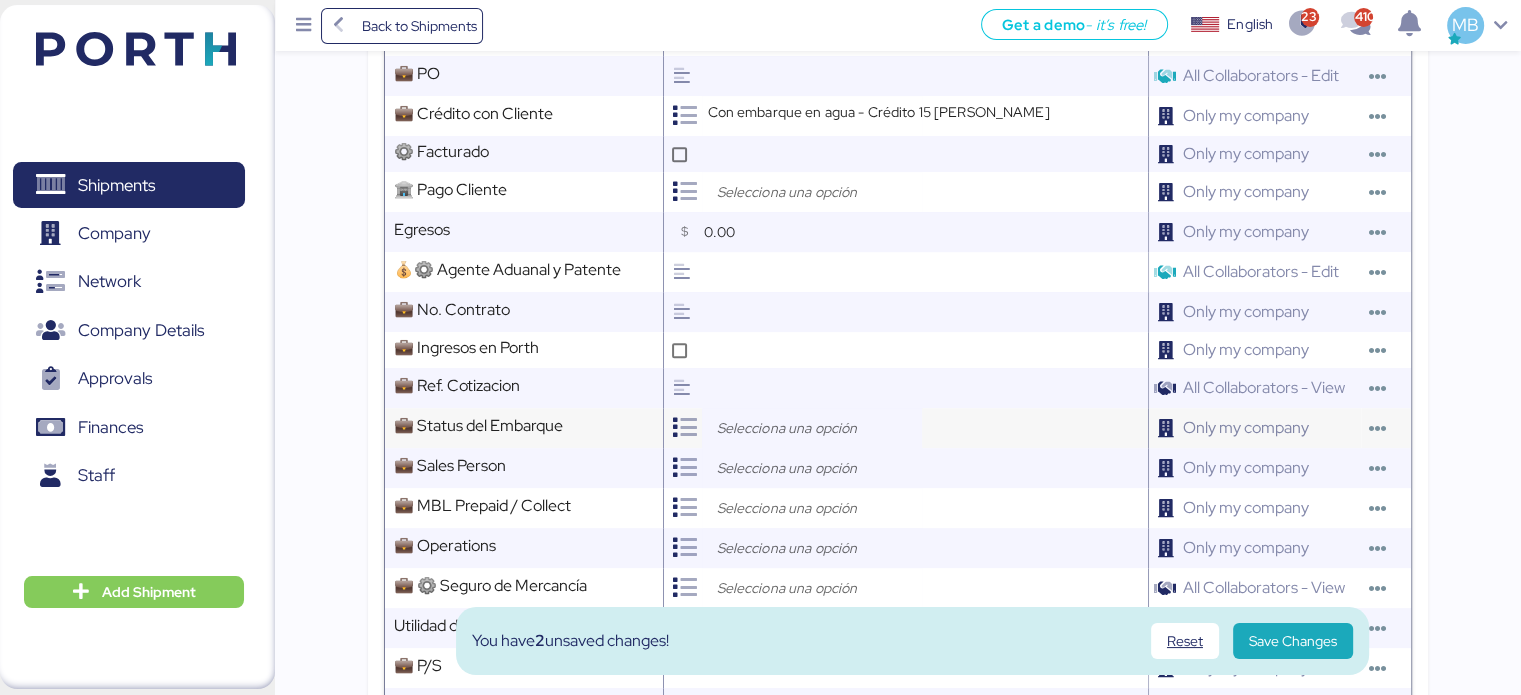 click at bounding box center (817, 428) 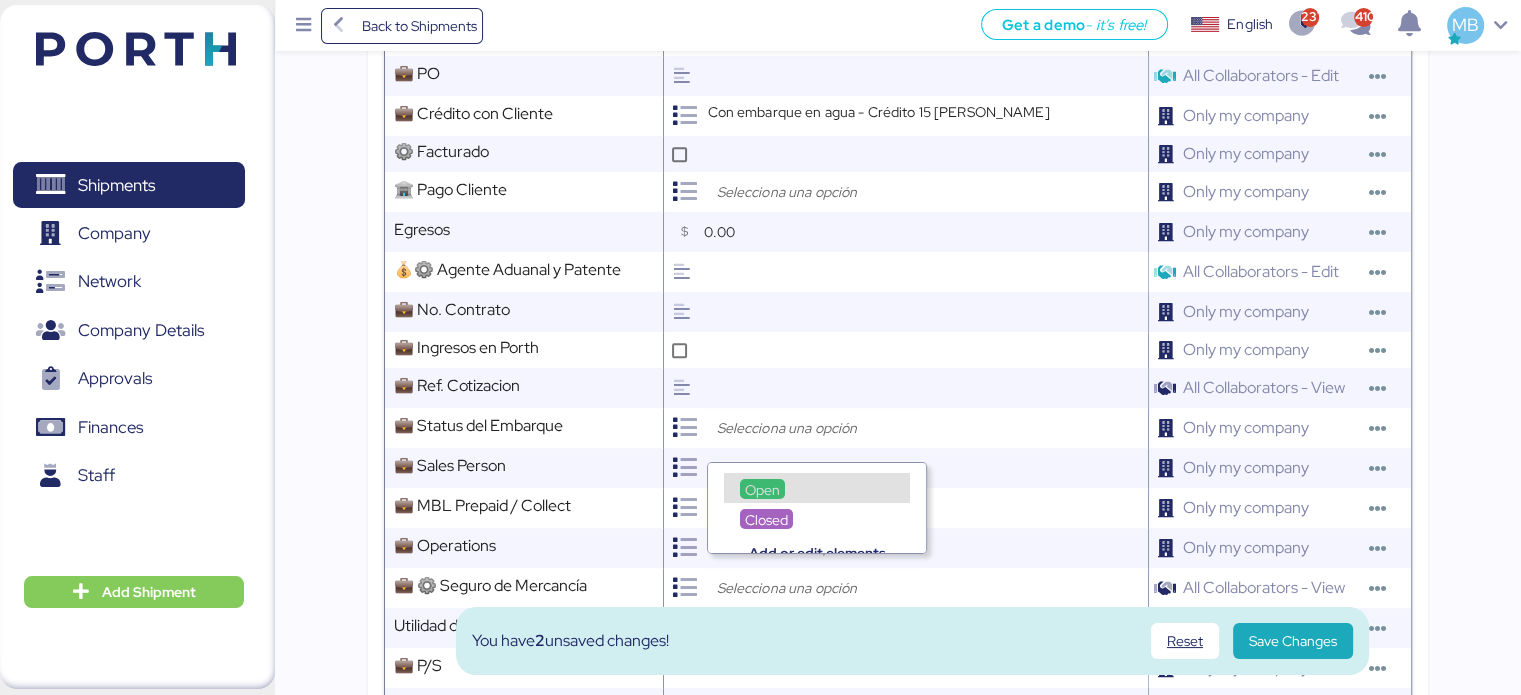 click on "Open" at bounding box center (762, 490) 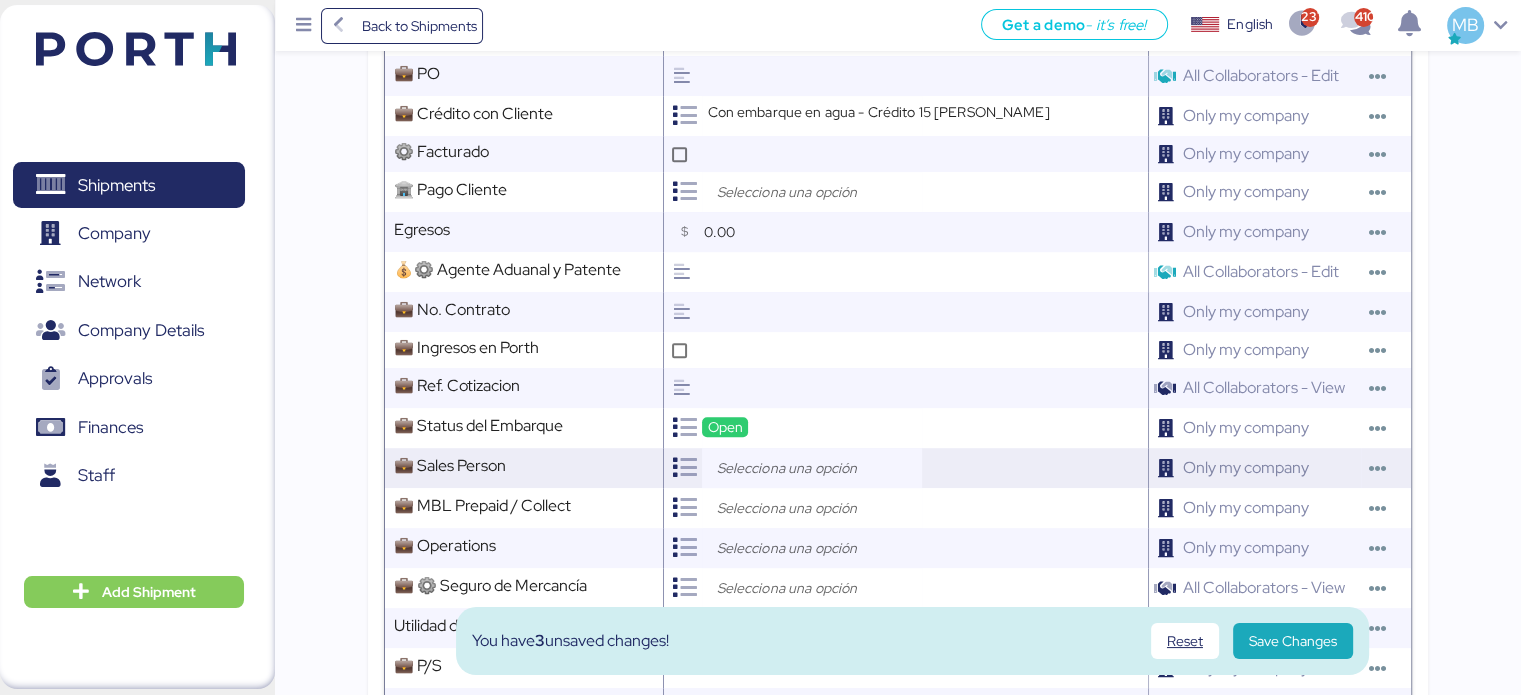 click at bounding box center (817, 468) 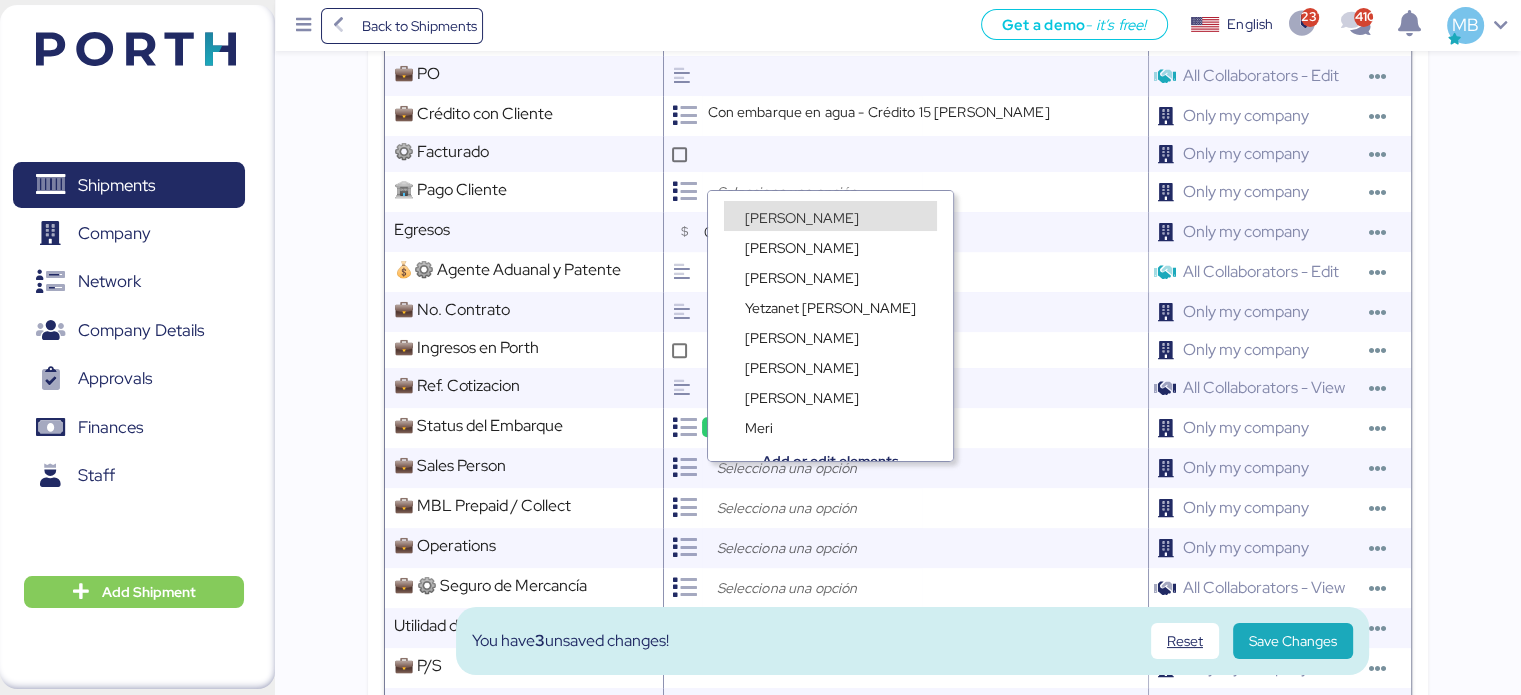 click on "[PERSON_NAME]" at bounding box center [802, 217] 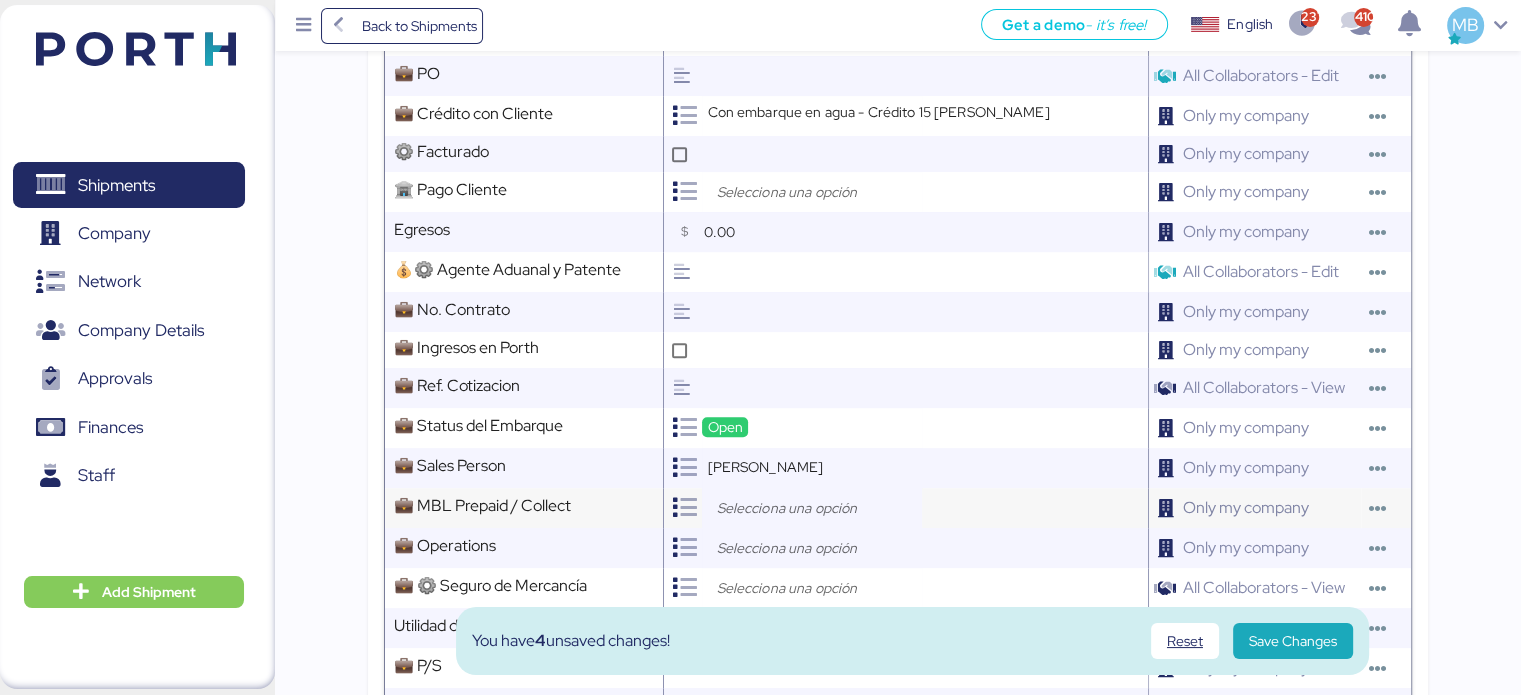 click at bounding box center (817, 508) 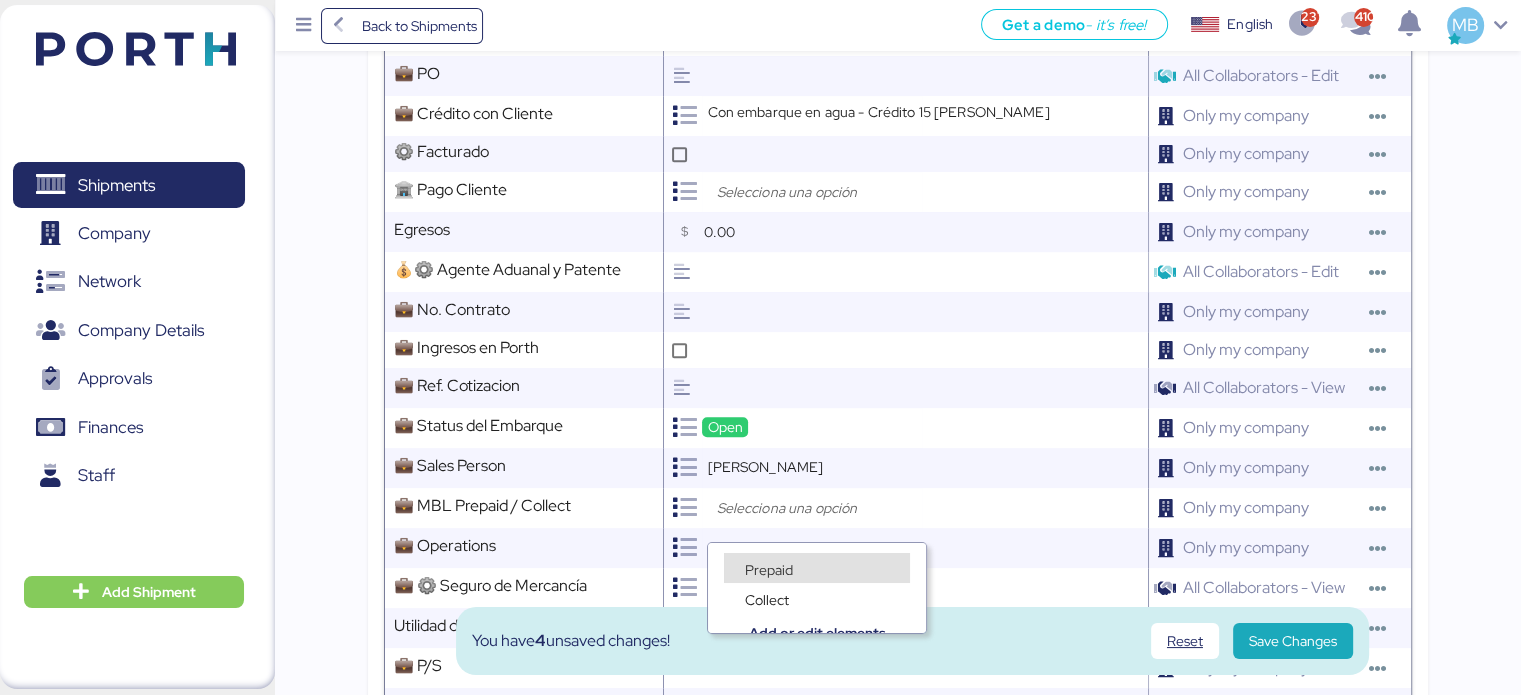 click on "Prepaid" at bounding box center (769, 570) 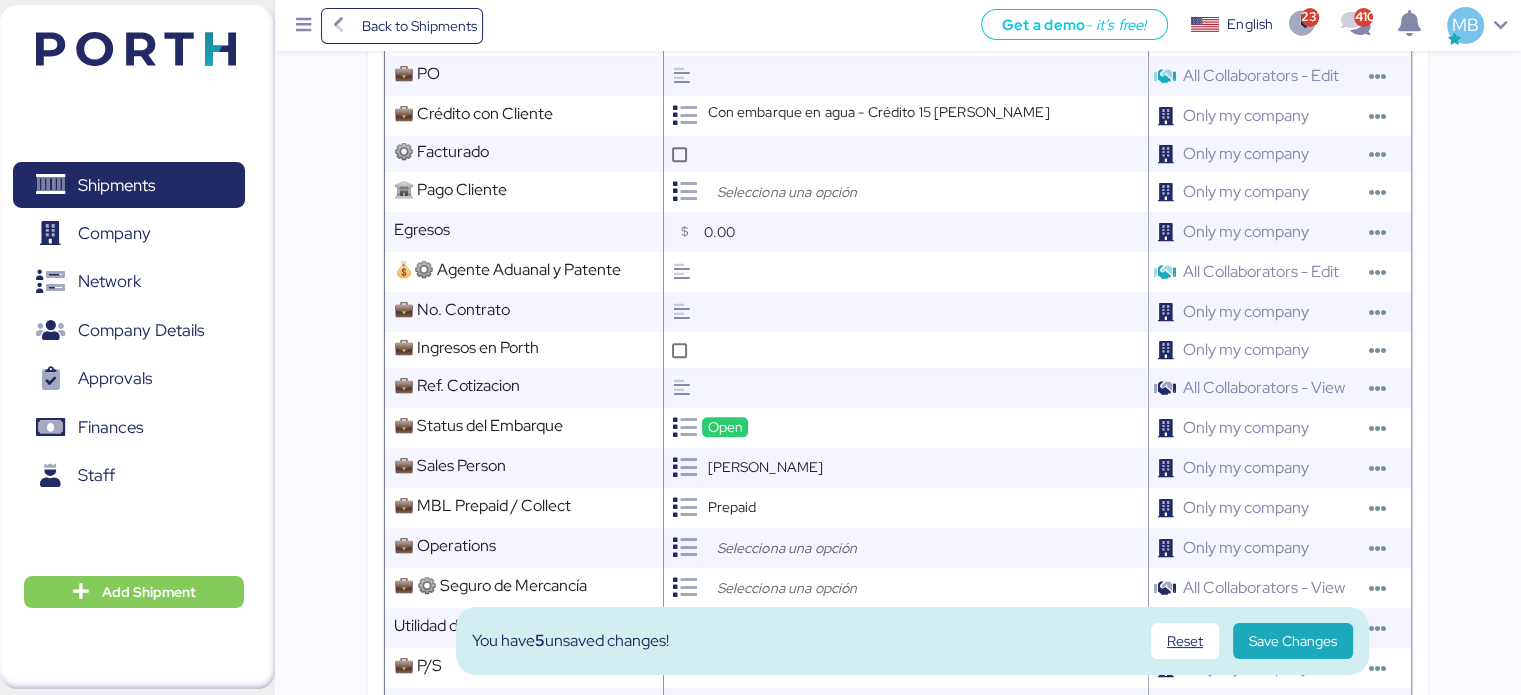 click at bounding box center (817, 548) 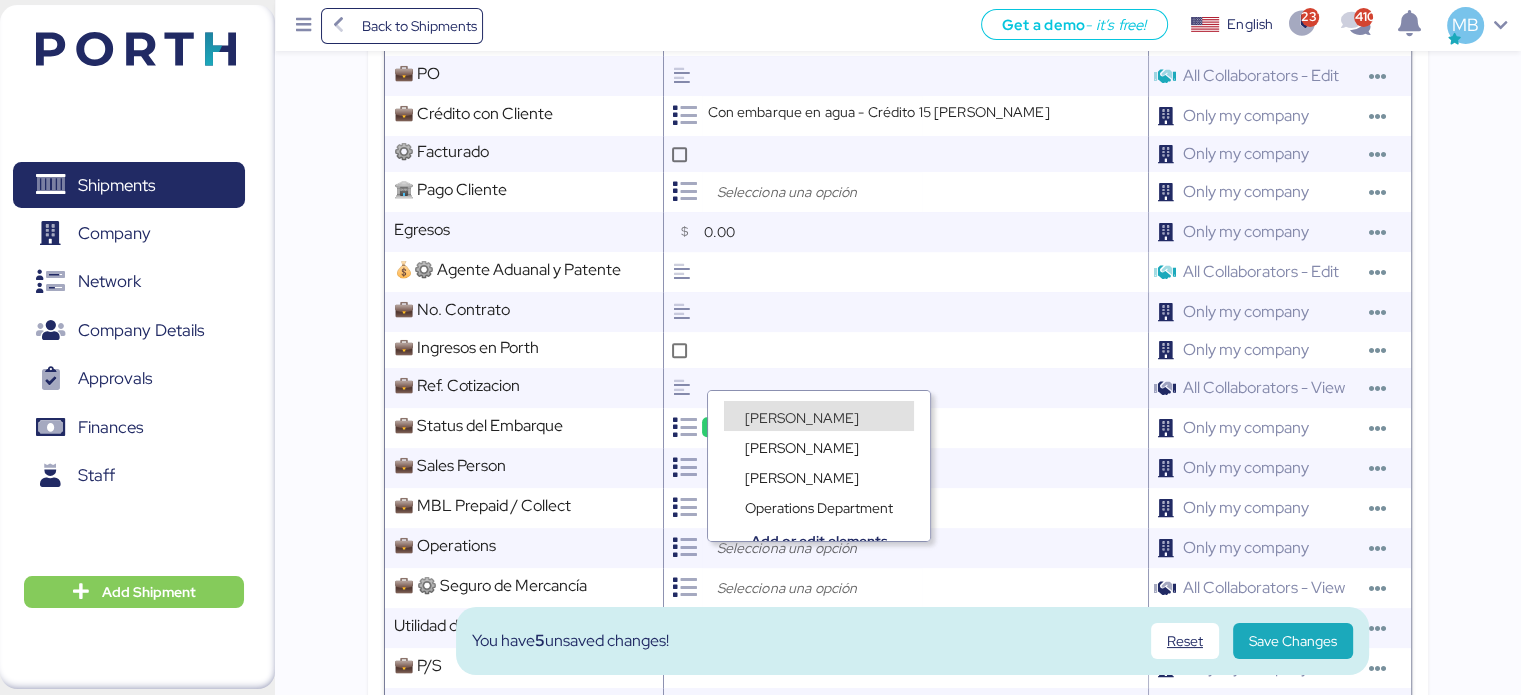 click on "[PERSON_NAME]" at bounding box center [802, 418] 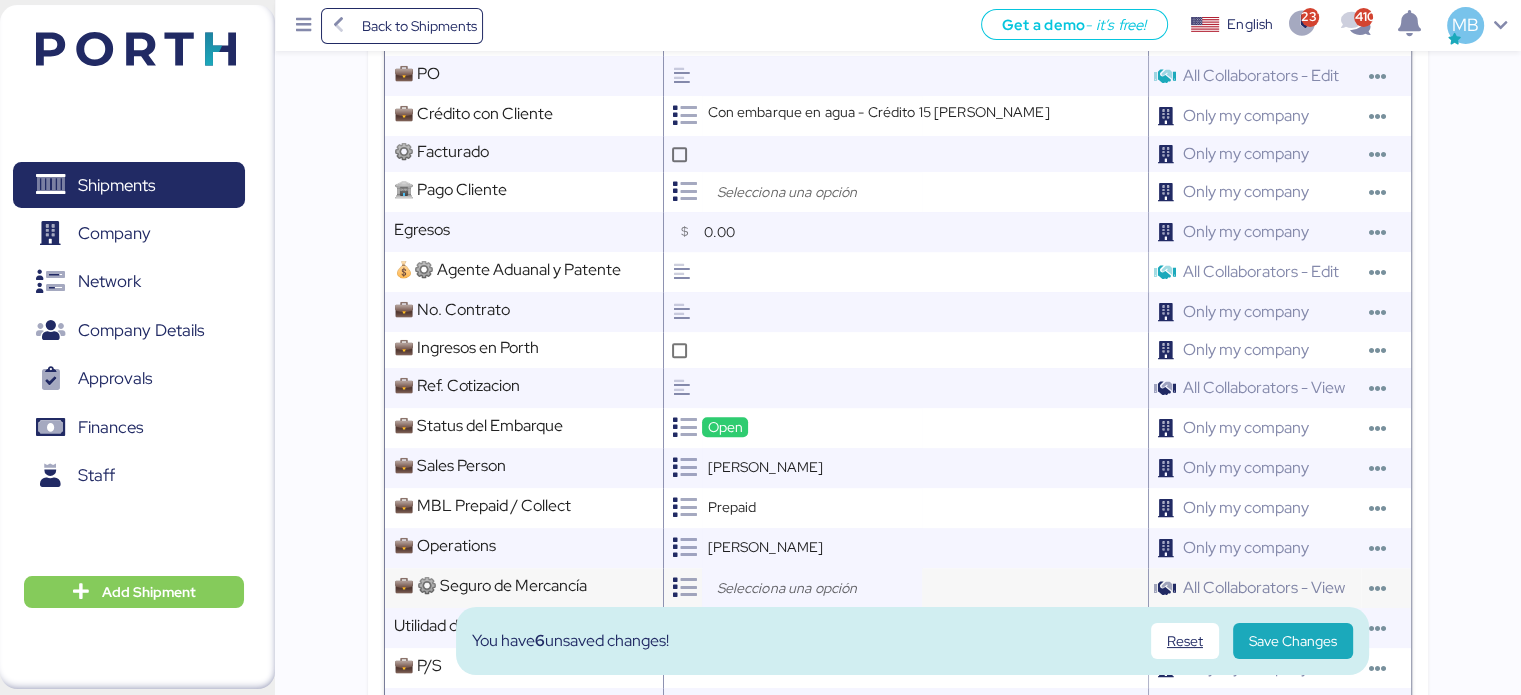 click at bounding box center (812, 588) 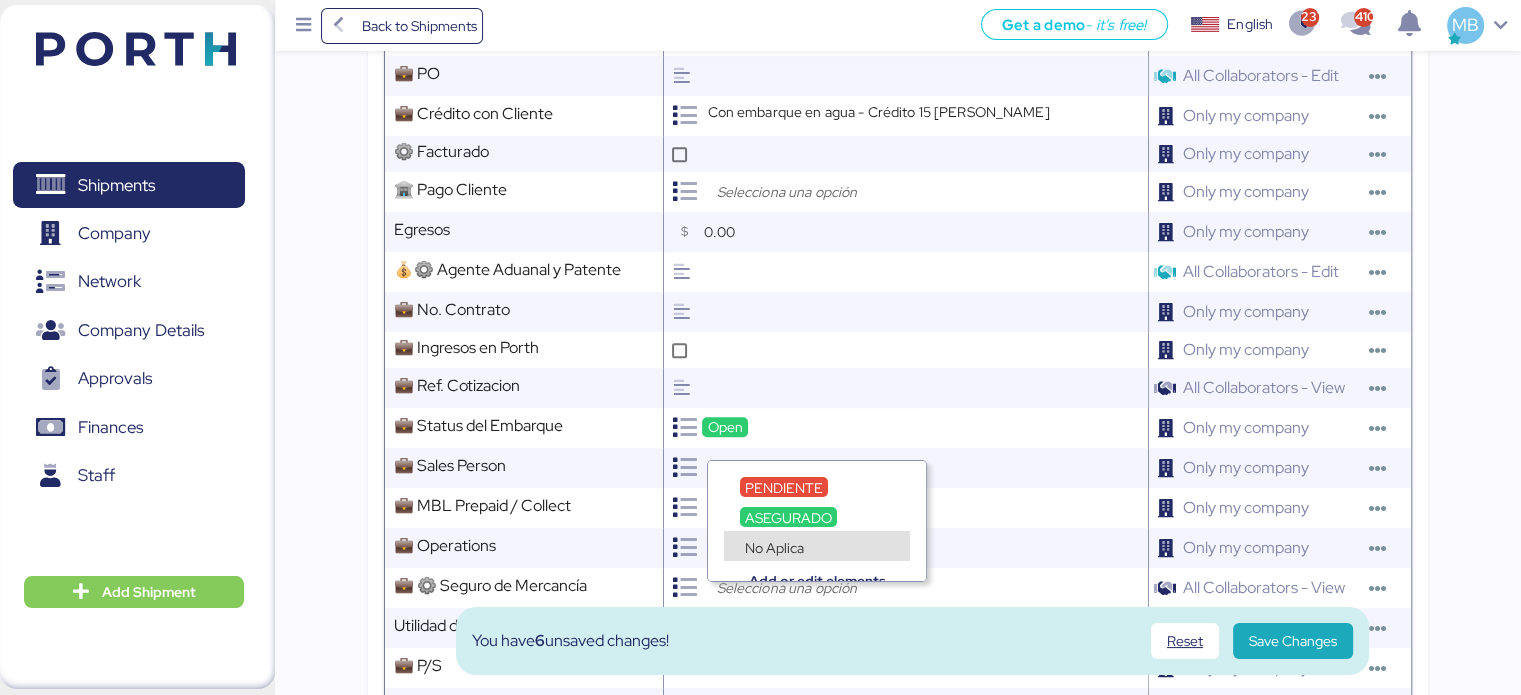 click on "No Aplica" at bounding box center [774, 548] 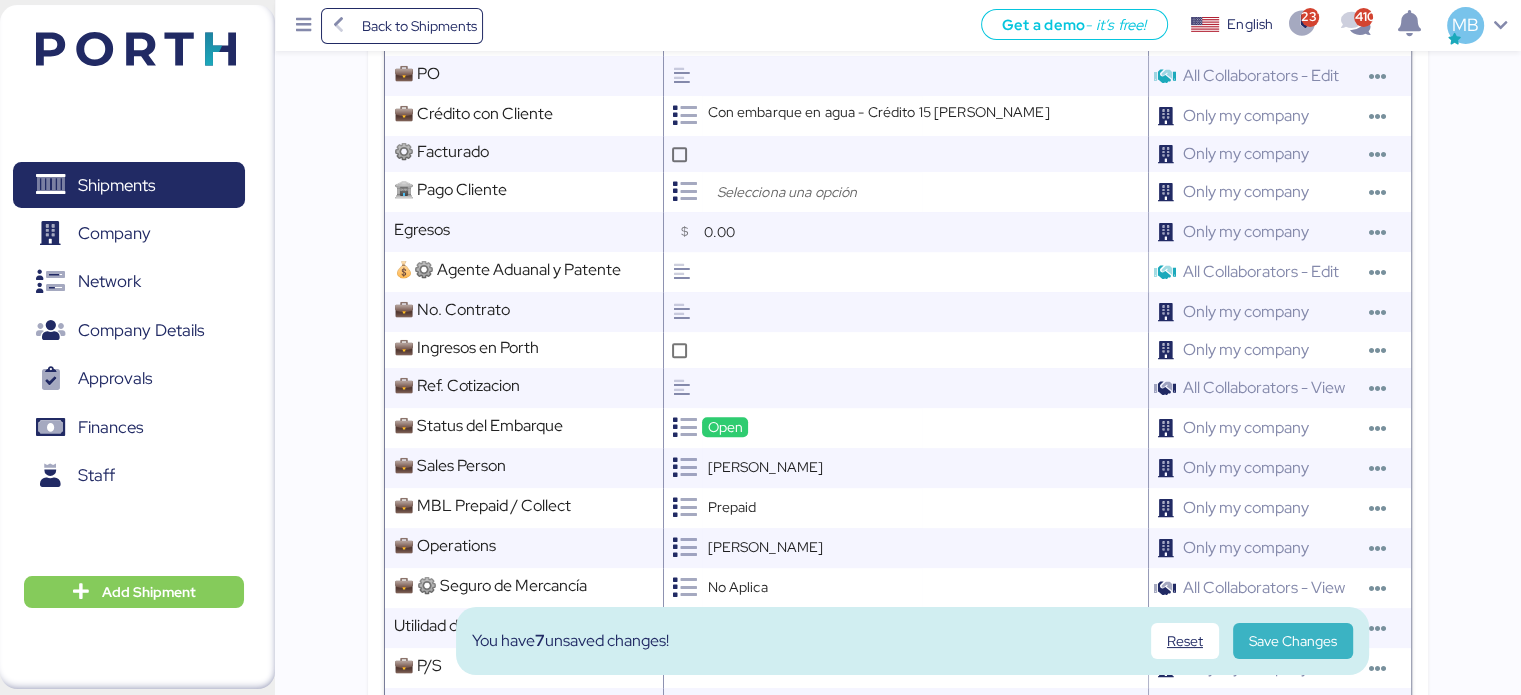 click on "Save Changes" at bounding box center (1293, 641) 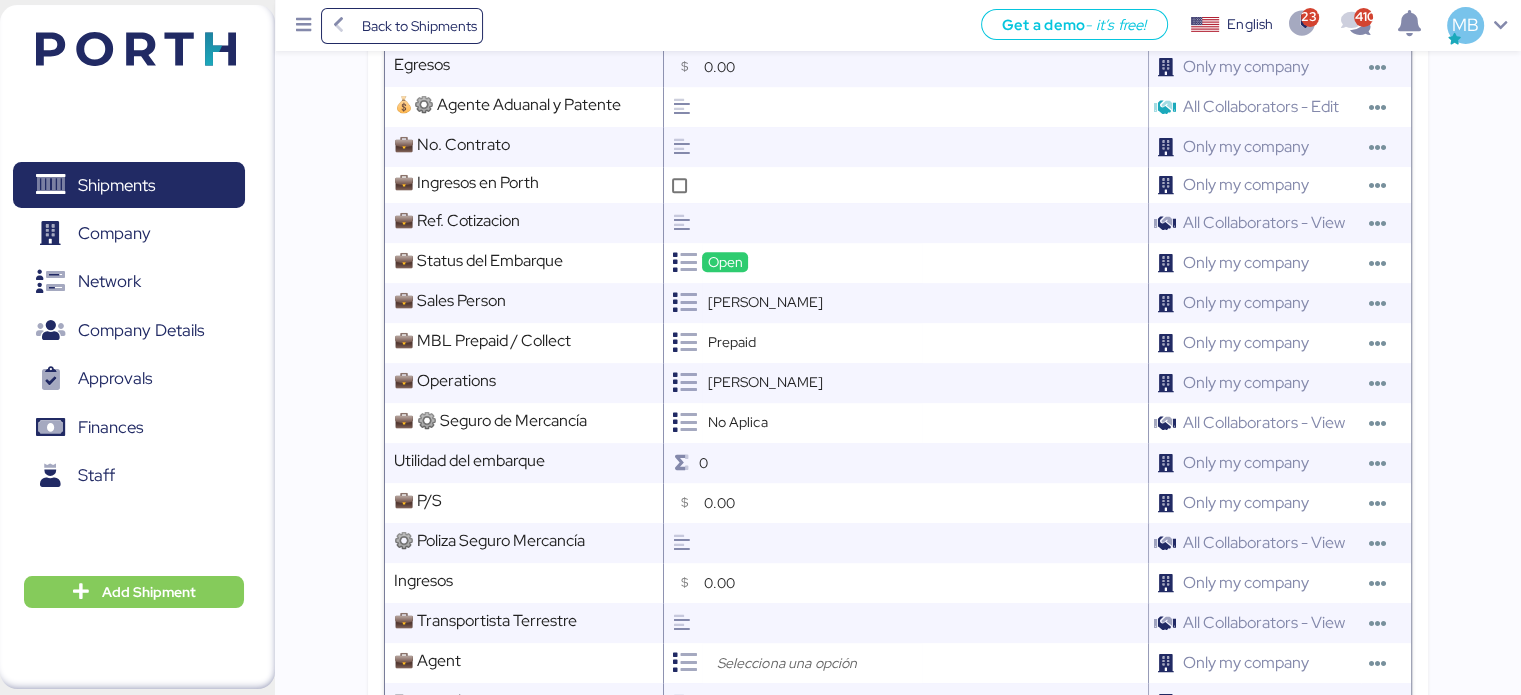 scroll, scrollTop: 0, scrollLeft: 0, axis: both 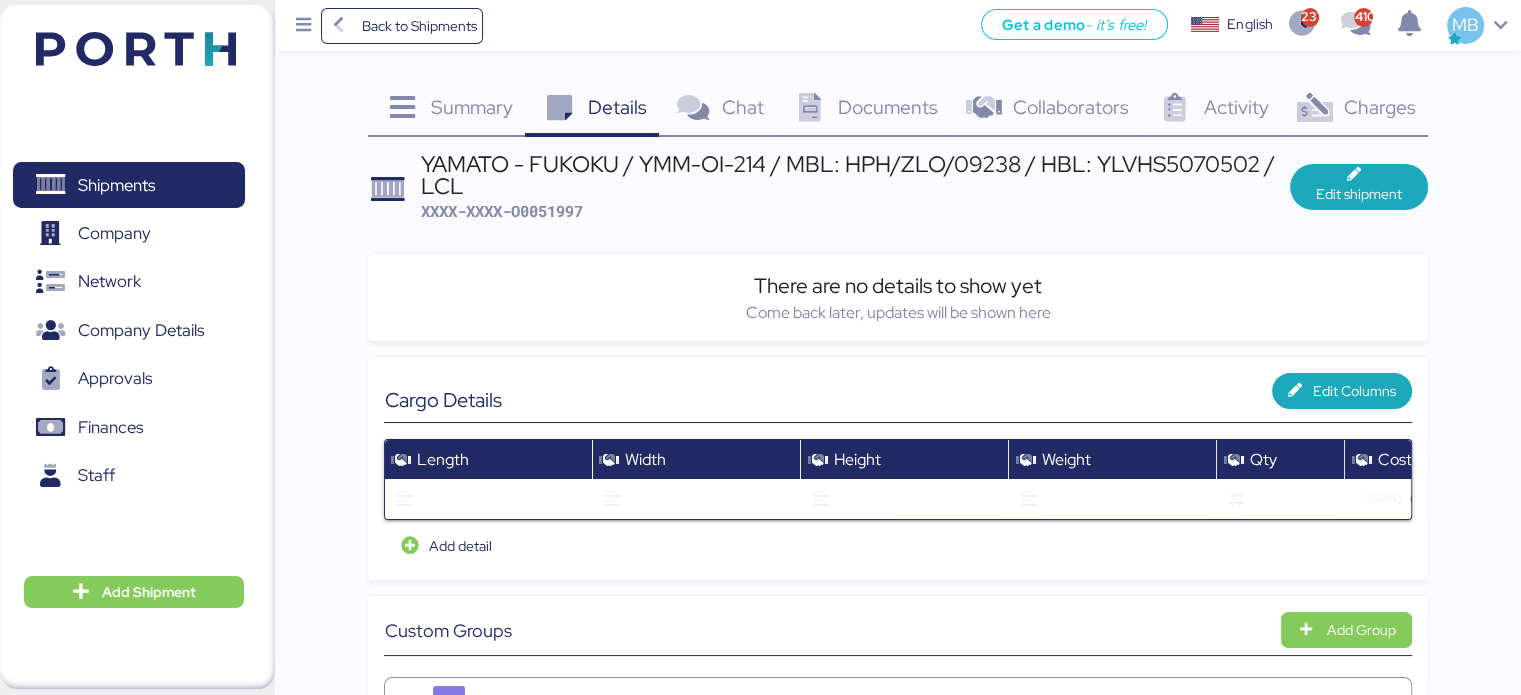 click on "Chat" at bounding box center [742, 107] 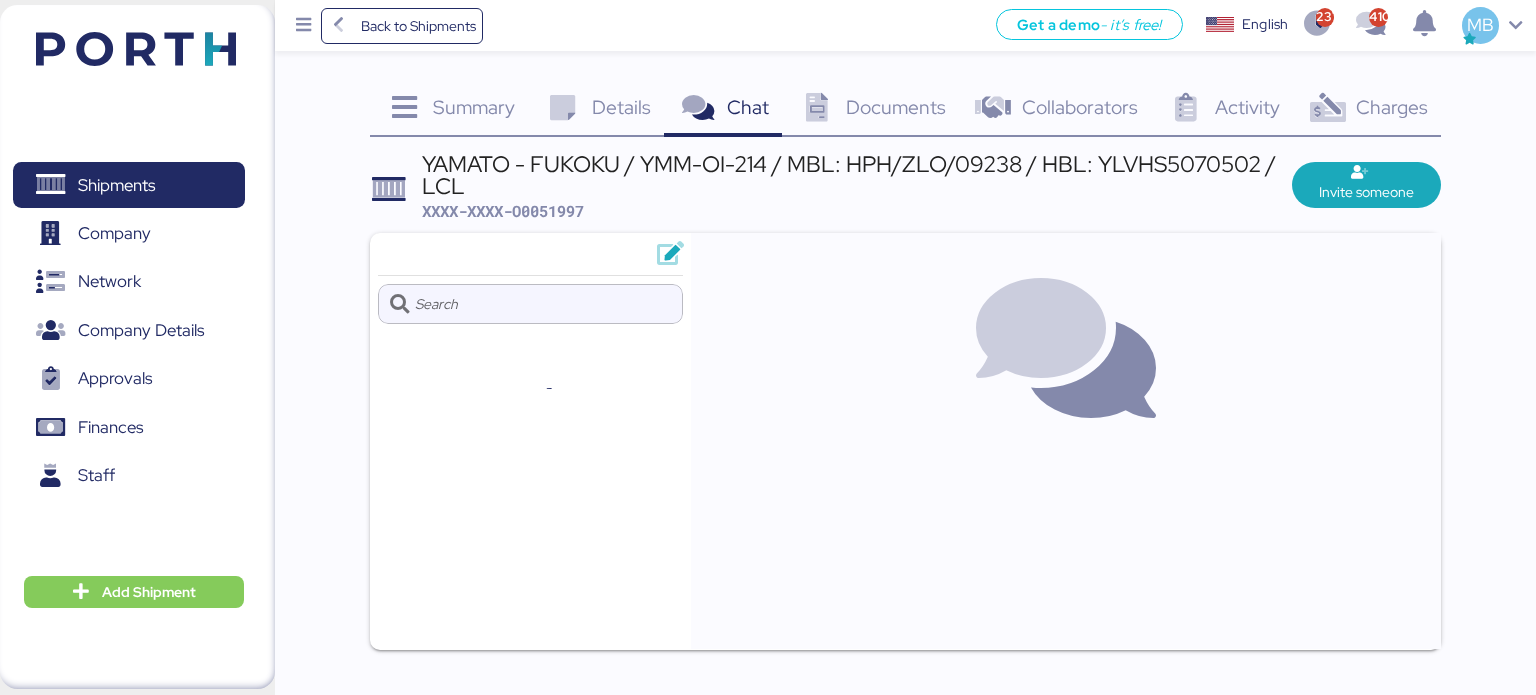 click on "Charges 0" at bounding box center (1367, 110) 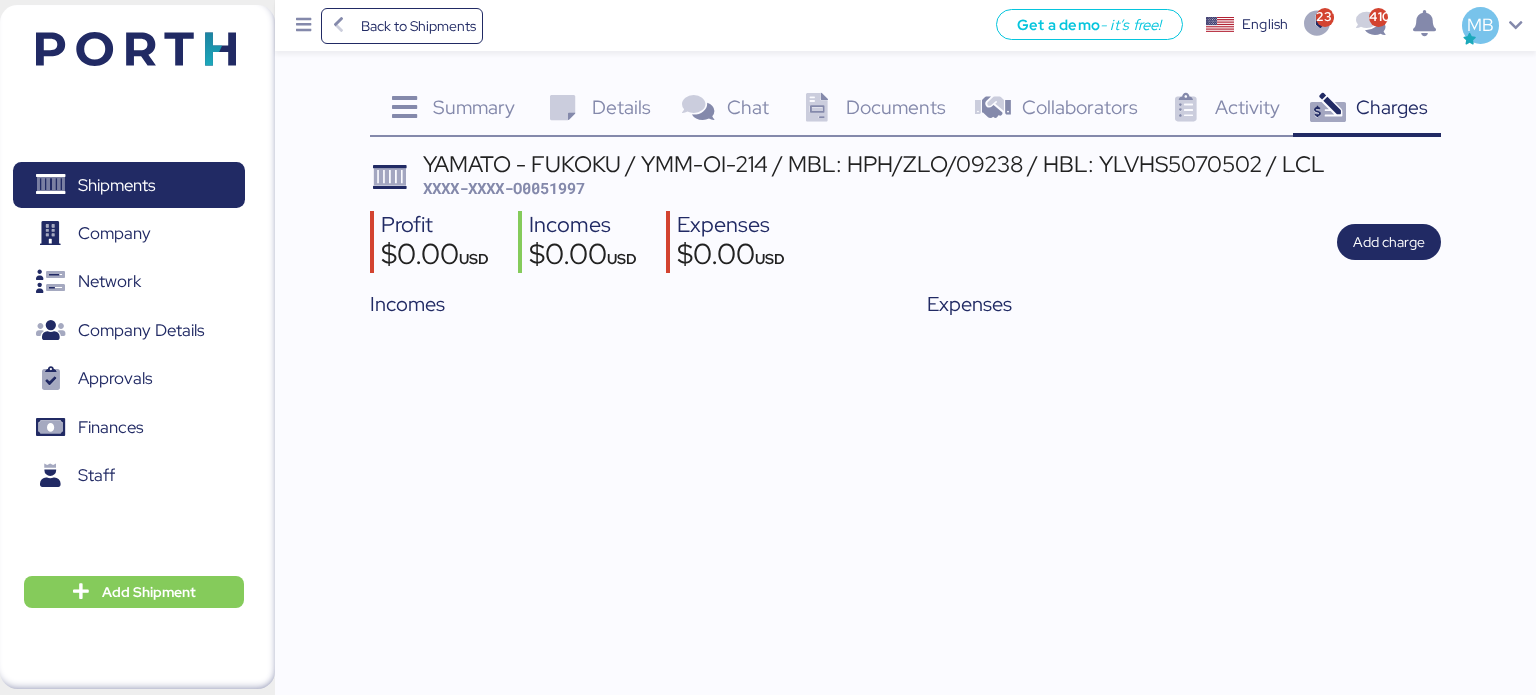 click on "Summary" at bounding box center [474, 107] 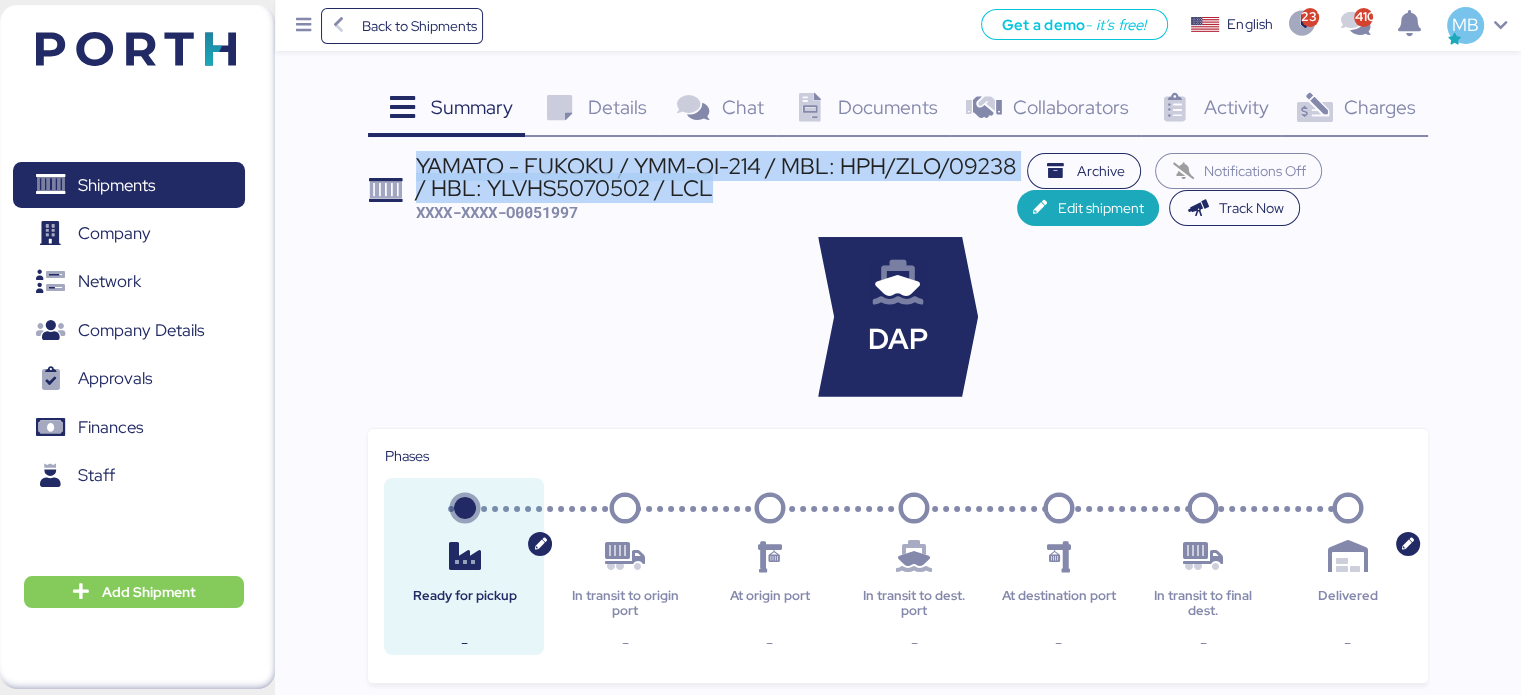 drag, startPoint x: 720, startPoint y: 187, endPoint x: 418, endPoint y: 163, distance: 302.95215 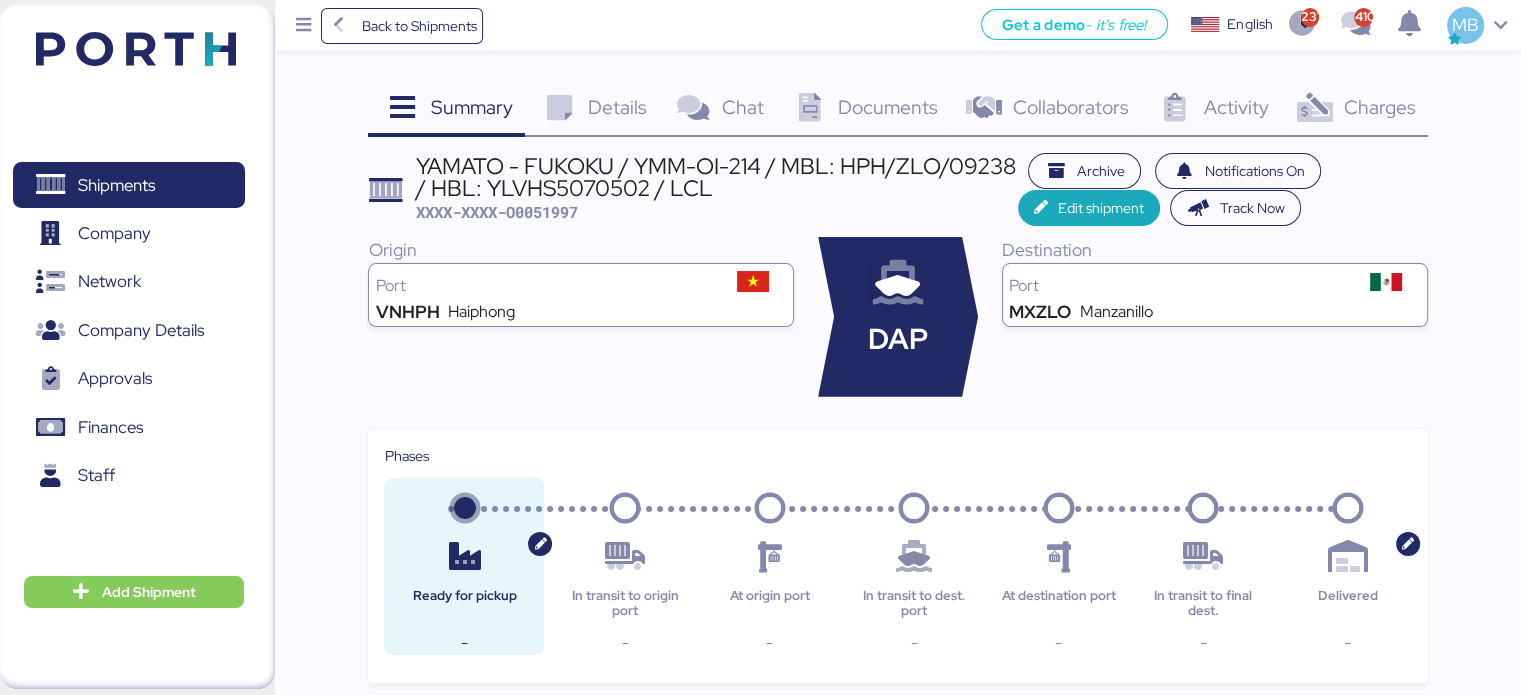 click on "XXXX-XXXX-O0051997" at bounding box center (497, 212) 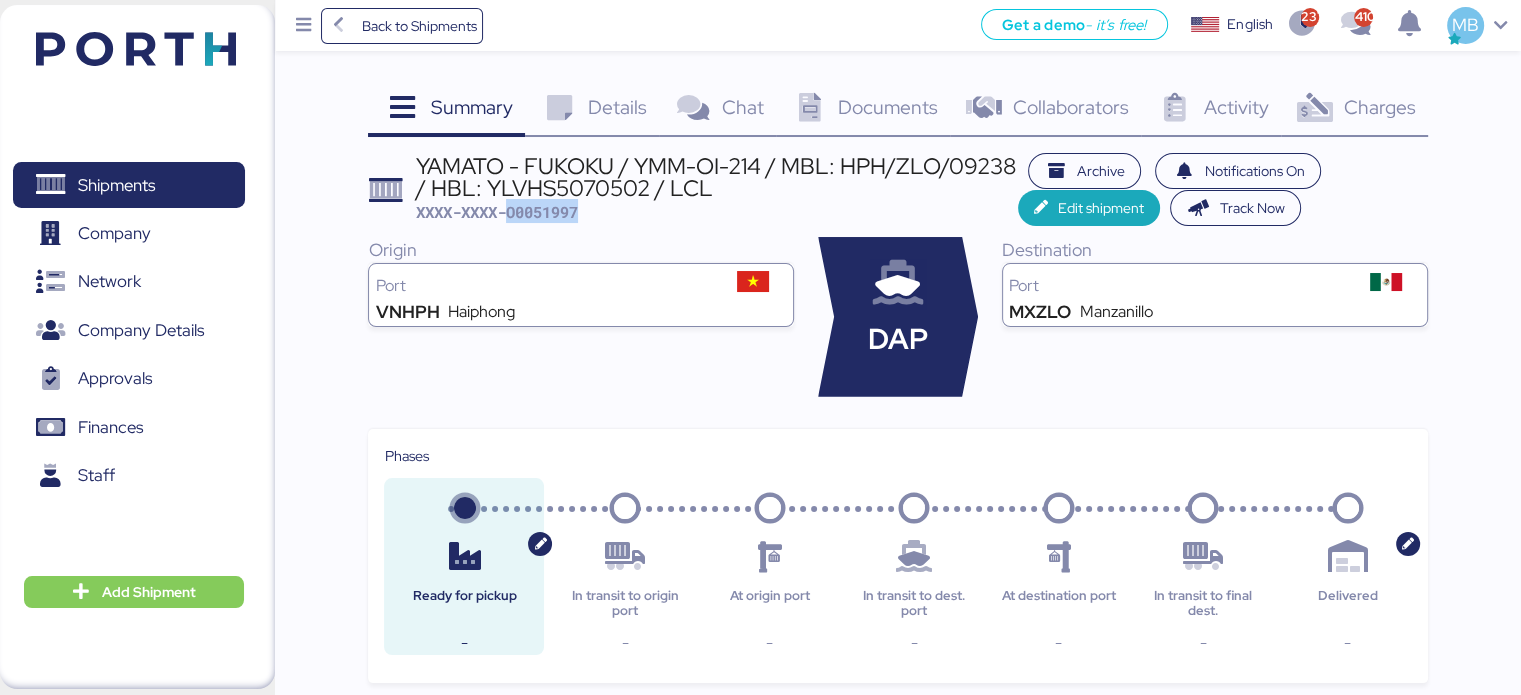 click on "XXXX-XXXX-O0051997" at bounding box center (497, 212) 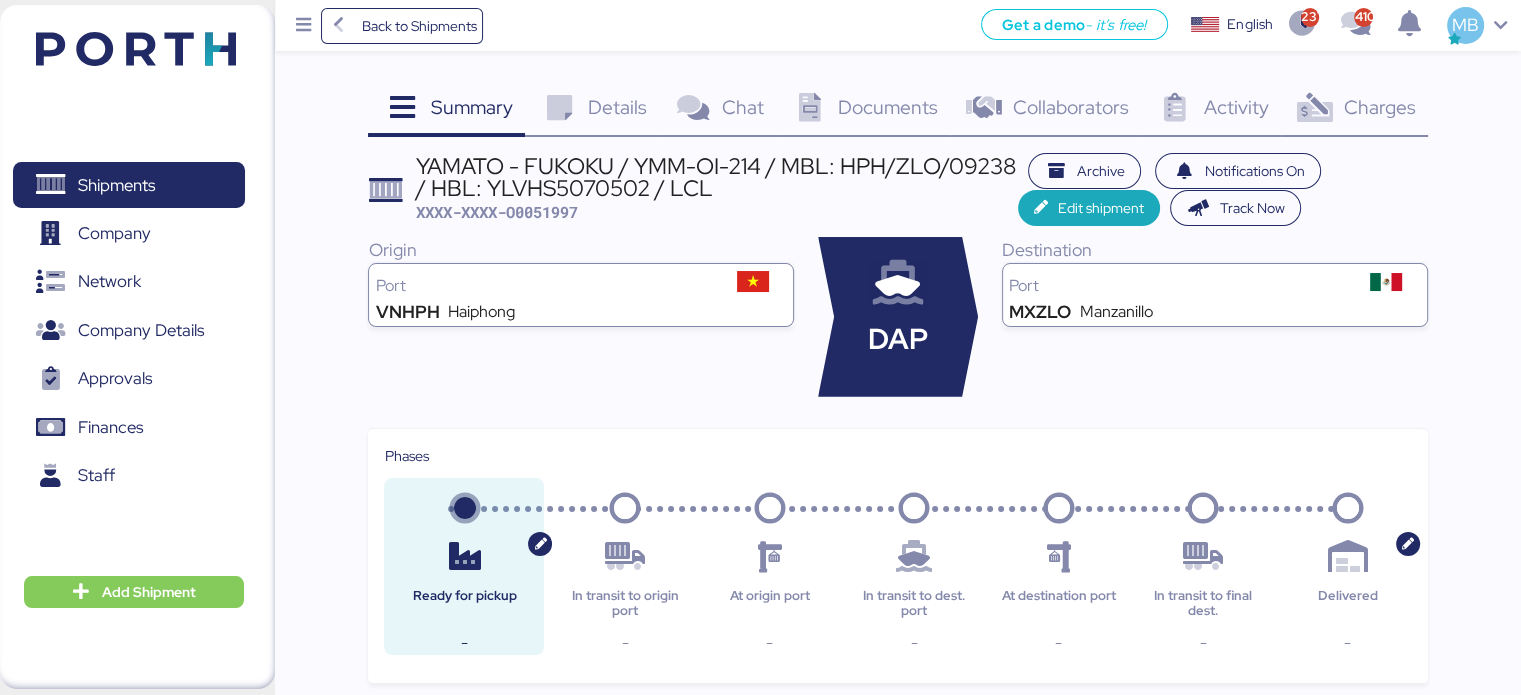 click on "YAMATO - FUKOKU / YMM-OI-214 / MBL: HPH/ZLO/09238 / HBL: YLVHS5070502 / LCL" at bounding box center [717, 177] 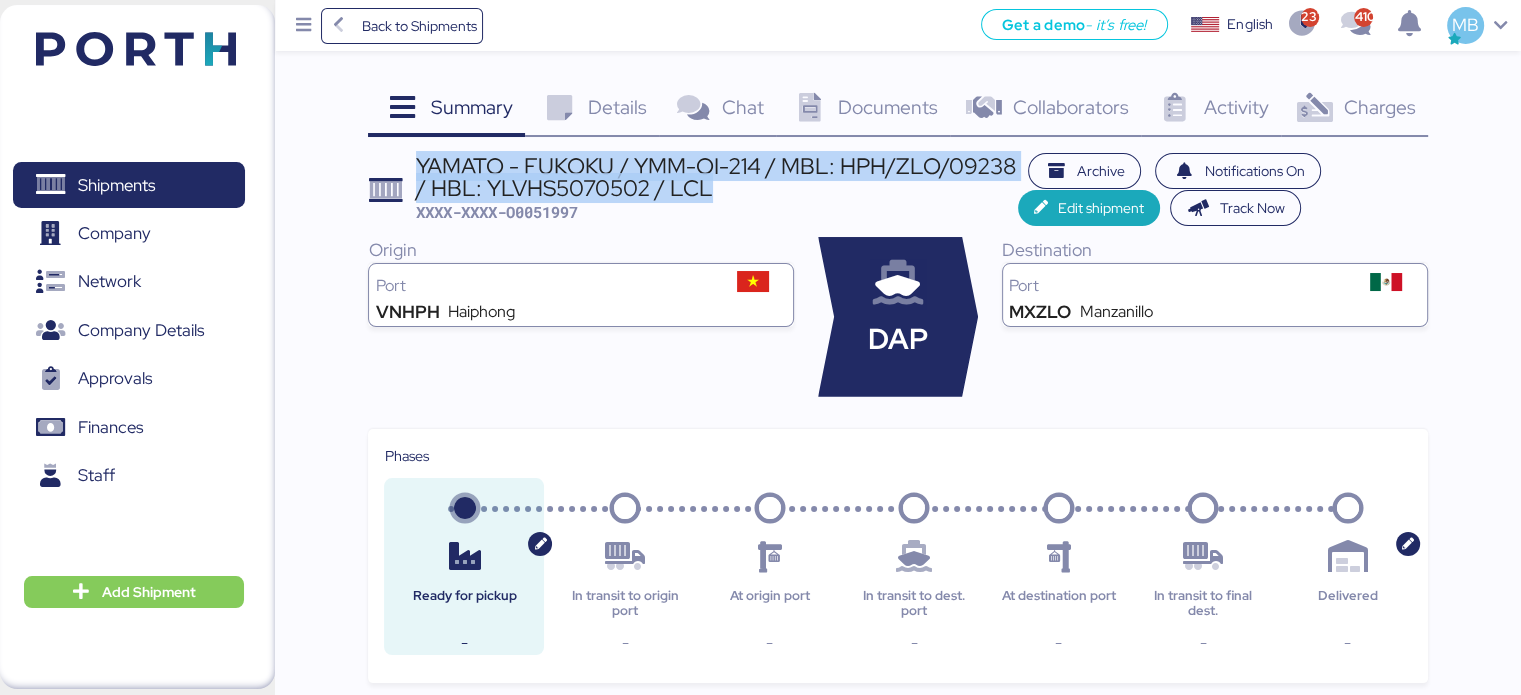 drag, startPoint x: 720, startPoint y: 185, endPoint x: 416, endPoint y: 167, distance: 304.53244 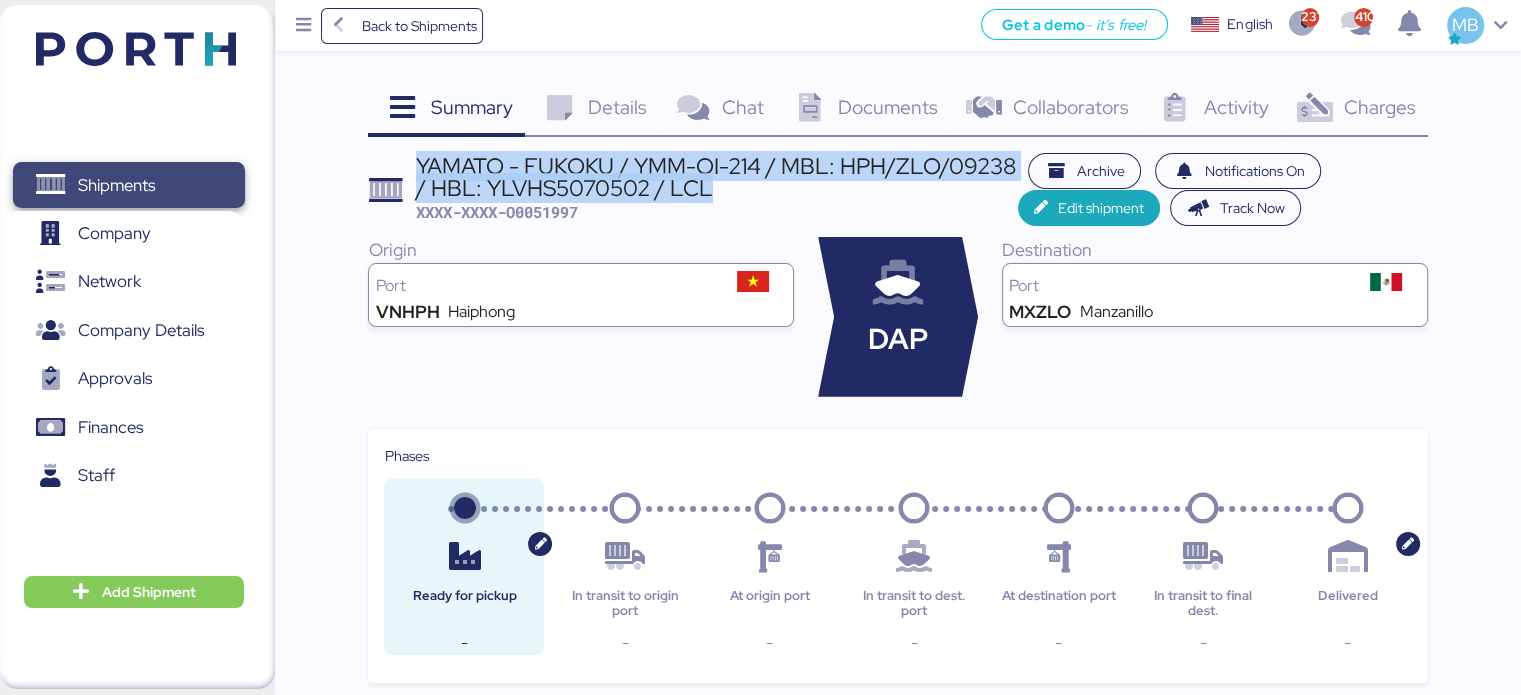 click on "Shipments" at bounding box center [128, 185] 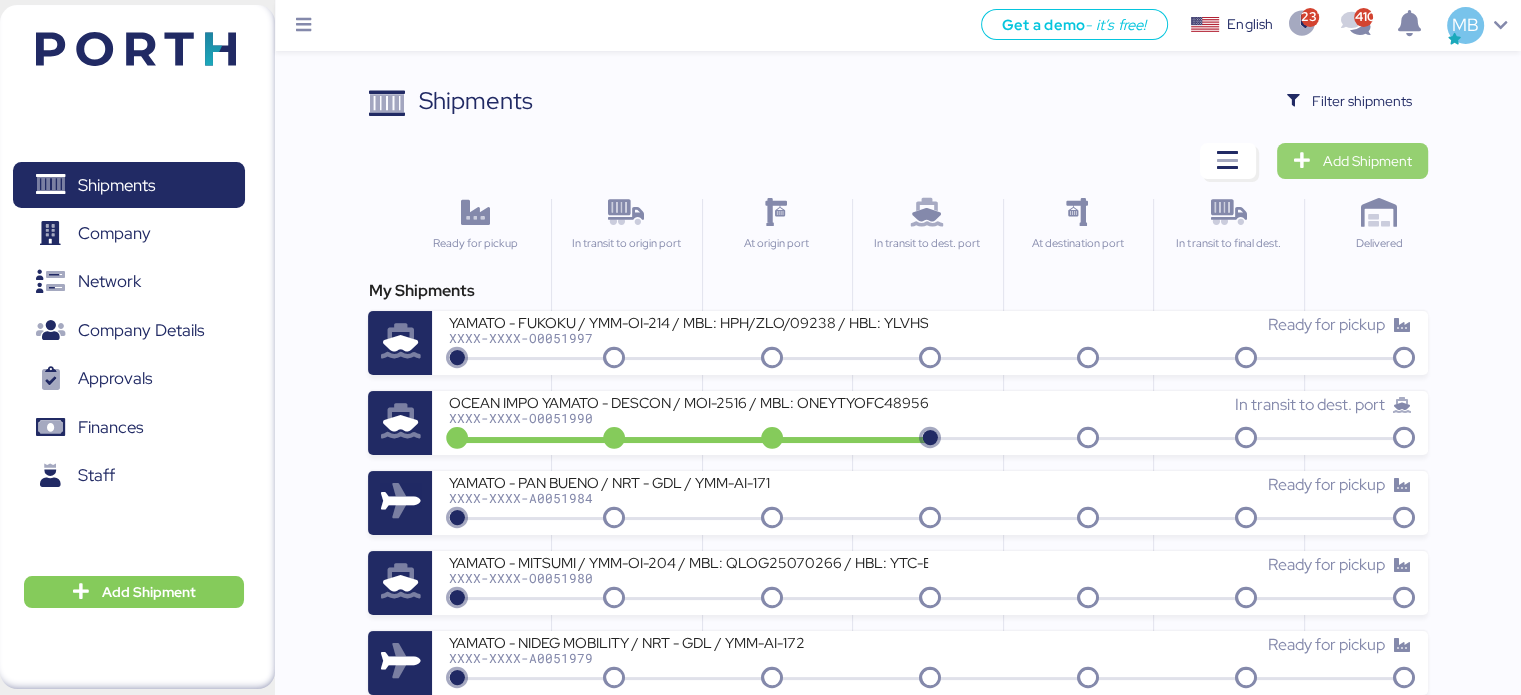 click on "Add Shipment" at bounding box center (1367, 161) 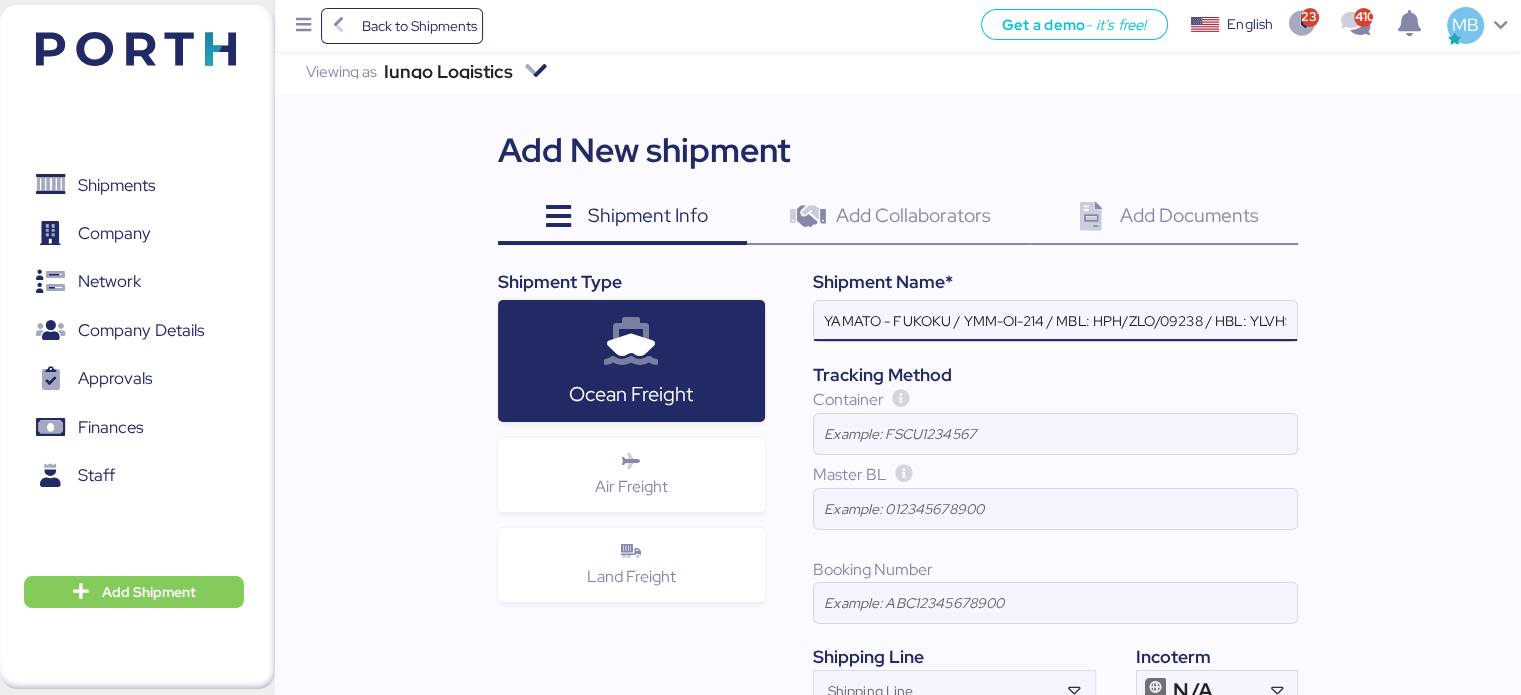 scroll, scrollTop: 0, scrollLeft: 111, axis: horizontal 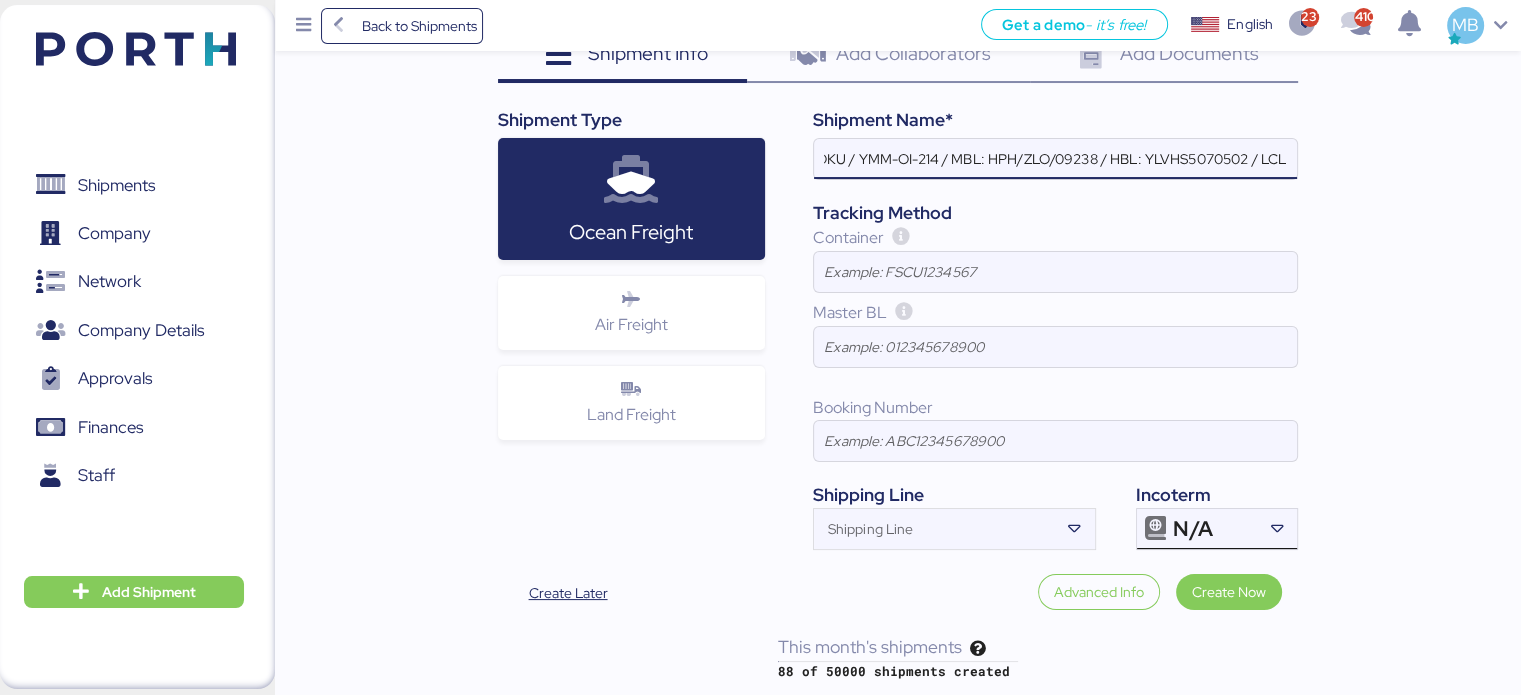 click on "N/A" at bounding box center [1214, 529] 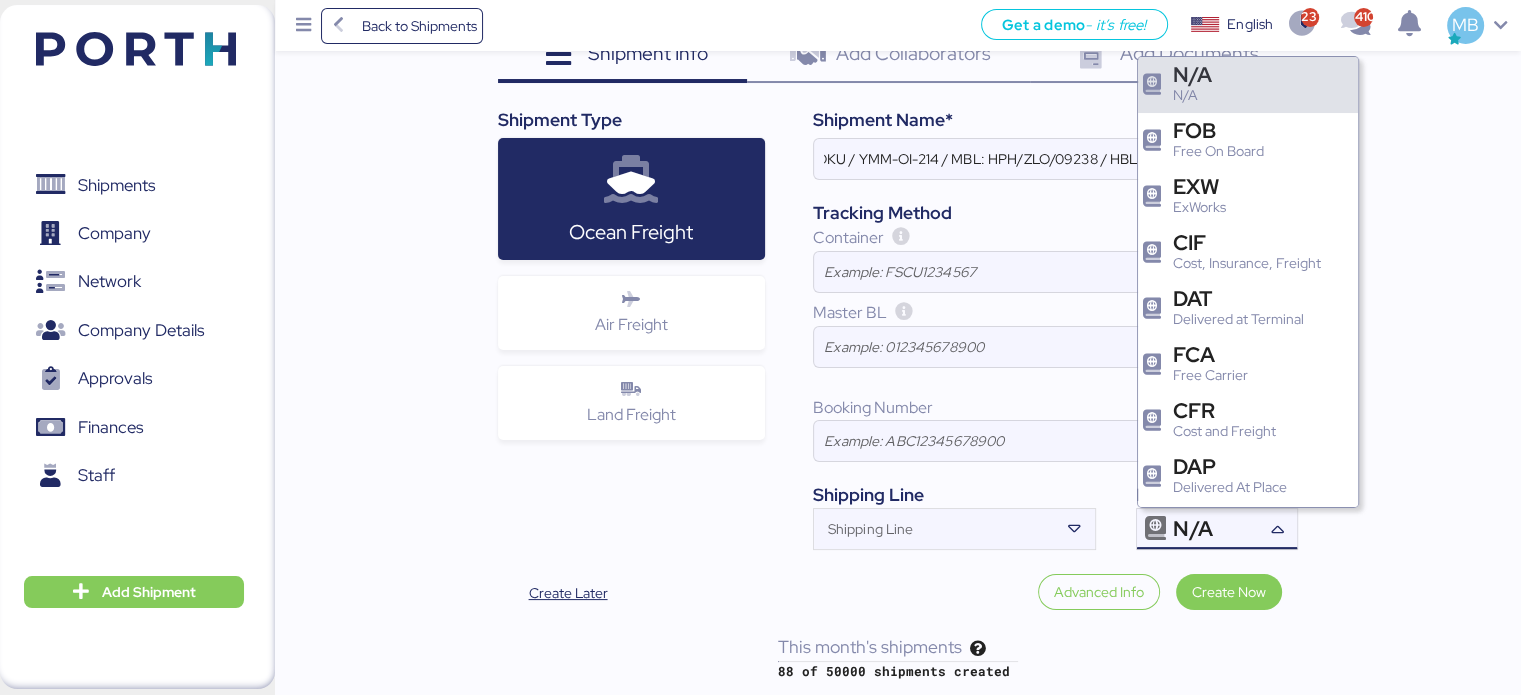 scroll, scrollTop: 0, scrollLeft: 0, axis: both 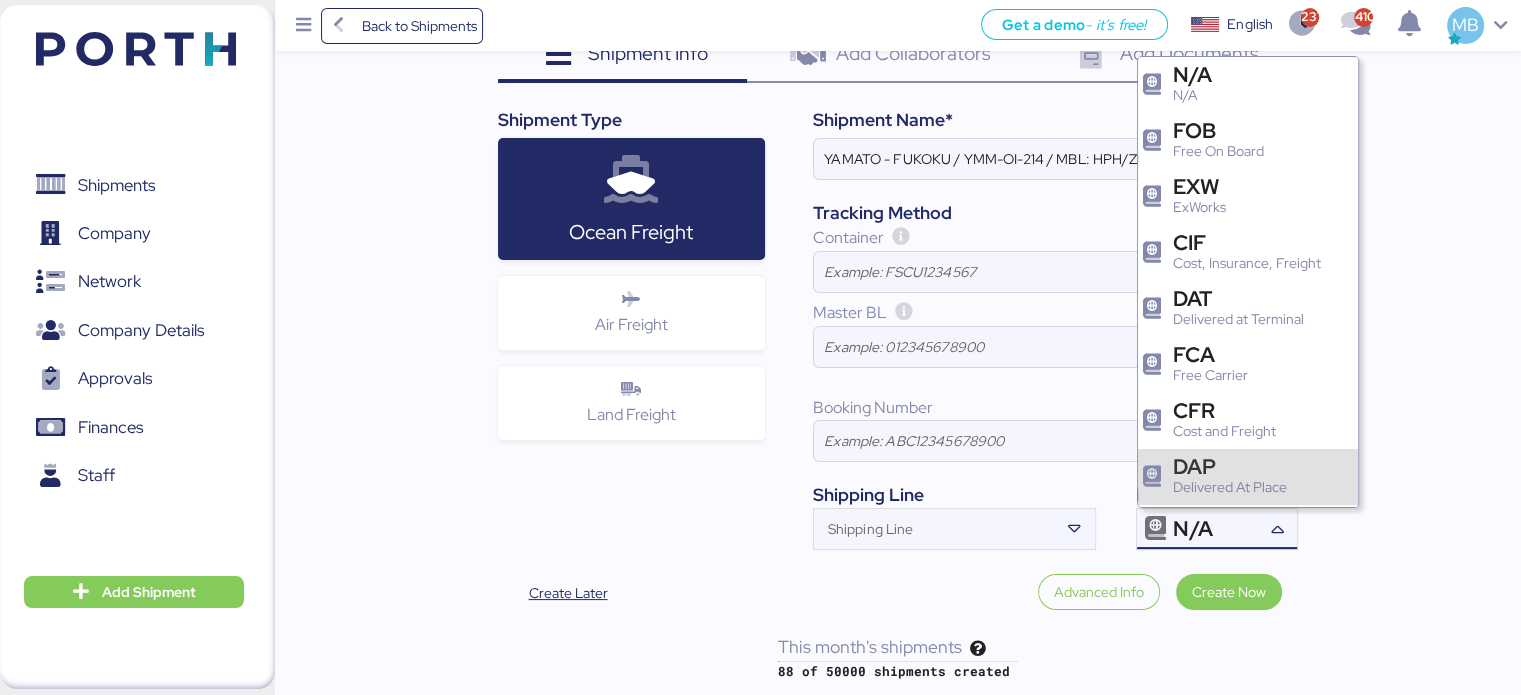 click on "DAP" at bounding box center (1230, 466) 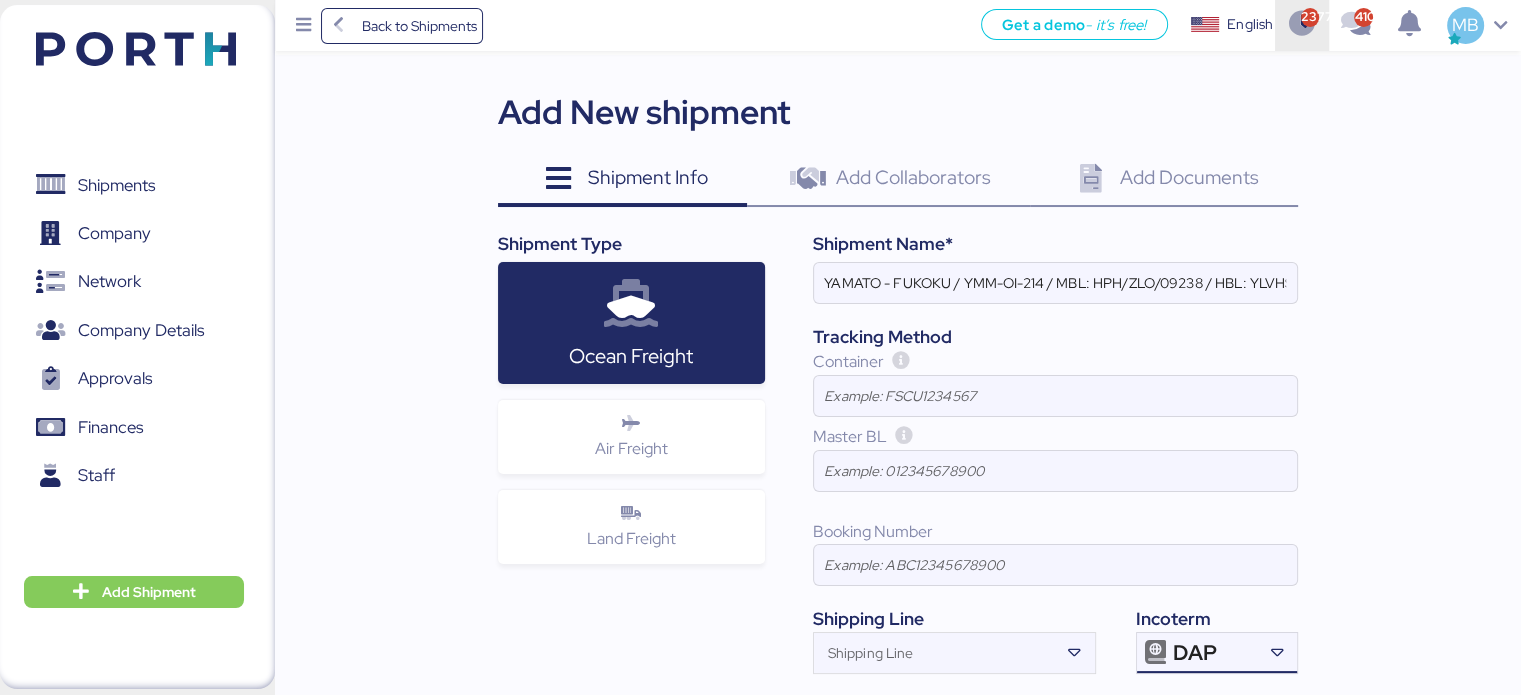 scroll, scrollTop: 0, scrollLeft: 0, axis: both 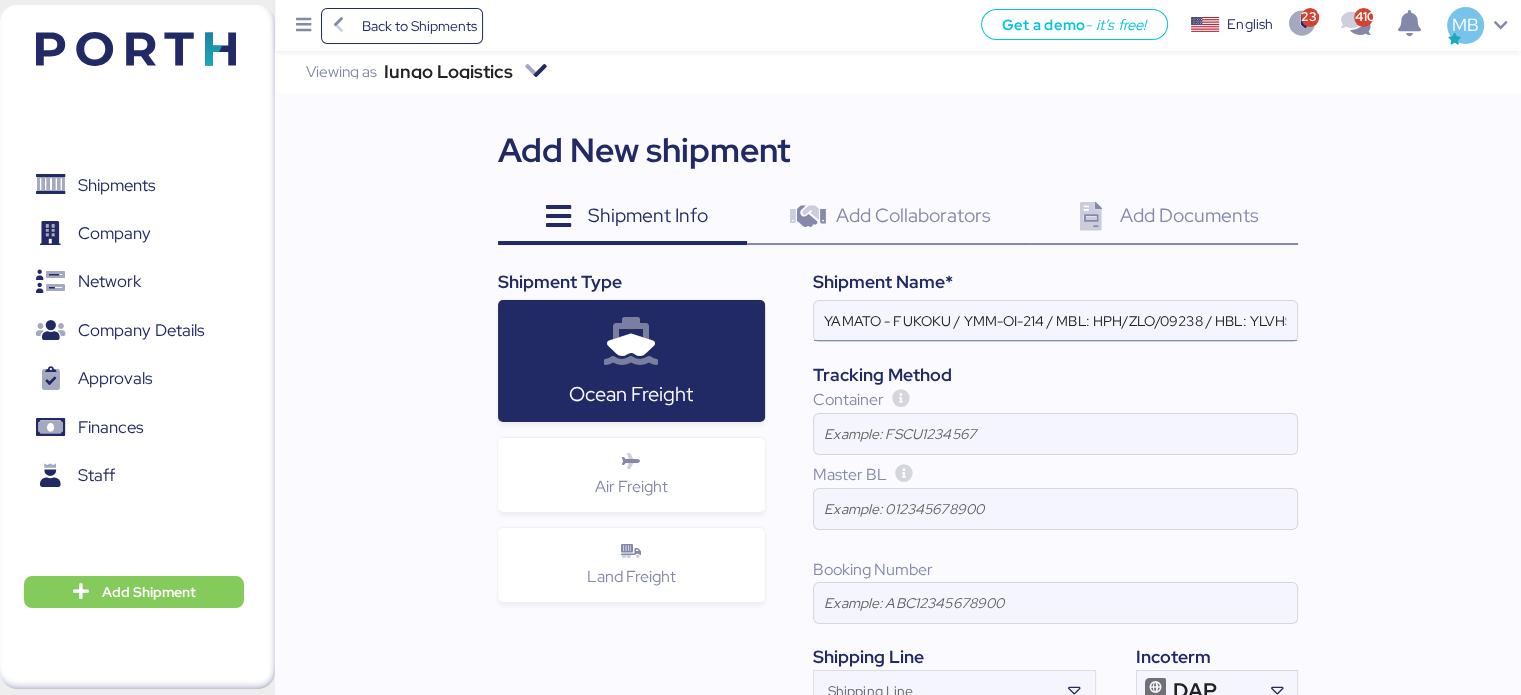 click on "YAMATO - FUKOKU / YMM-OI-214 / MBL: HPH/ZLO/09238 / HBL: YLVHS5070502 / LCL" at bounding box center [1055, 321] 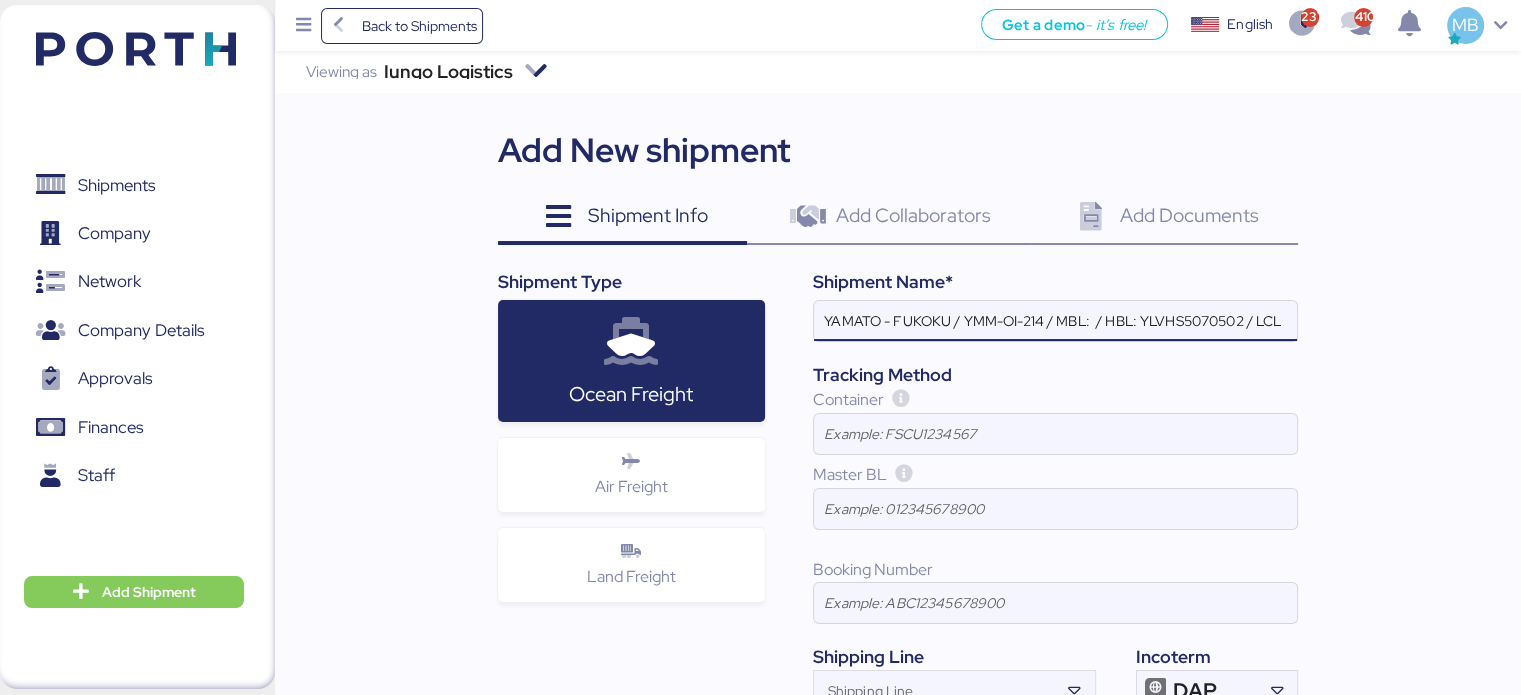paste on "HPH/ZLO/09237" 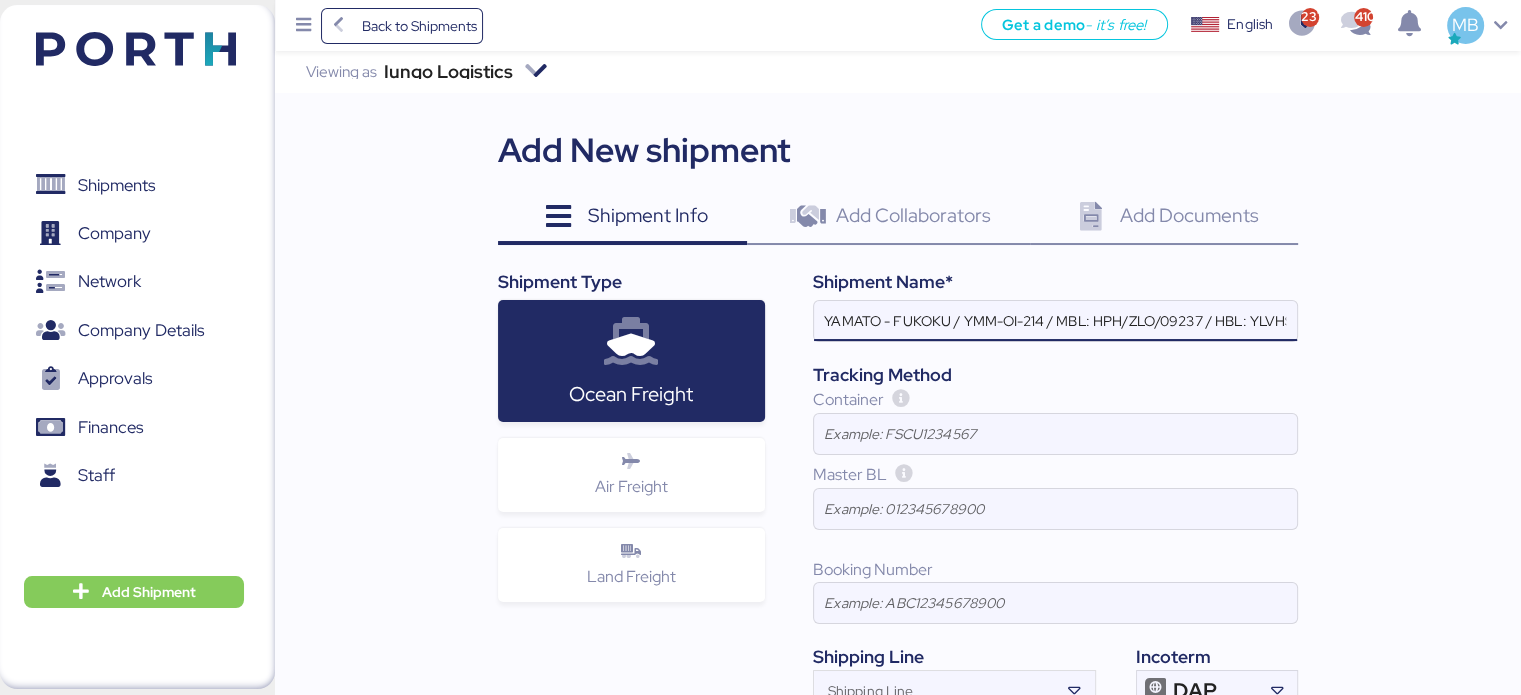 click on "YAMATO - FUKOKU / YMM-OI-214 / MBL: HPH/ZLO/09237 / HBL: YLVHS5070502 / LCL" at bounding box center (1055, 321) 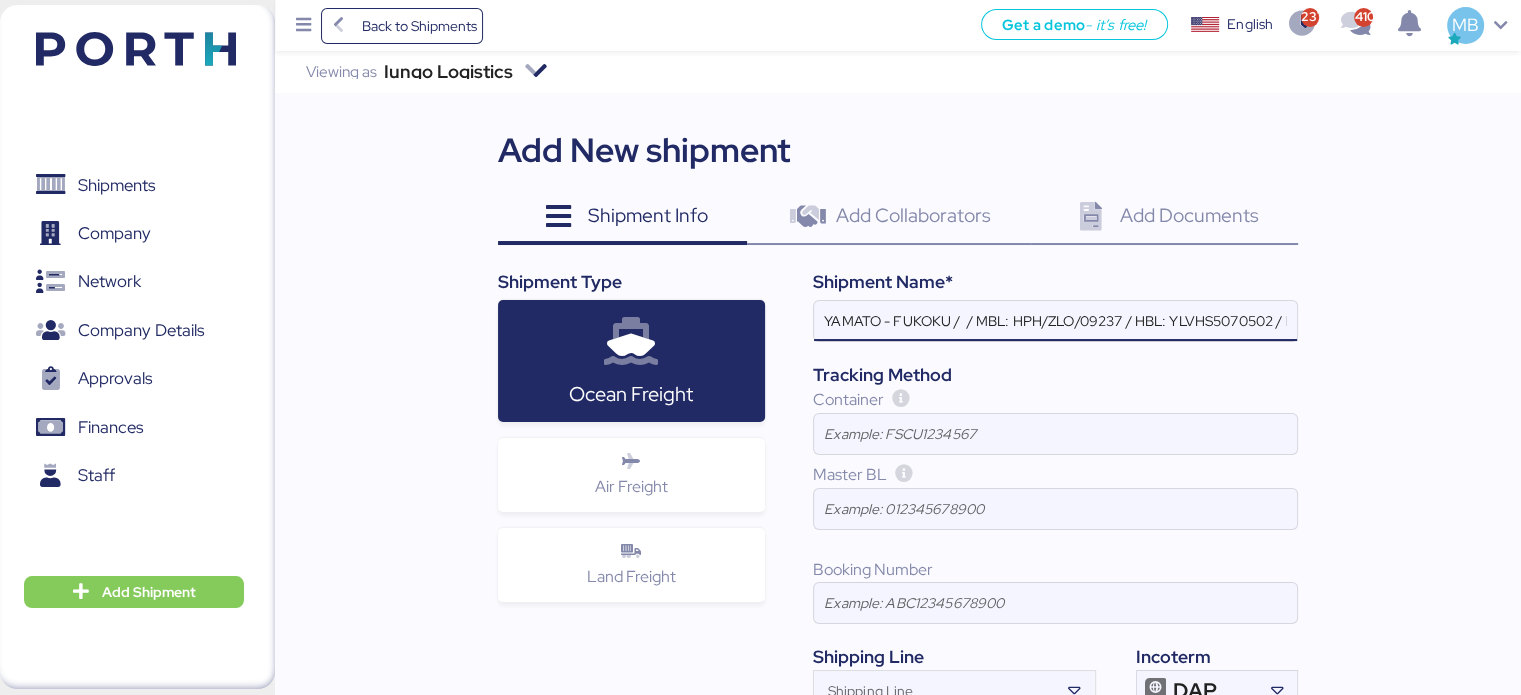 paste on "YMM-OI-215" 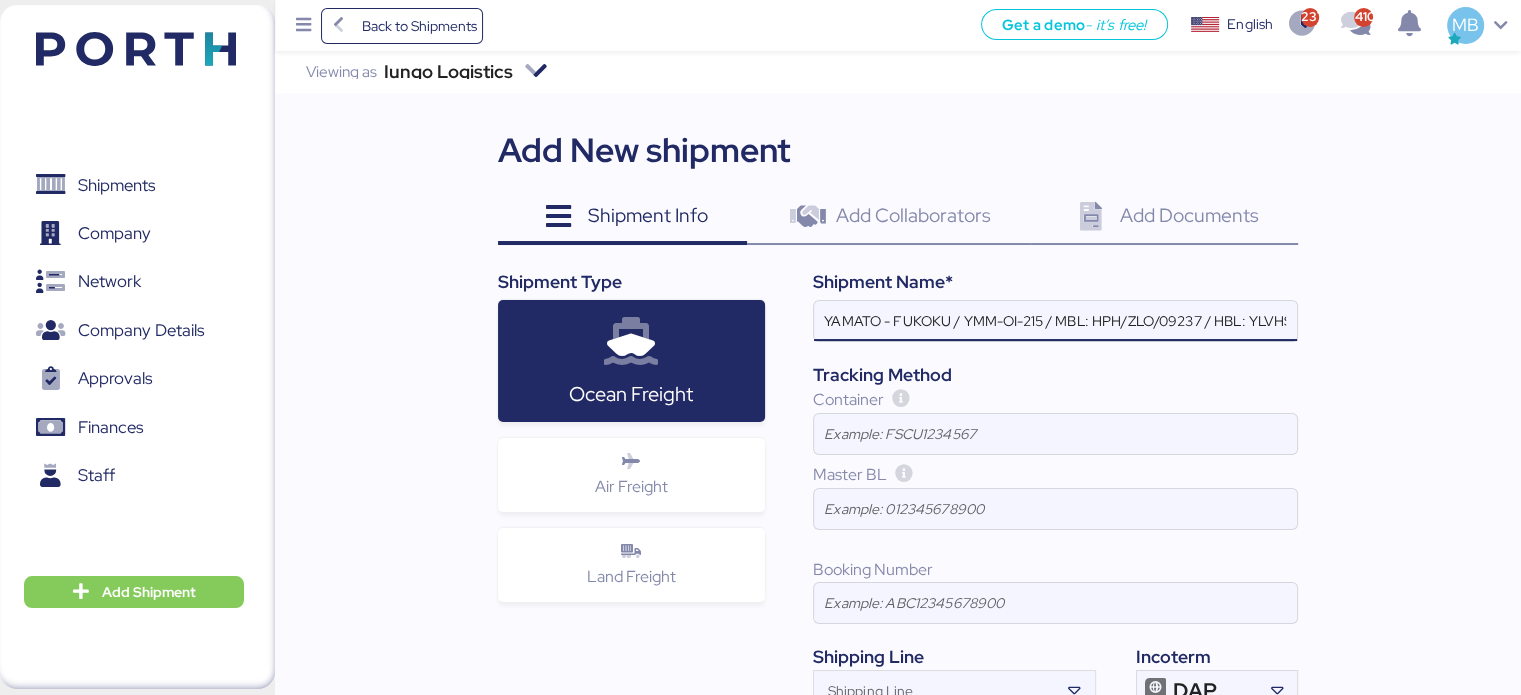 click on "YAMATO - FUKOKU / YMM-OI-215 / MBL: HPH/ZLO/09237 / HBL: YLVHS5070502 / LCL" at bounding box center (1055, 321) 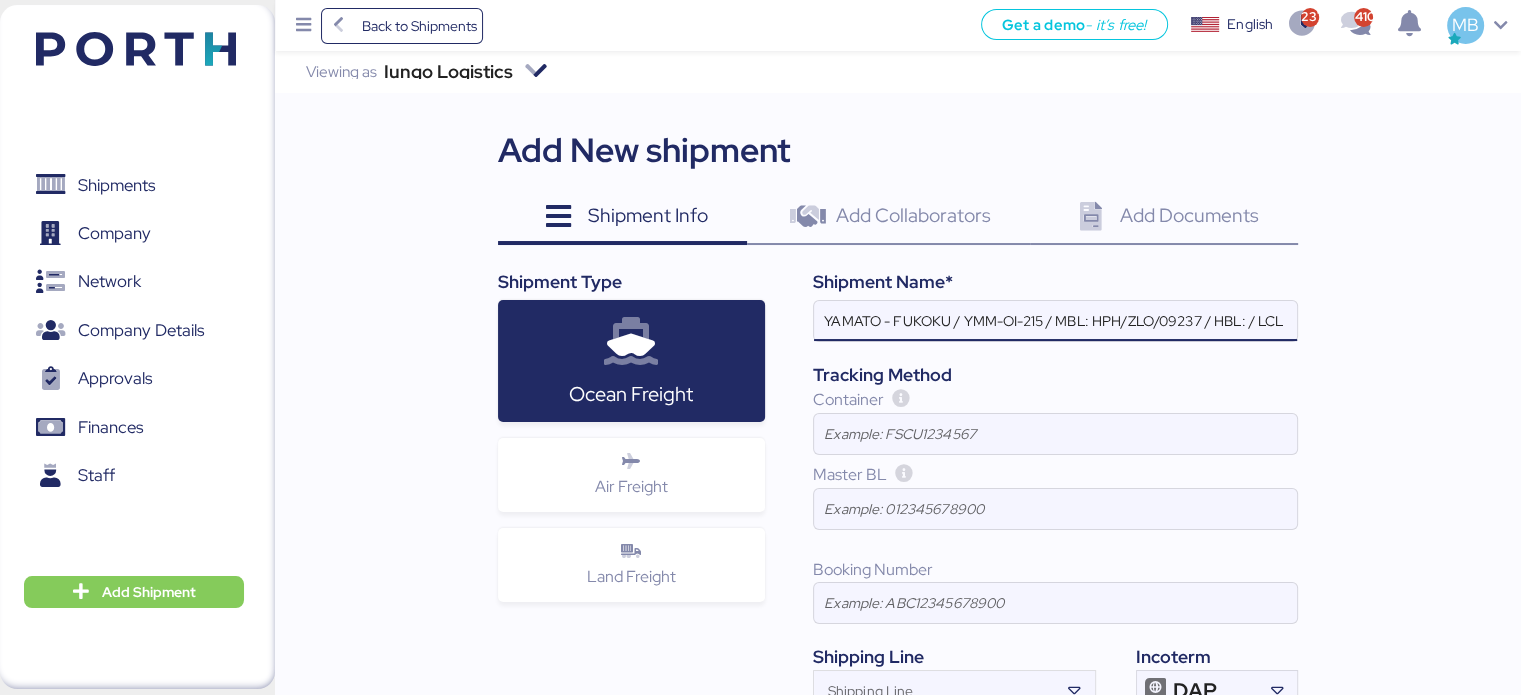 paste on "YLVHS5070513" 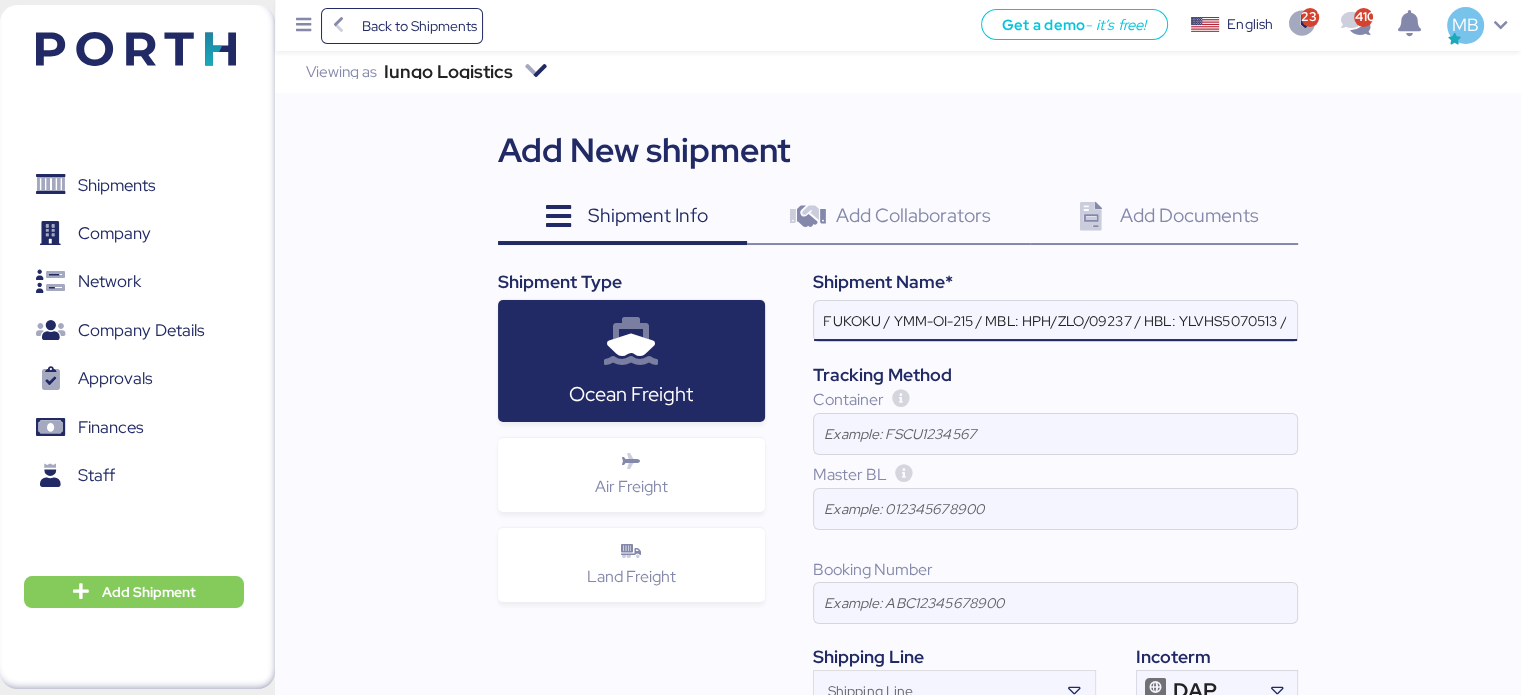 scroll, scrollTop: 0, scrollLeft: 105, axis: horizontal 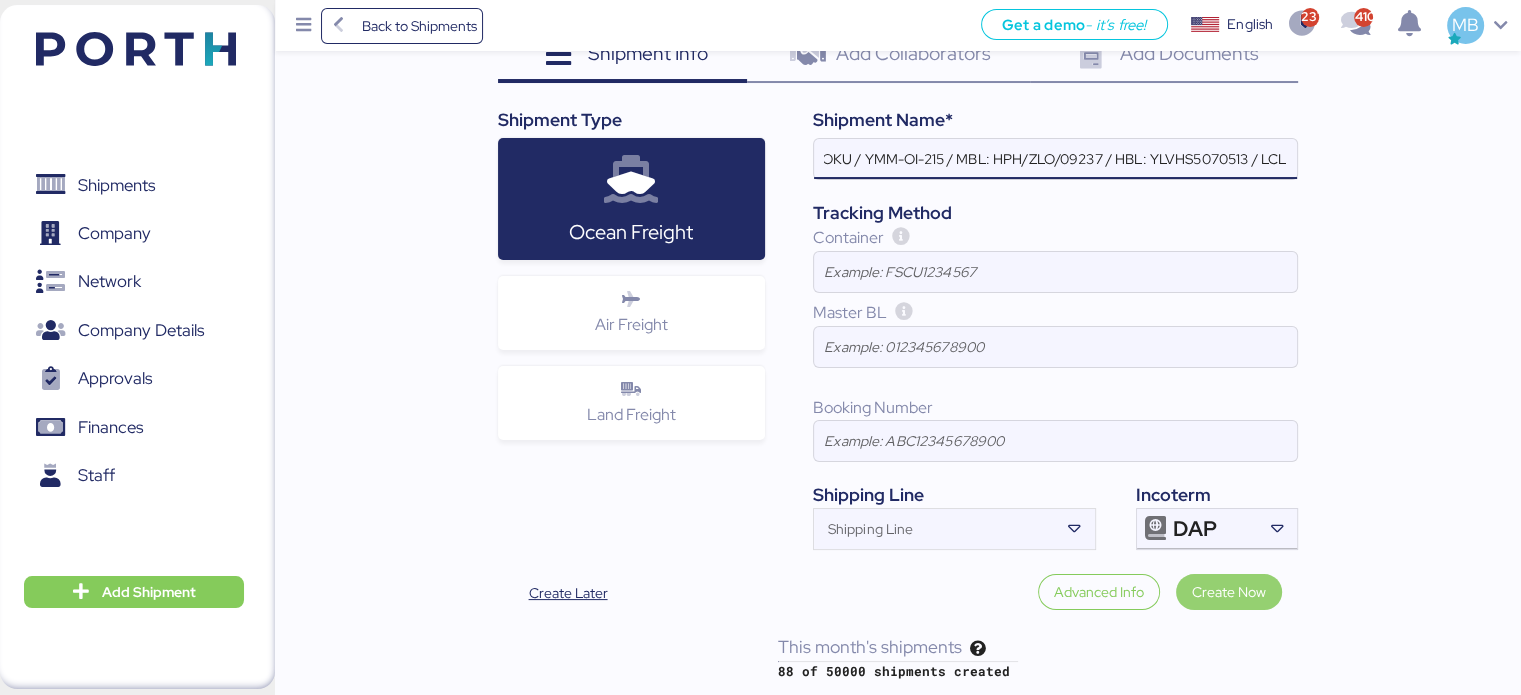type on "YAMATO - FUKOKU / YMM-OI-215 / MBL: HPH/ZLO/09237 / HBL: YLVHS5070513 / LCL" 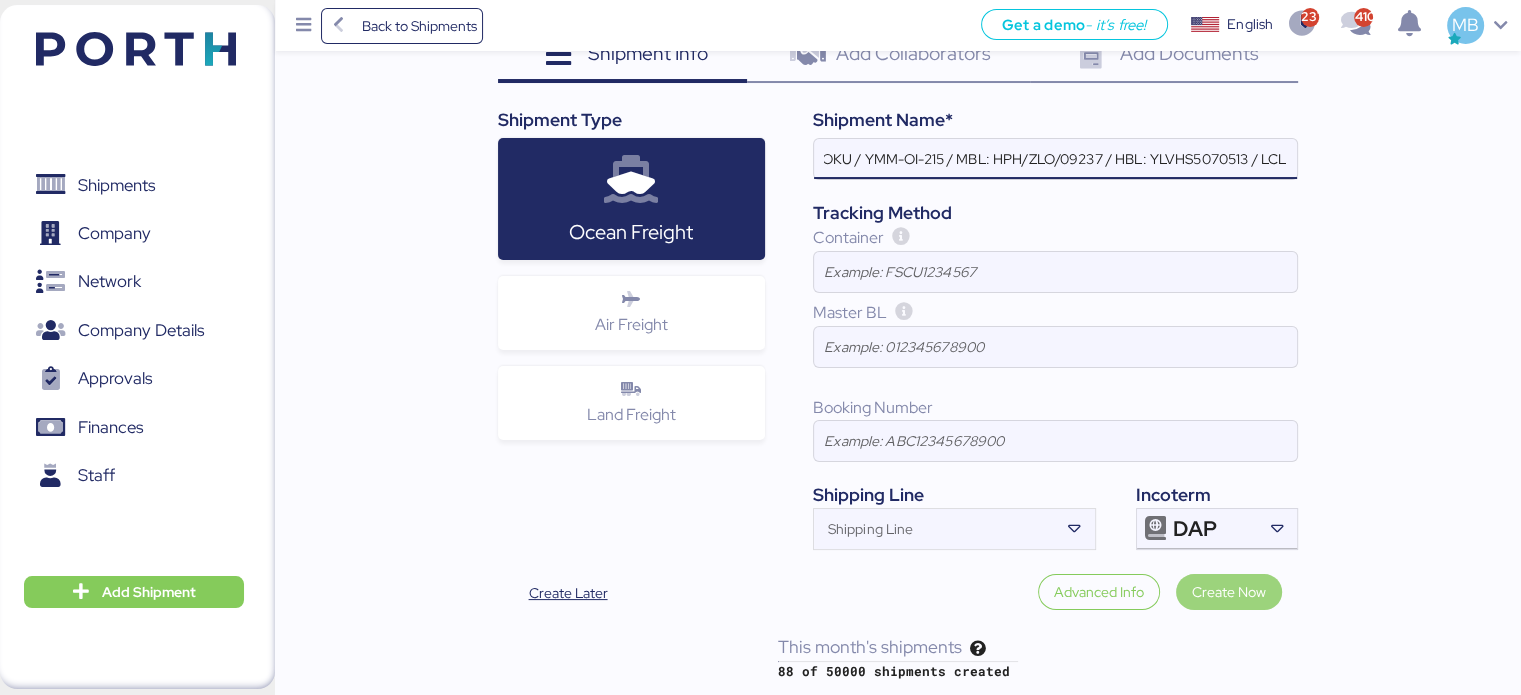 click on "Create Now" at bounding box center (1229, 592) 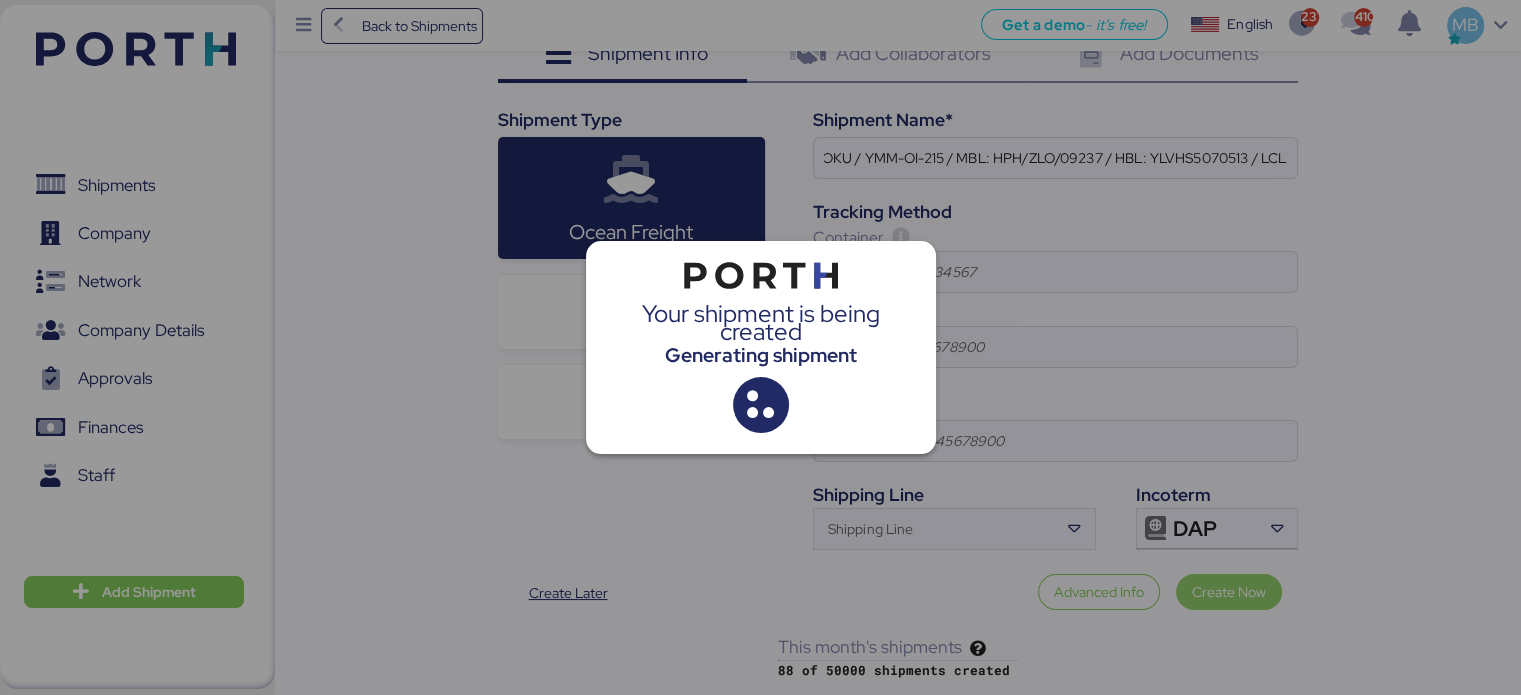 scroll, scrollTop: 0, scrollLeft: 0, axis: both 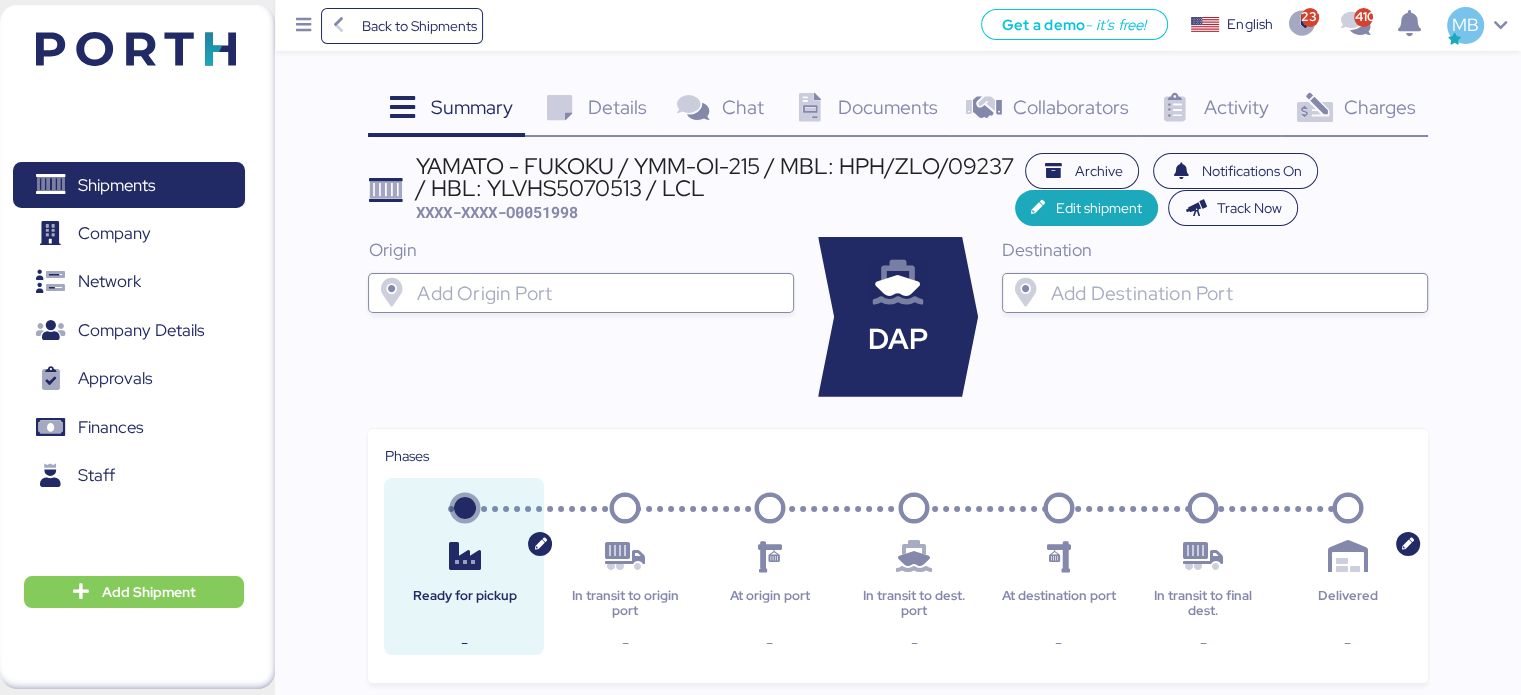 click at bounding box center [599, 293] 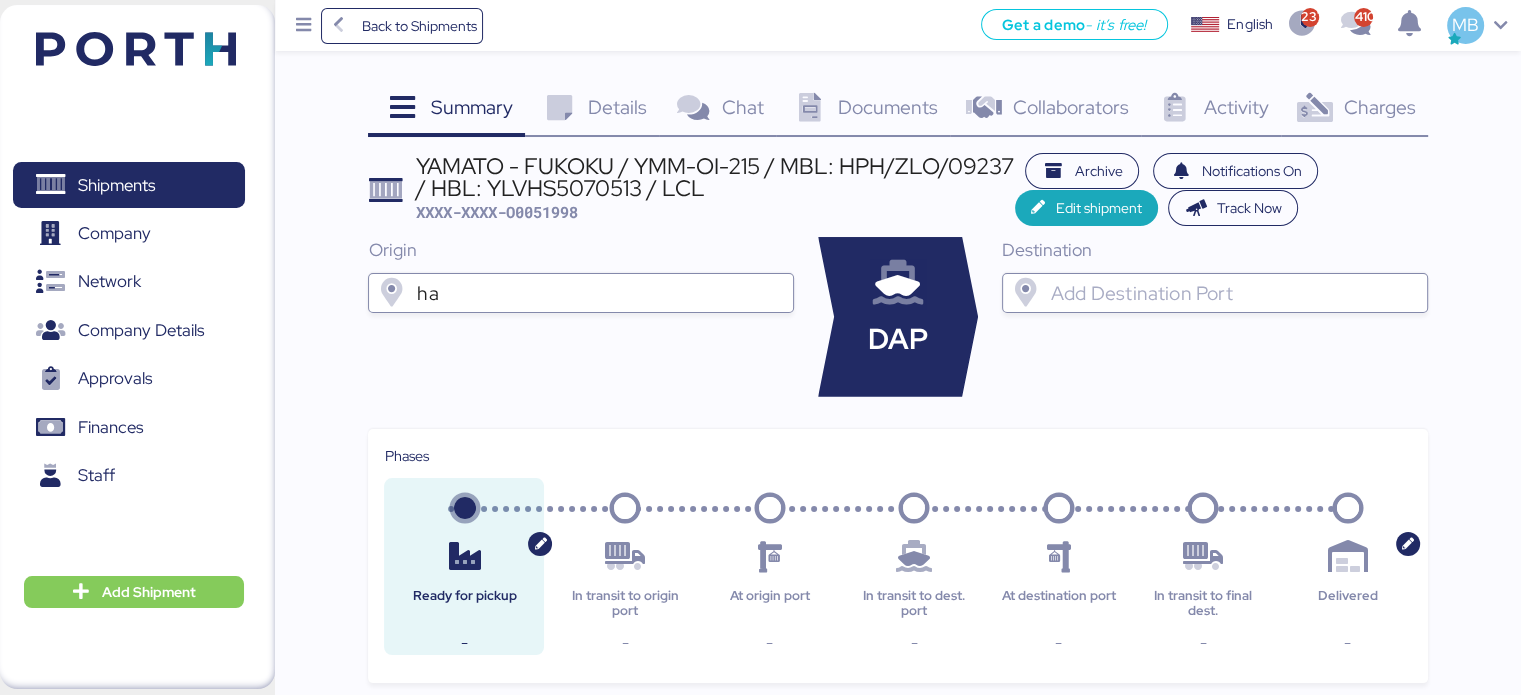 type on "h" 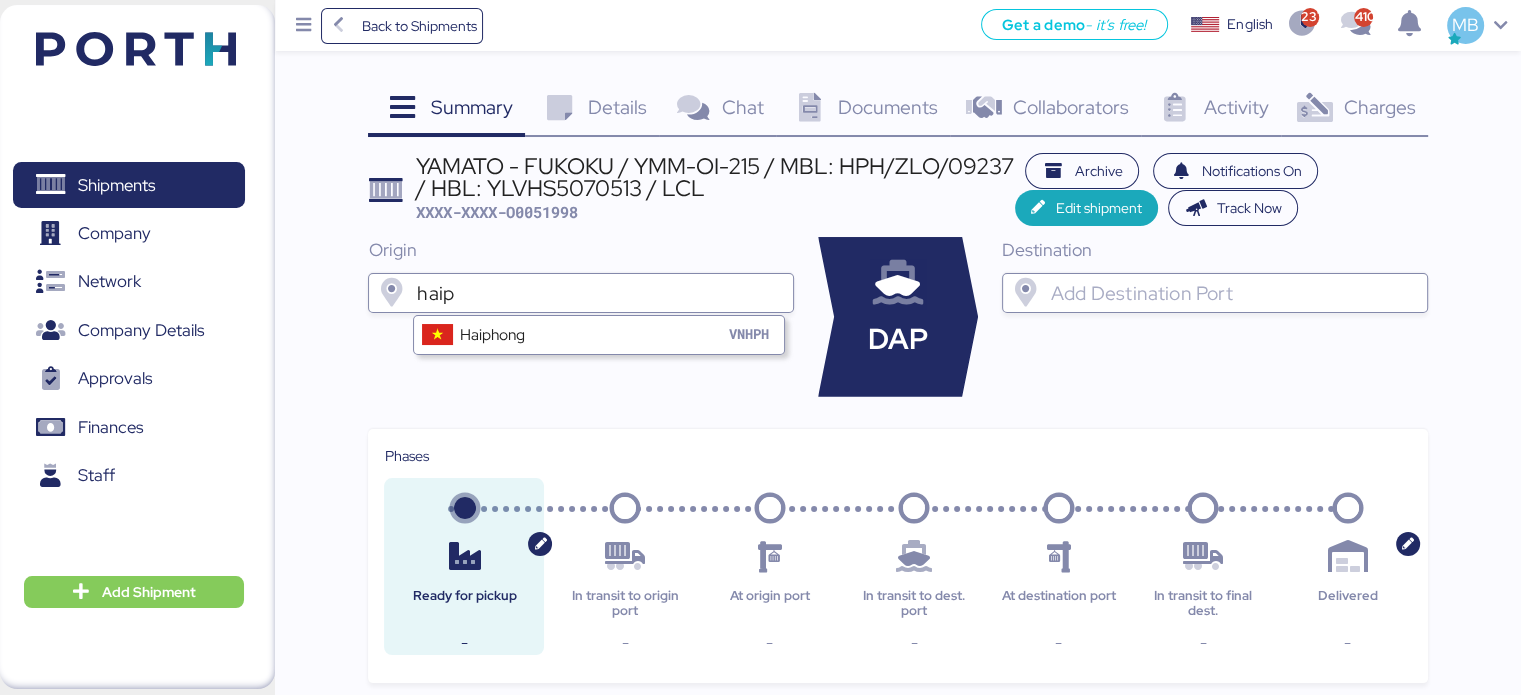 type on "haip" 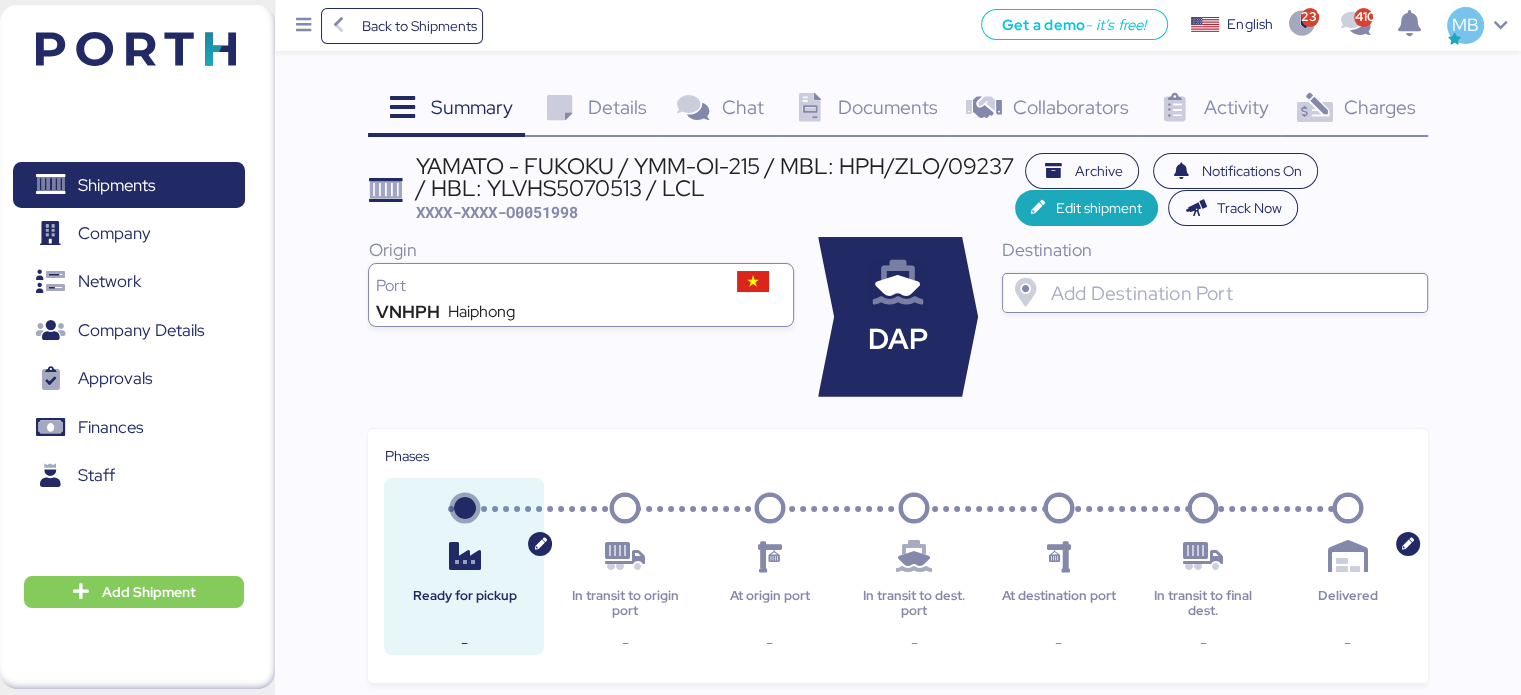 click at bounding box center [1233, 293] 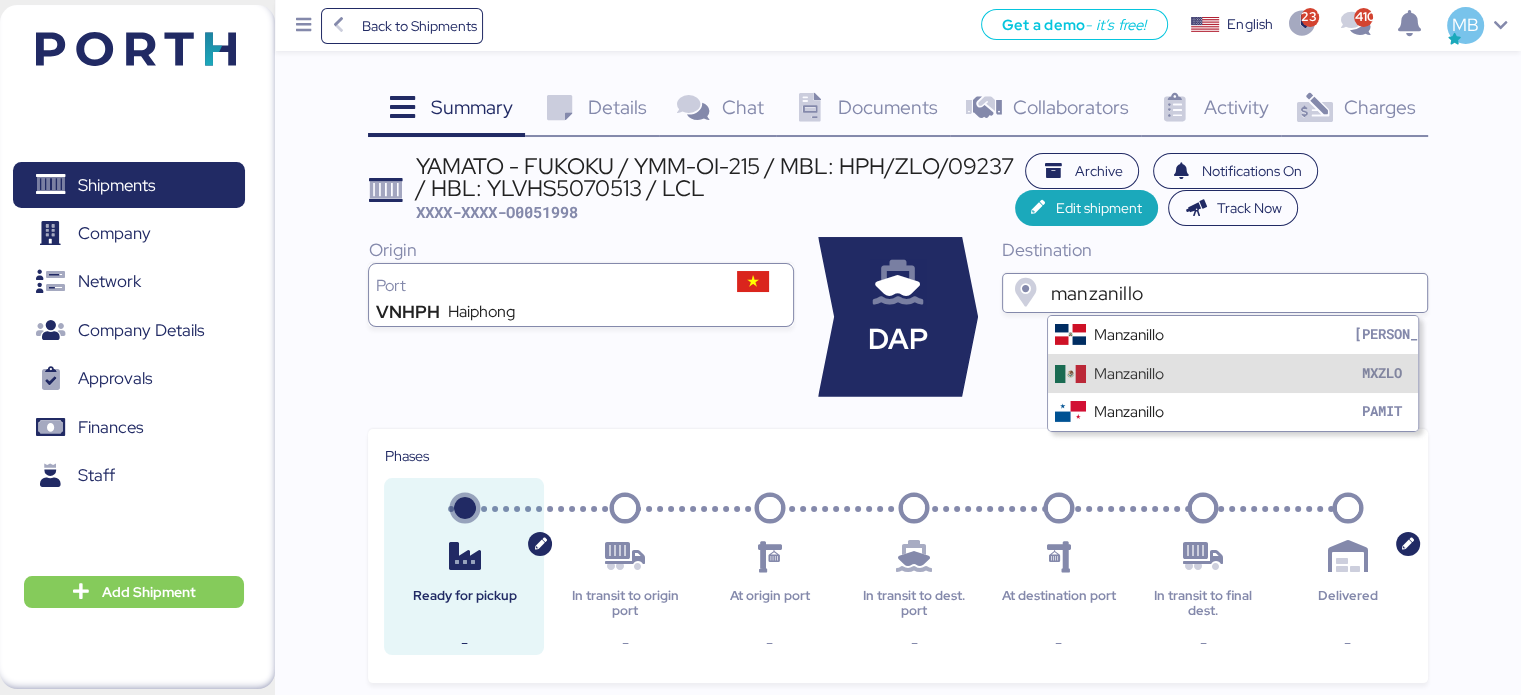 type on "manzanillo" 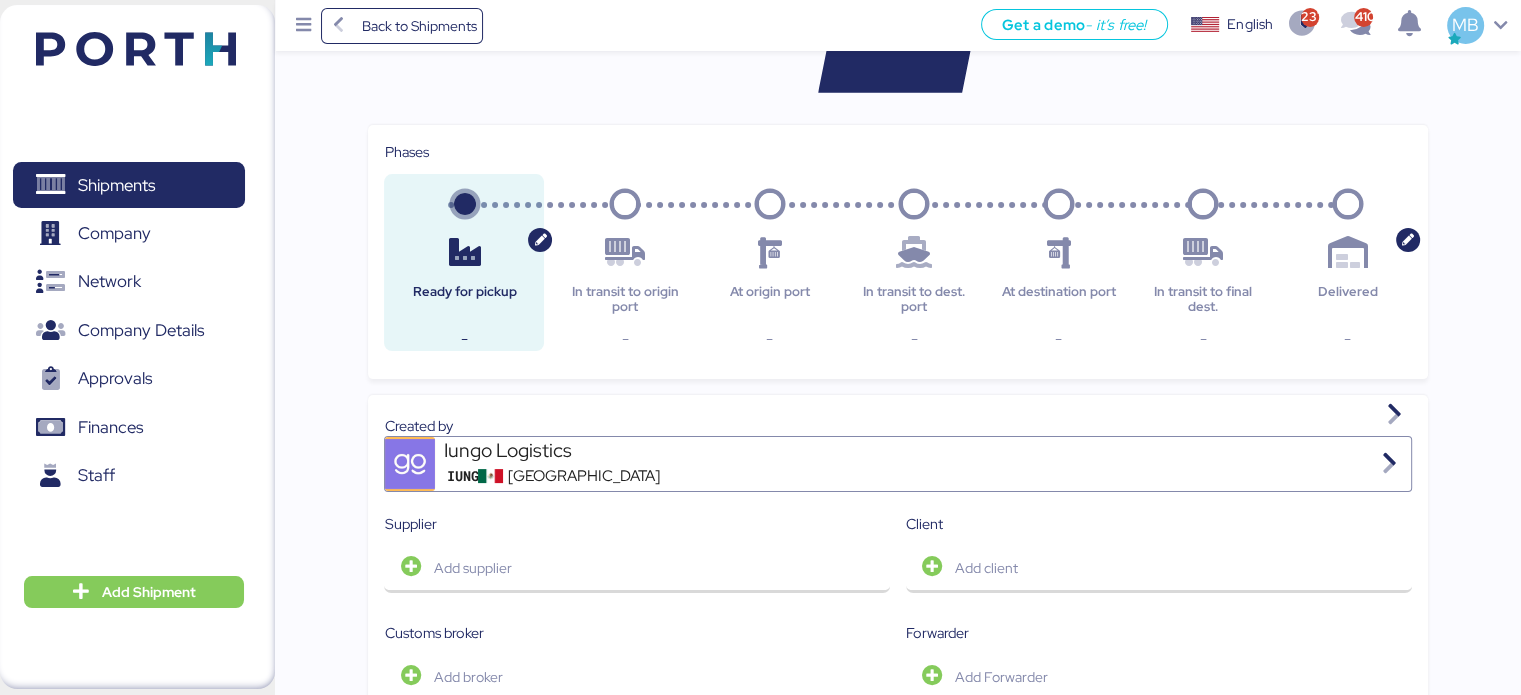 scroll, scrollTop: 0, scrollLeft: 0, axis: both 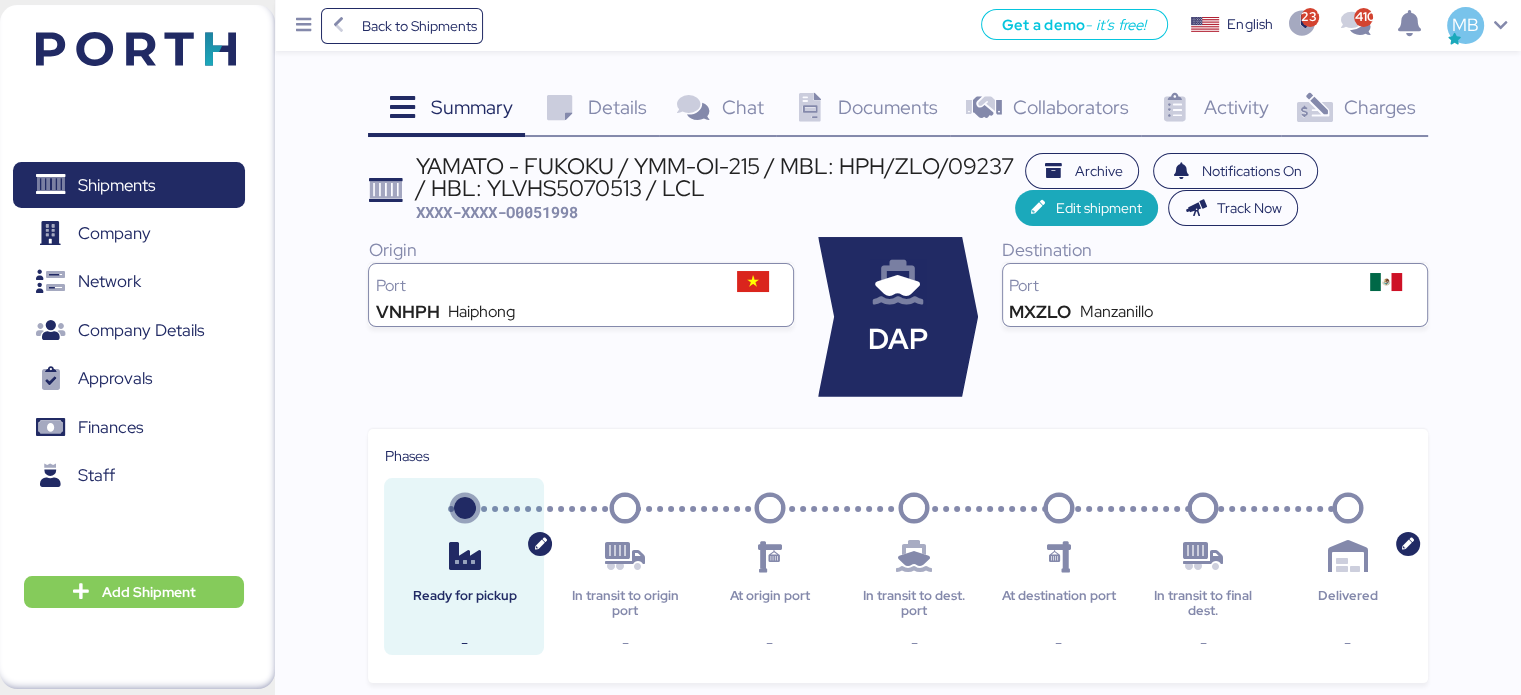 click on "Details" at bounding box center (617, 107) 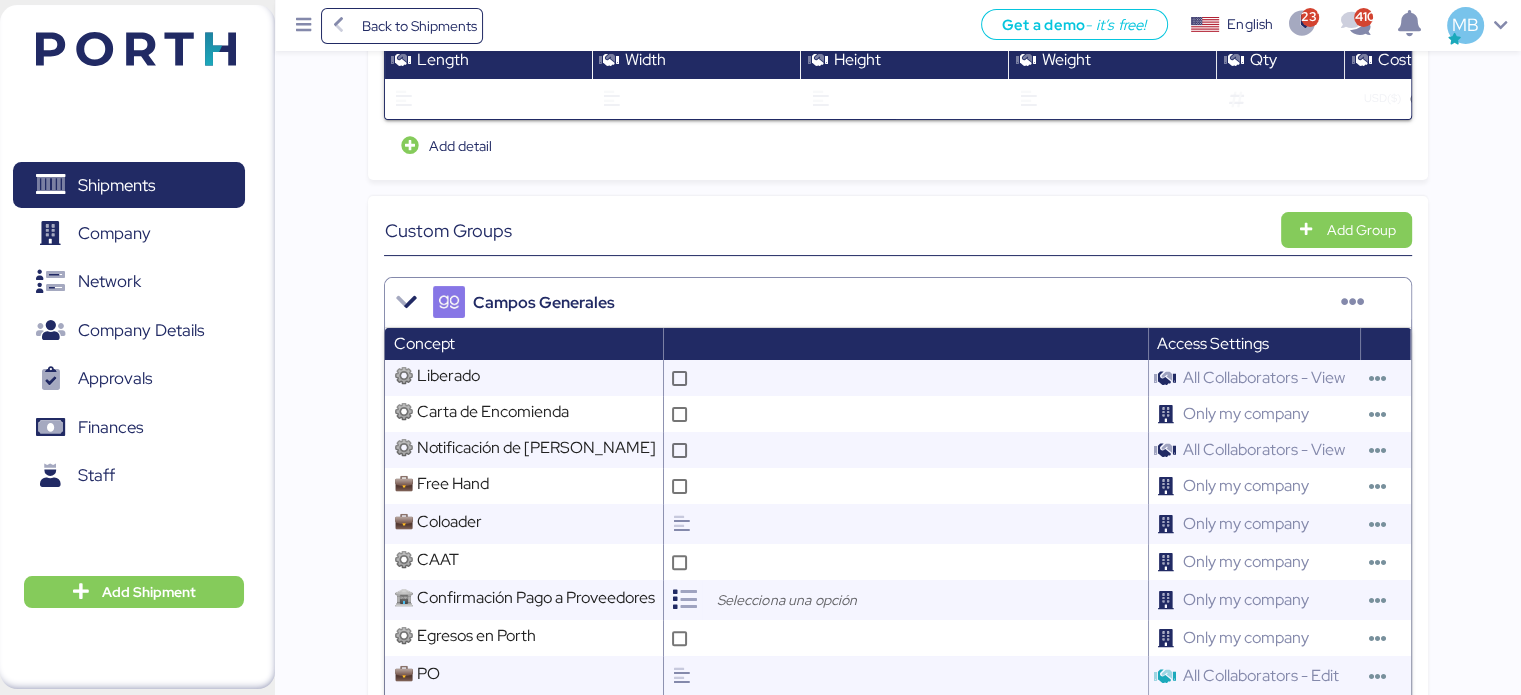 scroll, scrollTop: 600, scrollLeft: 0, axis: vertical 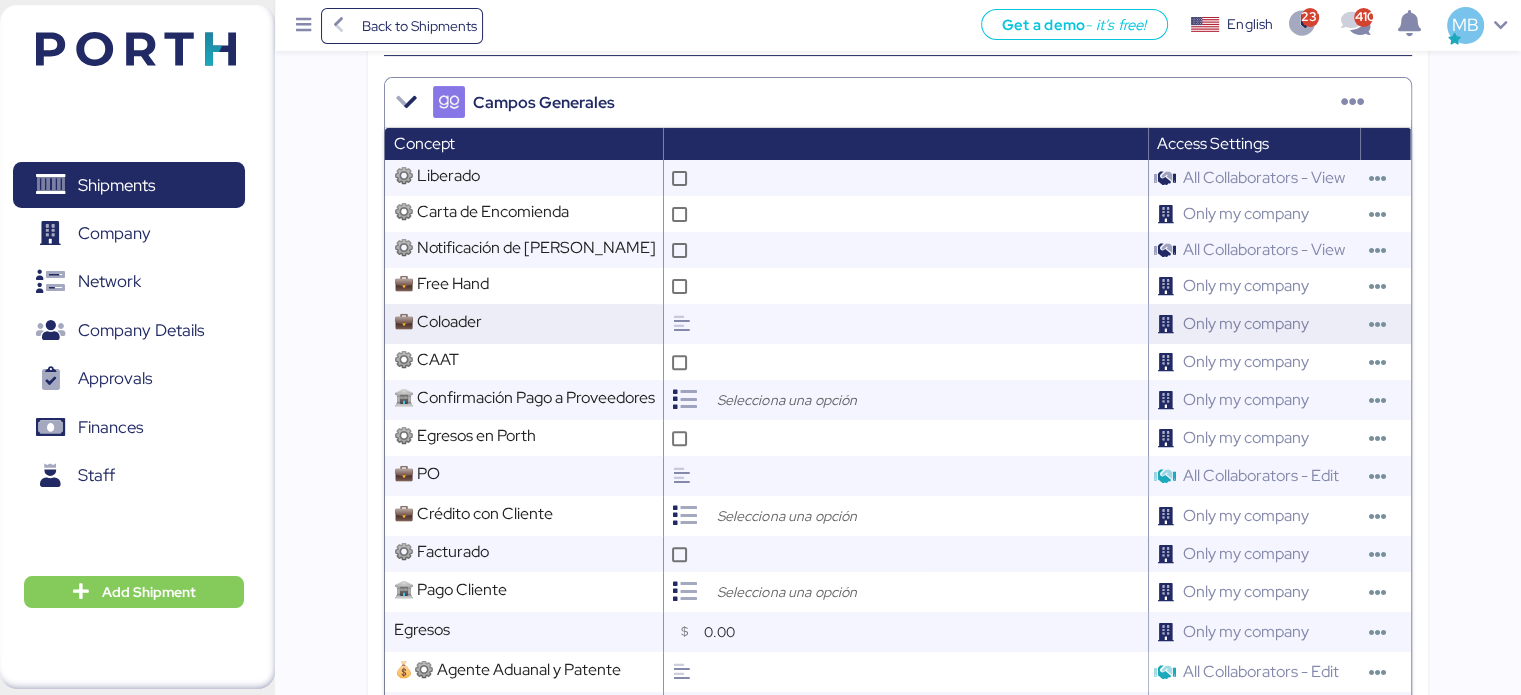 click at bounding box center (922, 324) 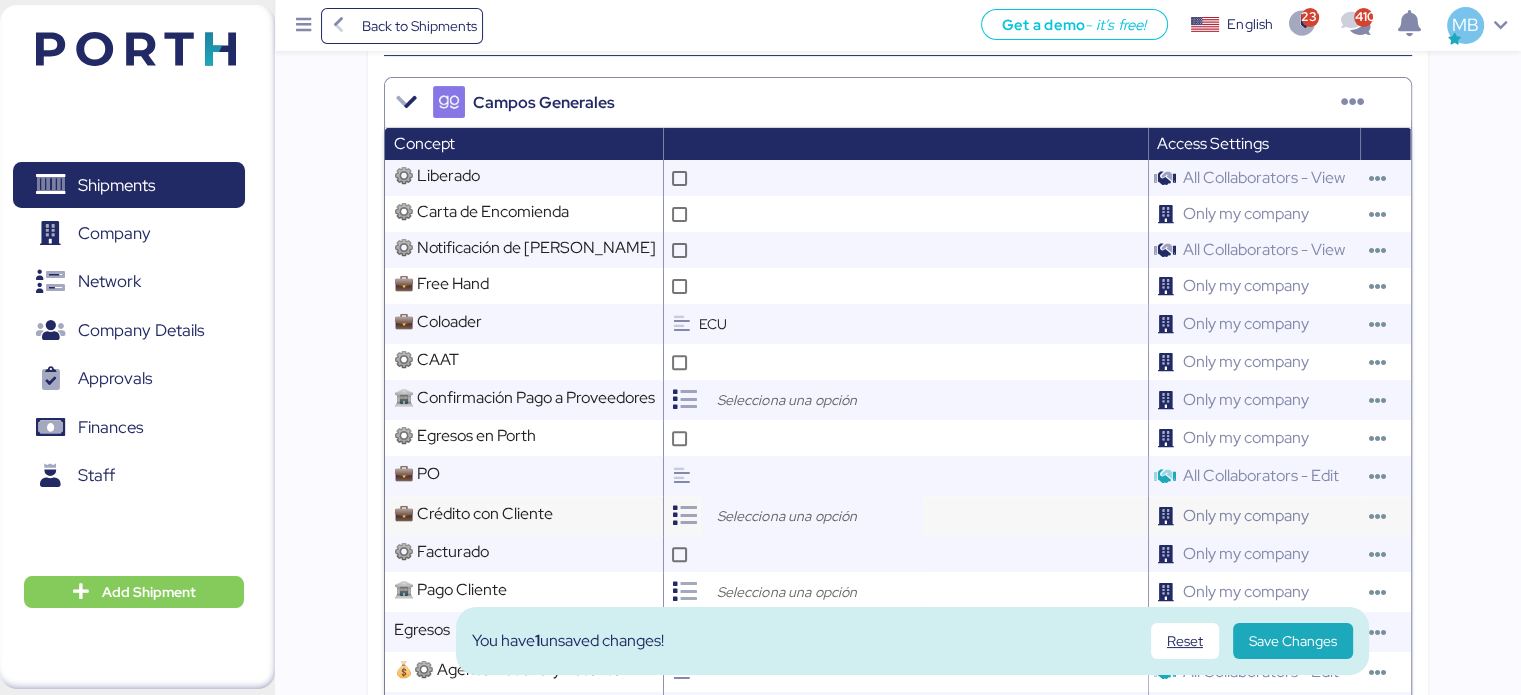 type on "ECU" 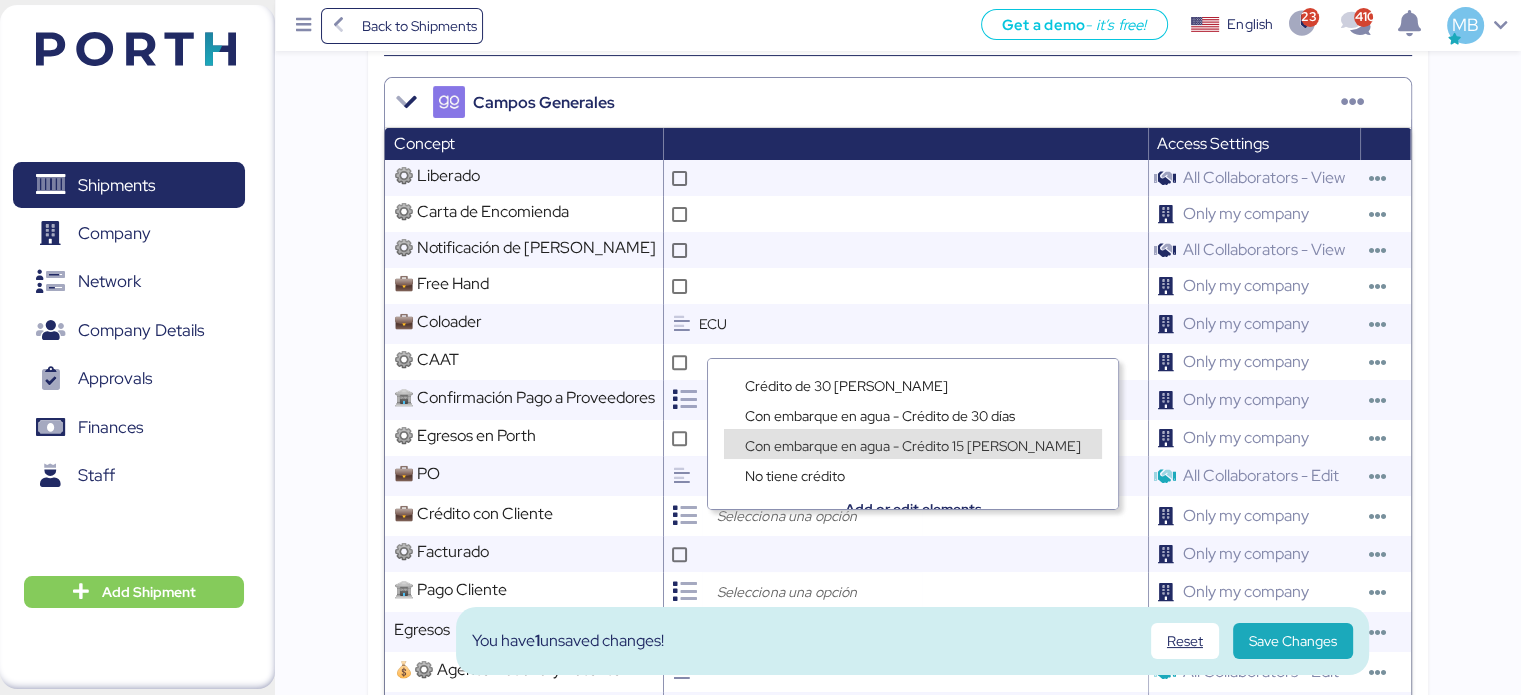 click on "Con embarque en agua - Crédito 15 [PERSON_NAME]" at bounding box center [913, 446] 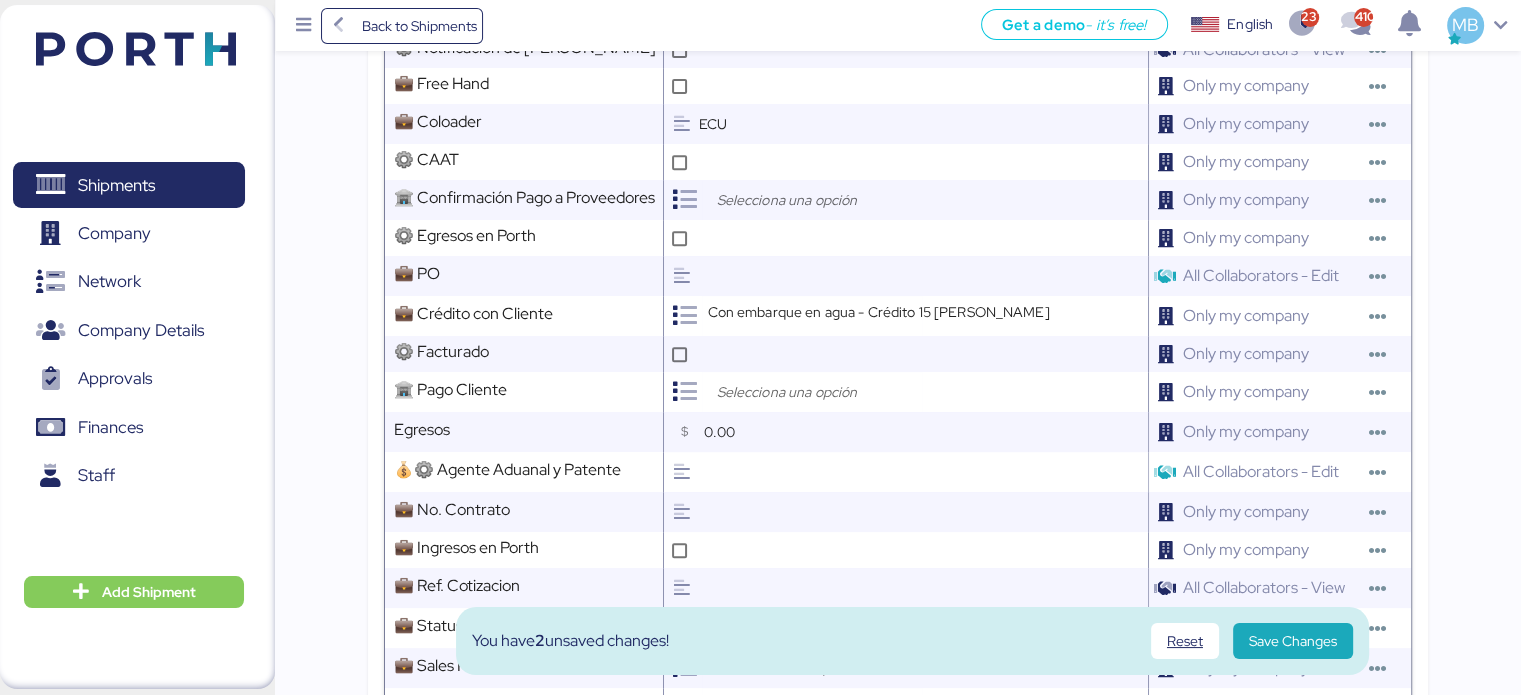 scroll, scrollTop: 1000, scrollLeft: 0, axis: vertical 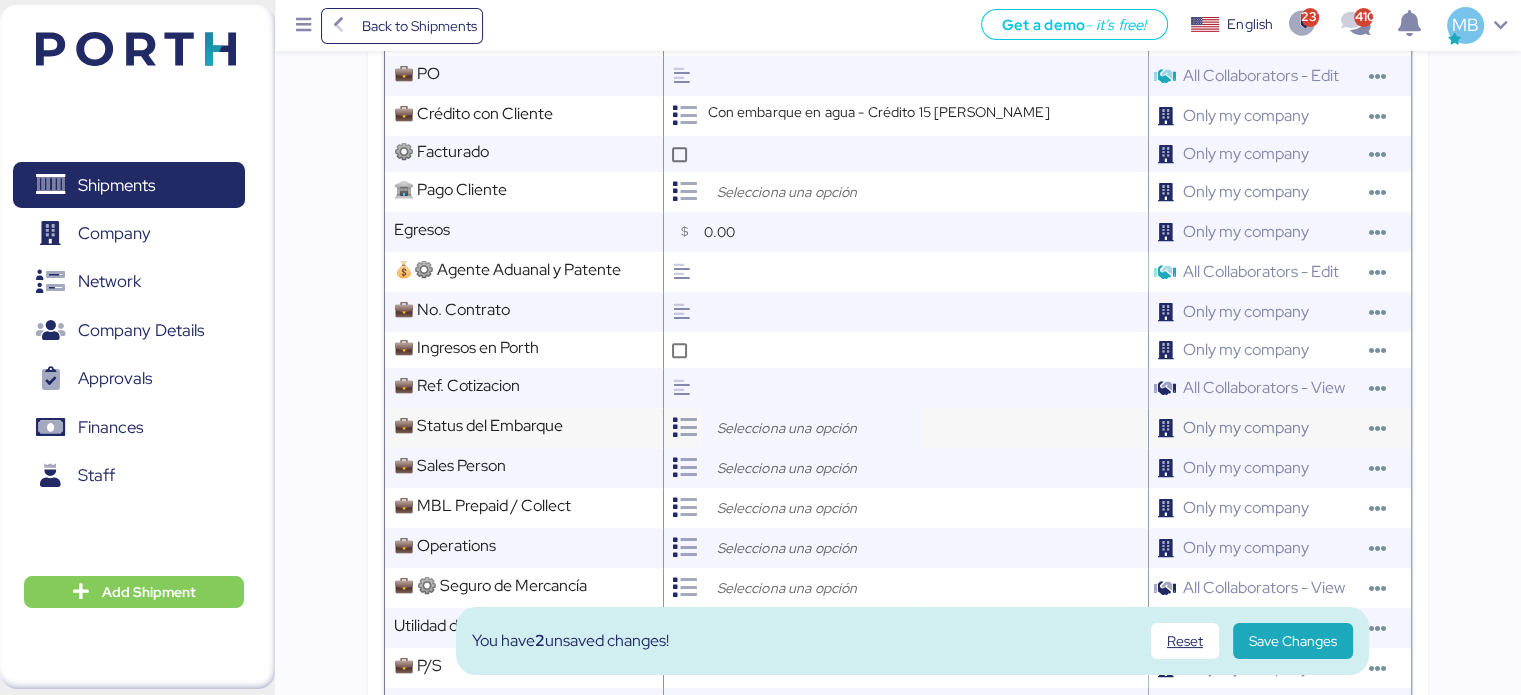click at bounding box center (817, 428) 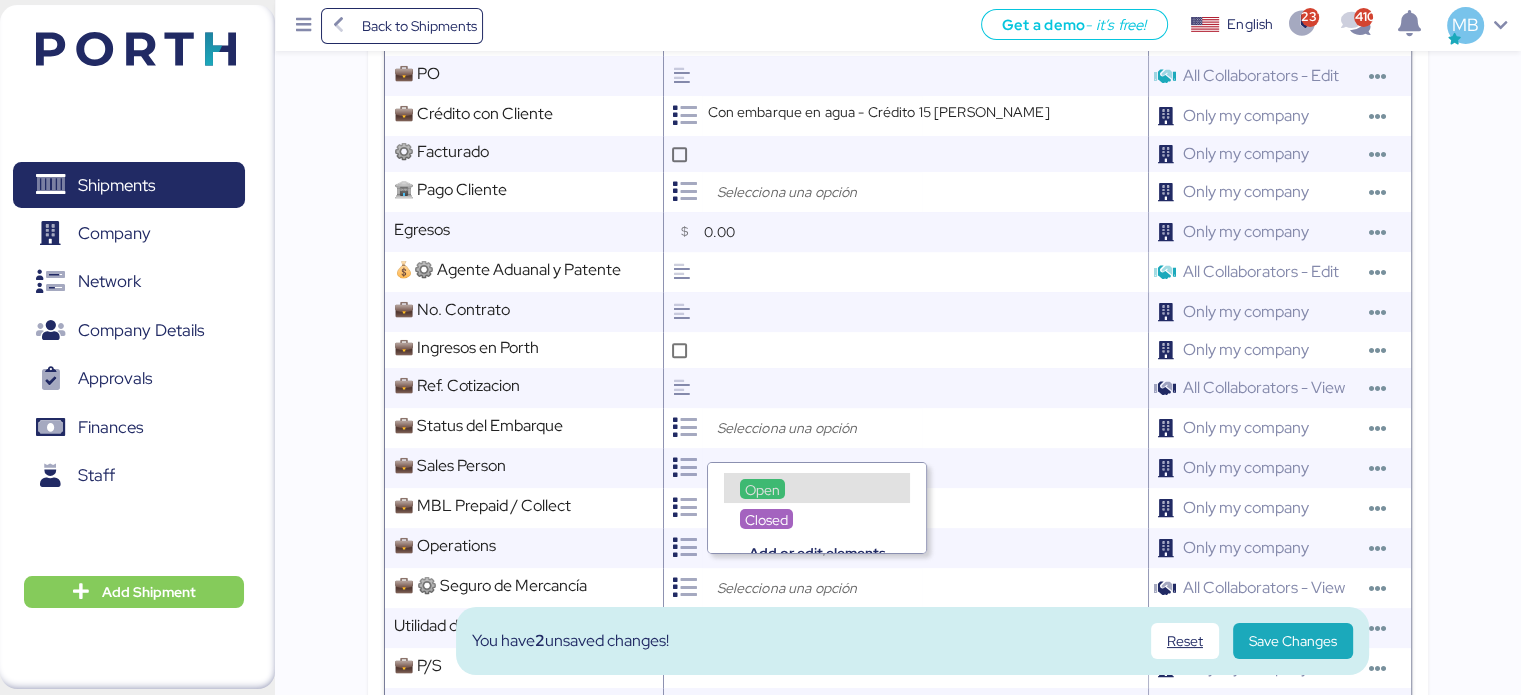 click on "Open" at bounding box center (817, 488) 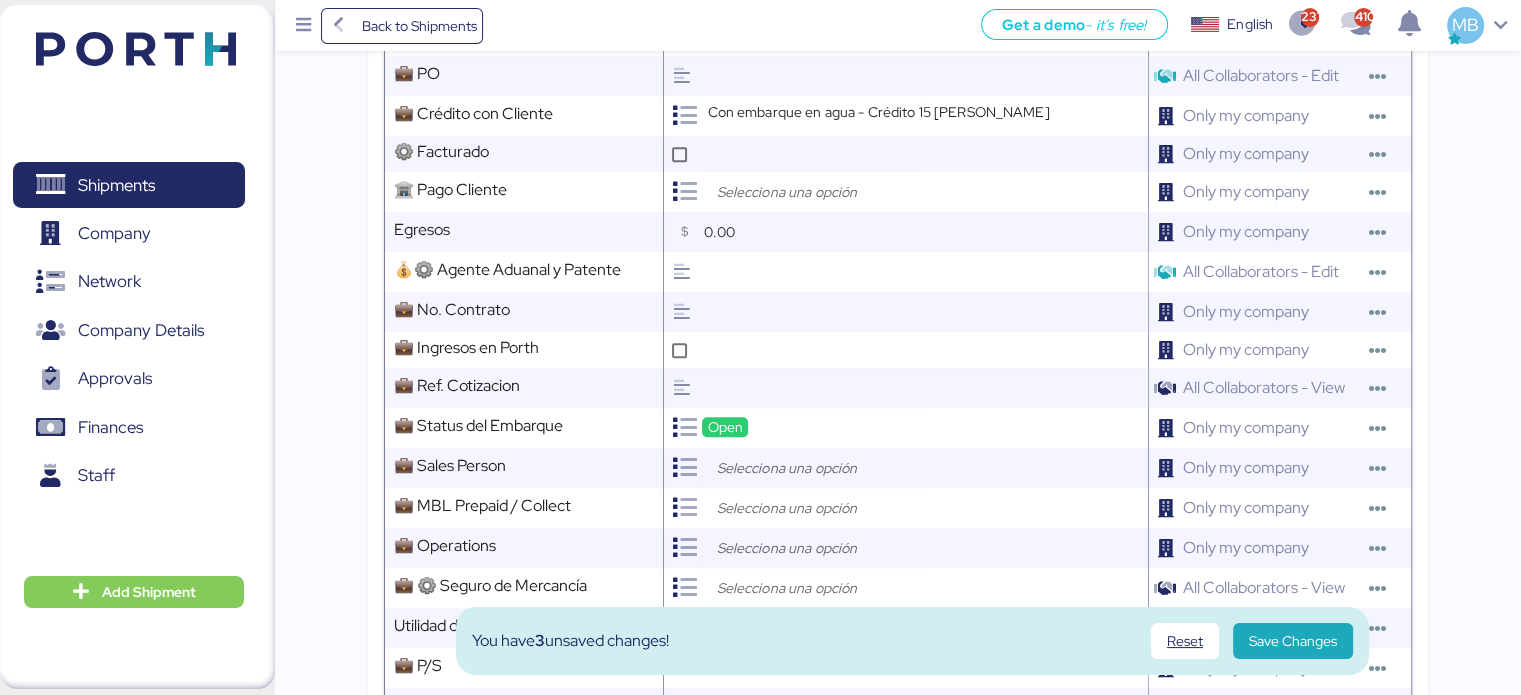click at bounding box center [812, 468] 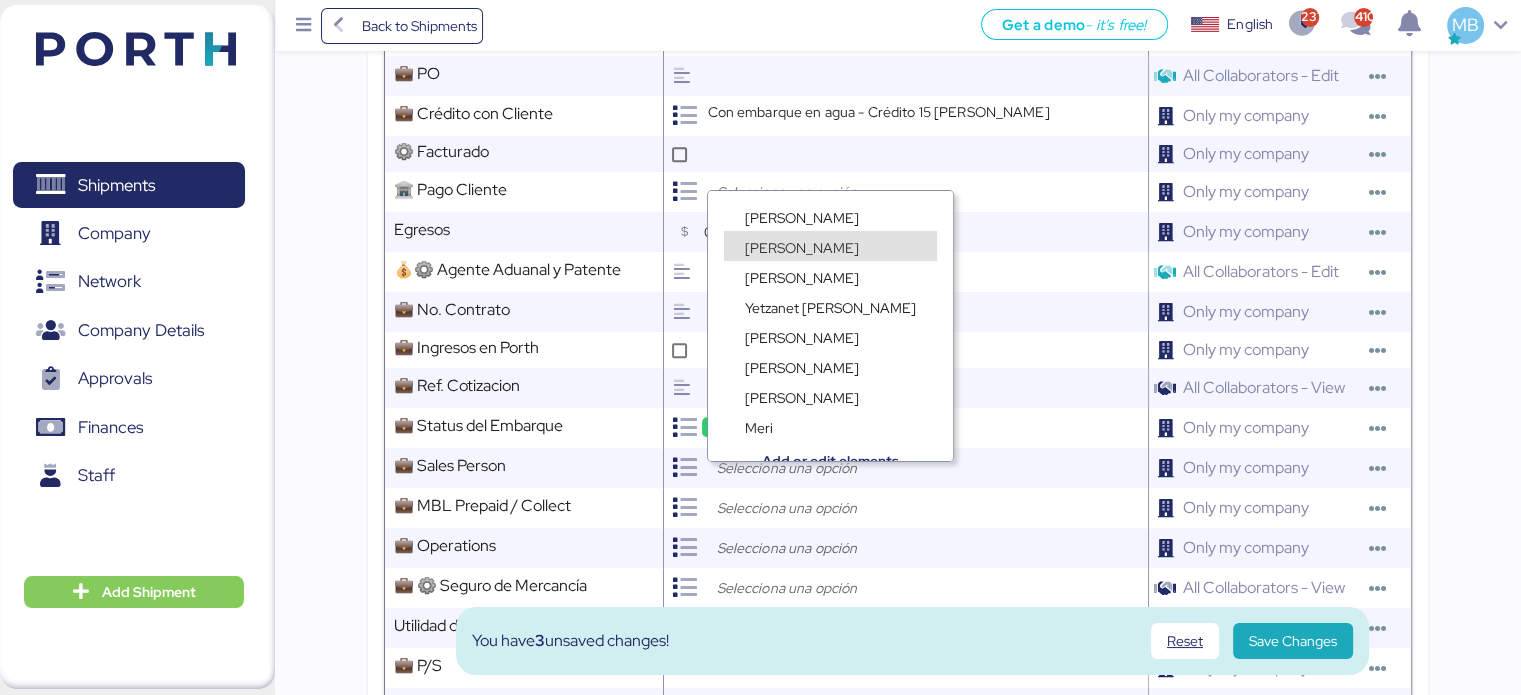 click on "[PERSON_NAME]" at bounding box center (830, 216) 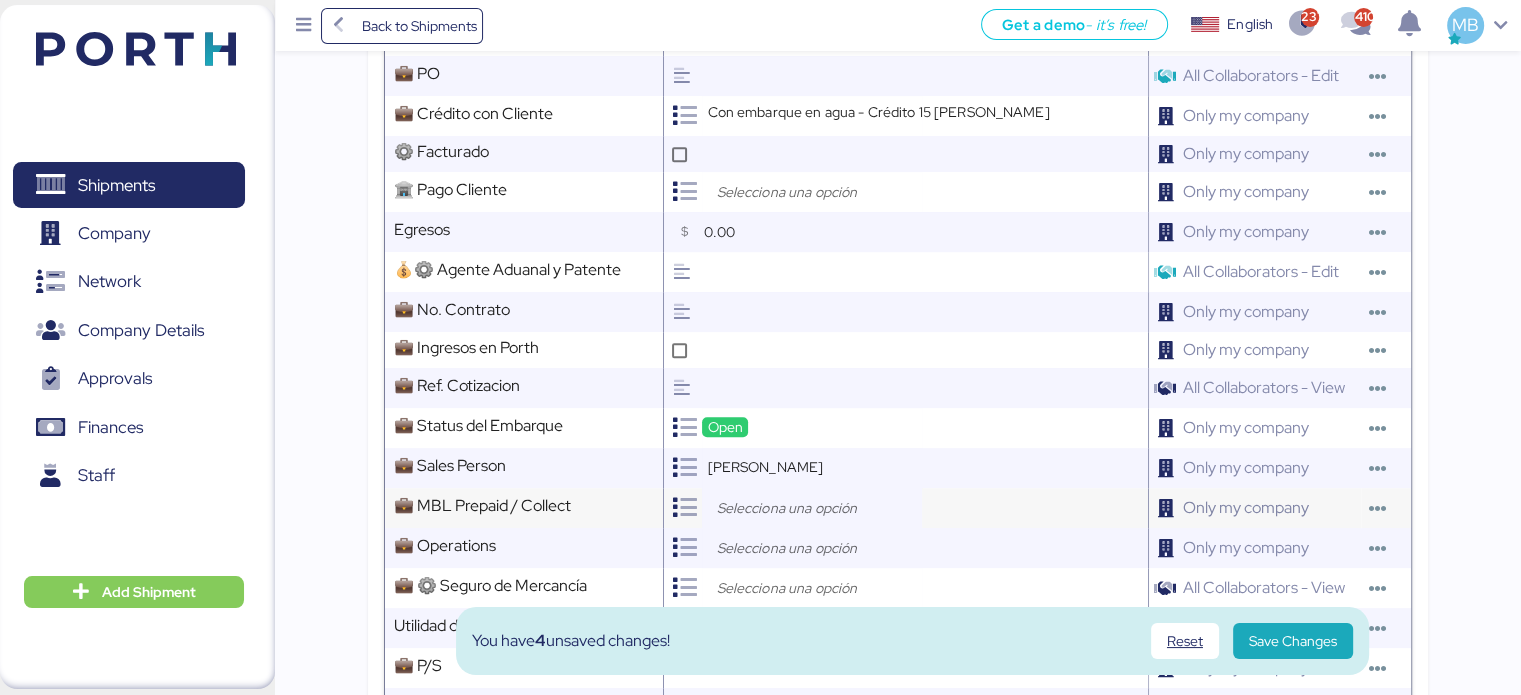 click at bounding box center (817, 508) 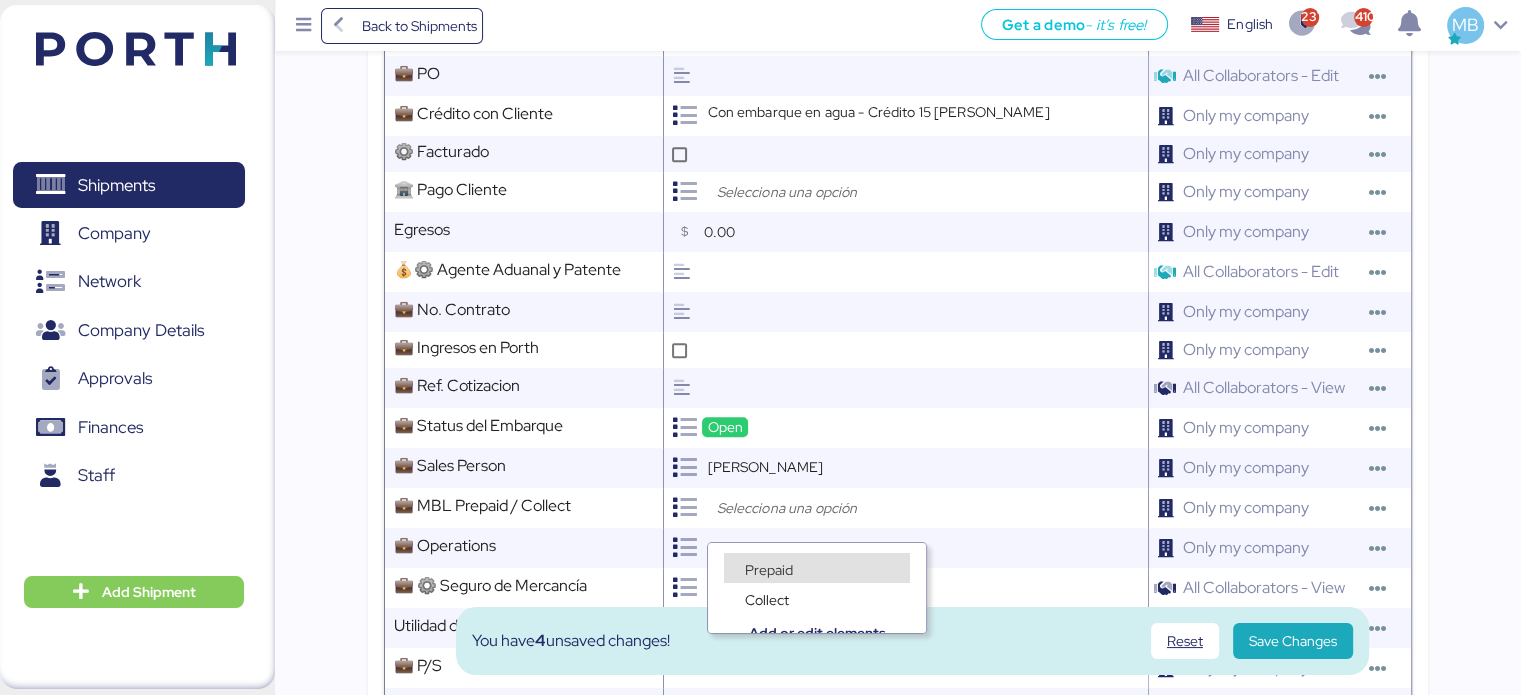 click on "Prepaid" at bounding box center (769, 570) 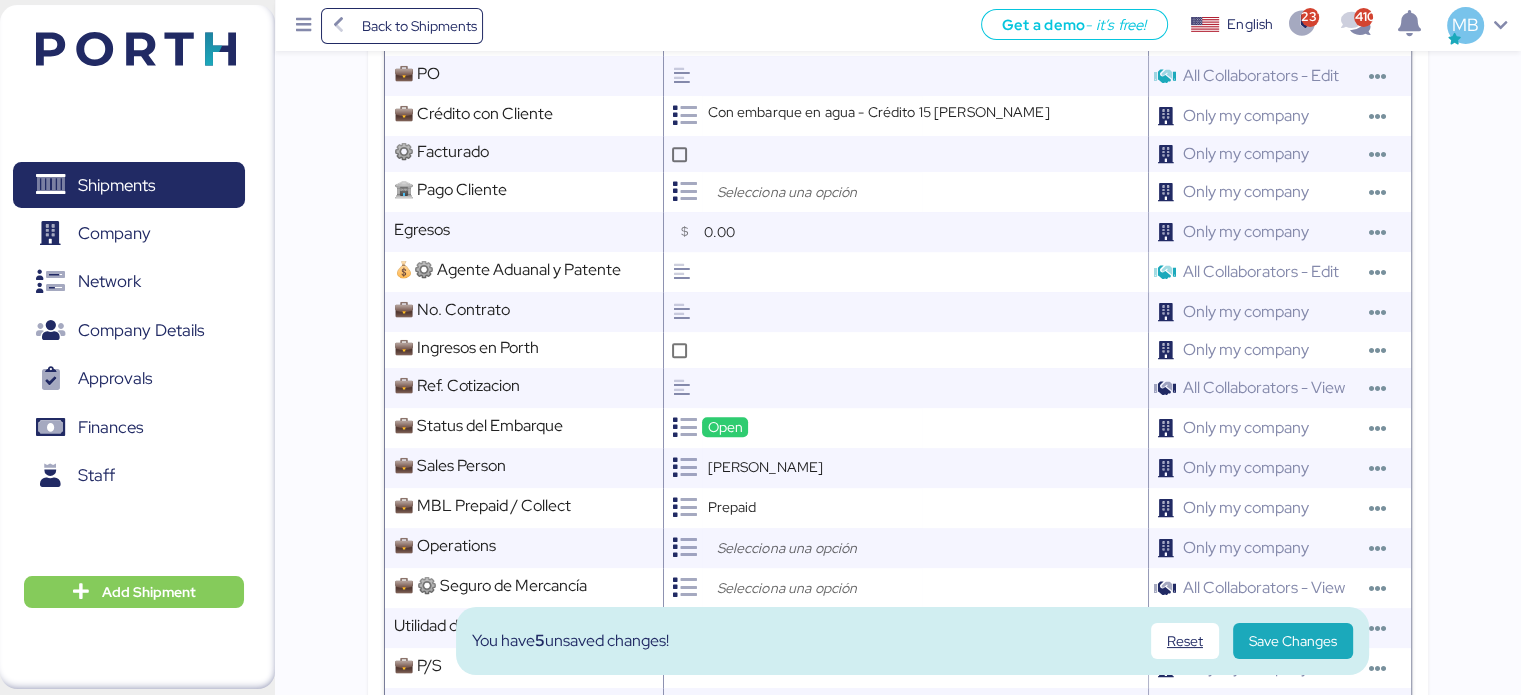 click at bounding box center (817, 548) 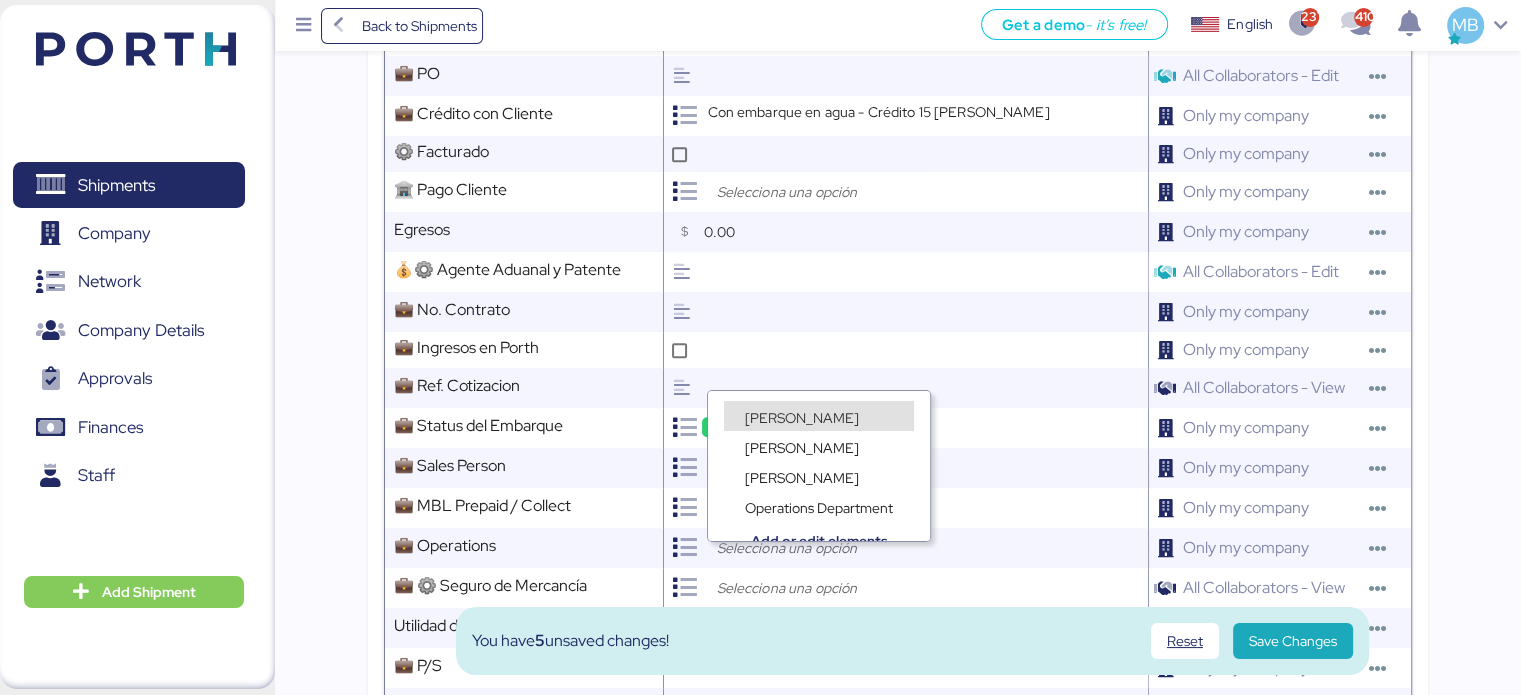 click on "[PERSON_NAME]" at bounding box center (819, 416) 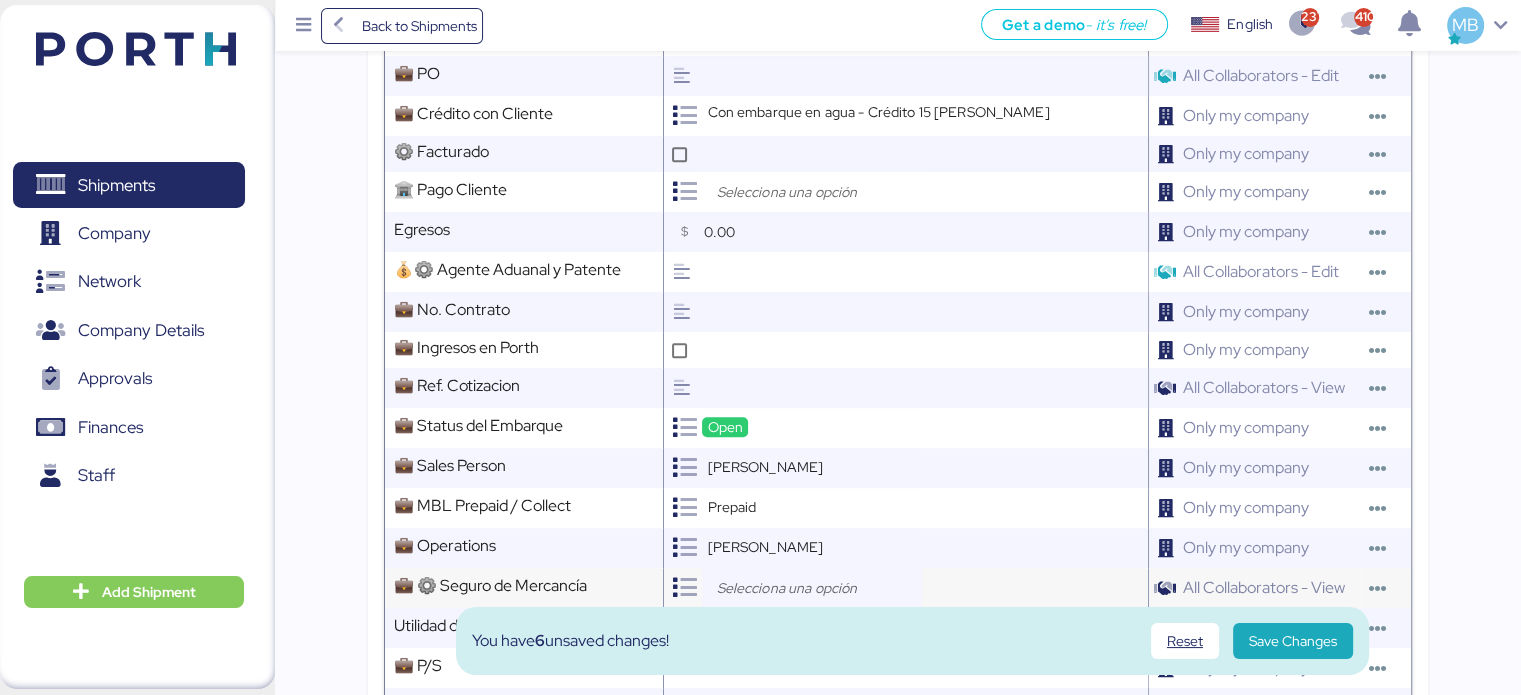 click at bounding box center (817, 588) 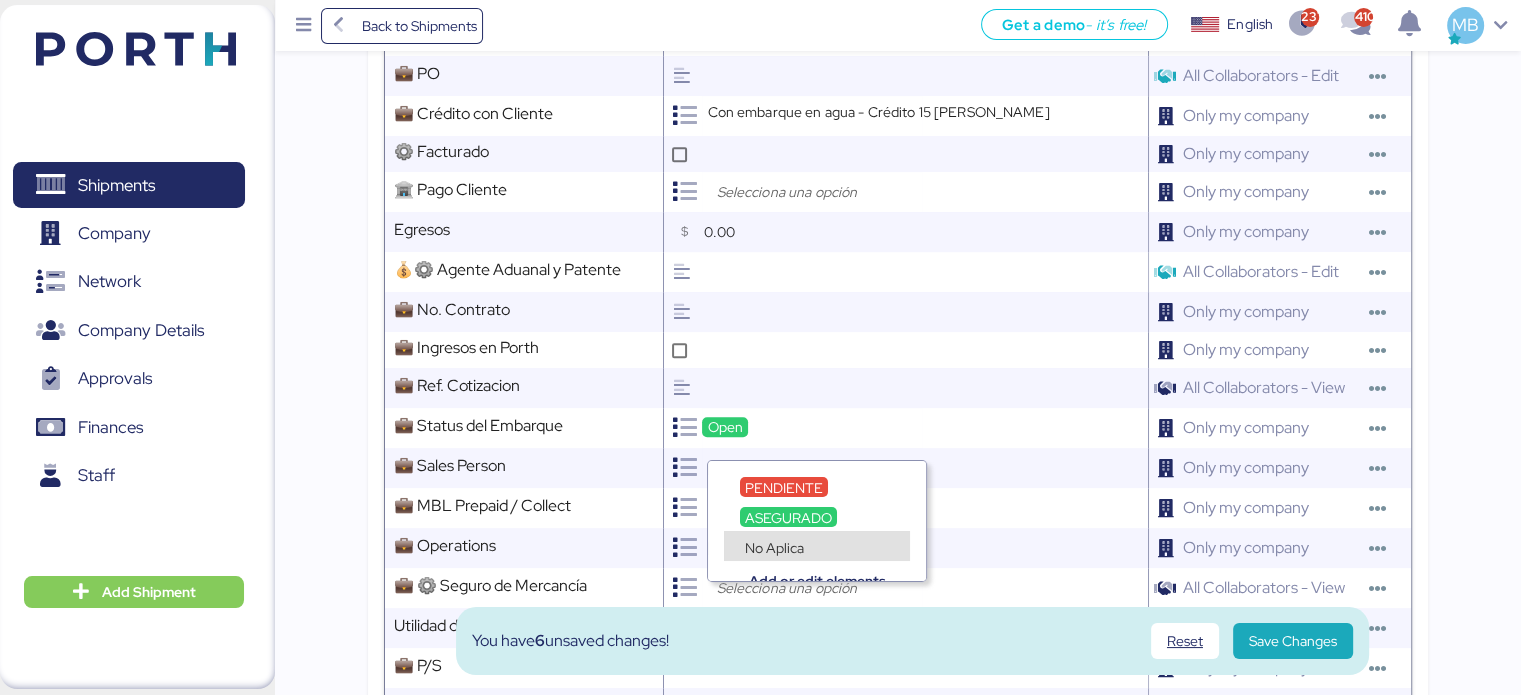 click on "No Aplica" at bounding box center [817, 546] 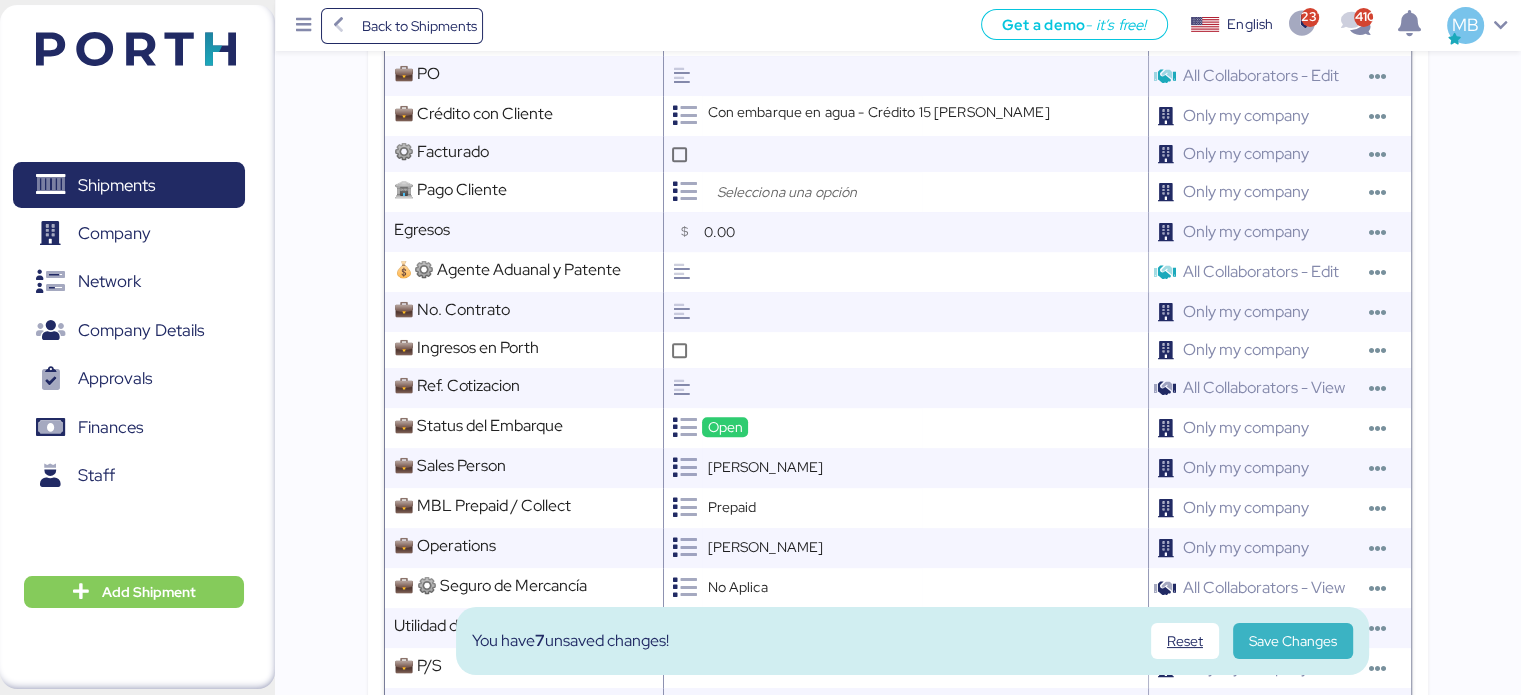 click on "Save Changes" at bounding box center [1293, 641] 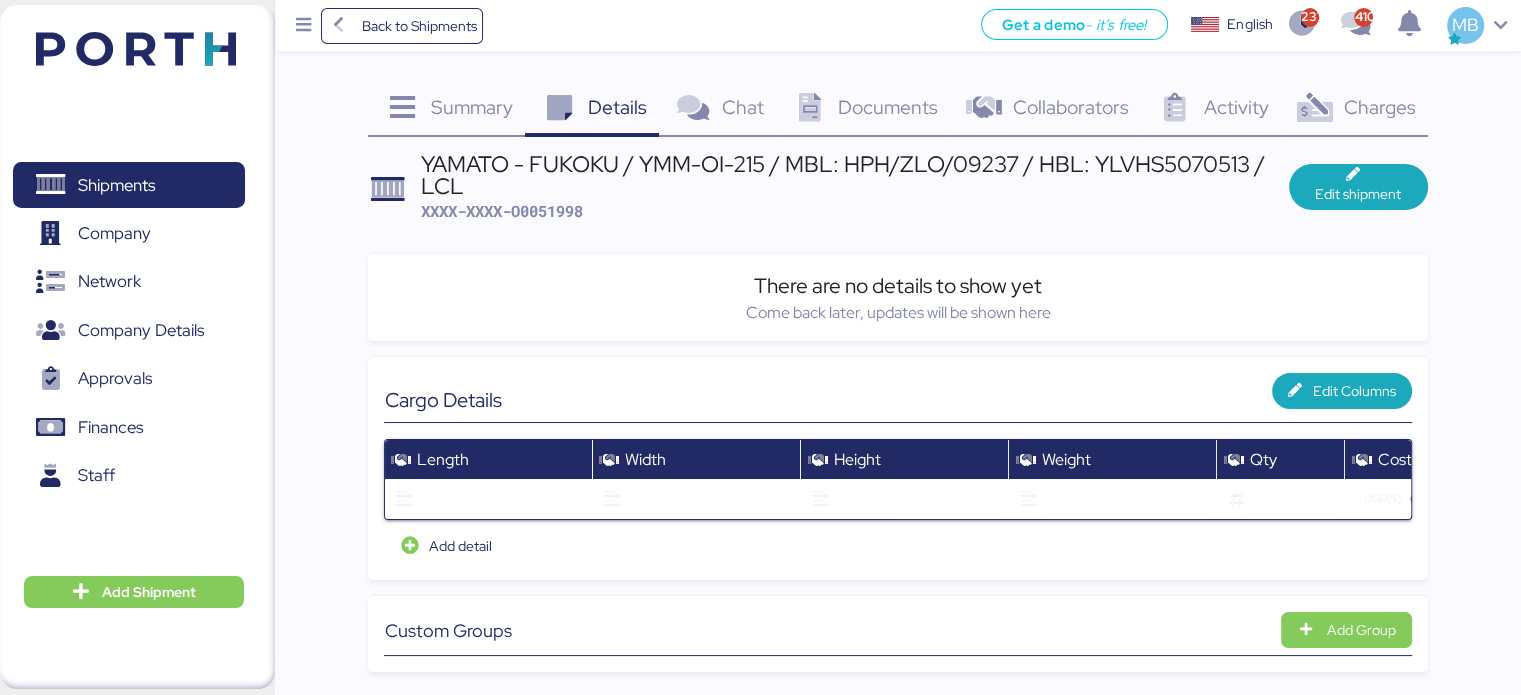 scroll, scrollTop: 0, scrollLeft: 0, axis: both 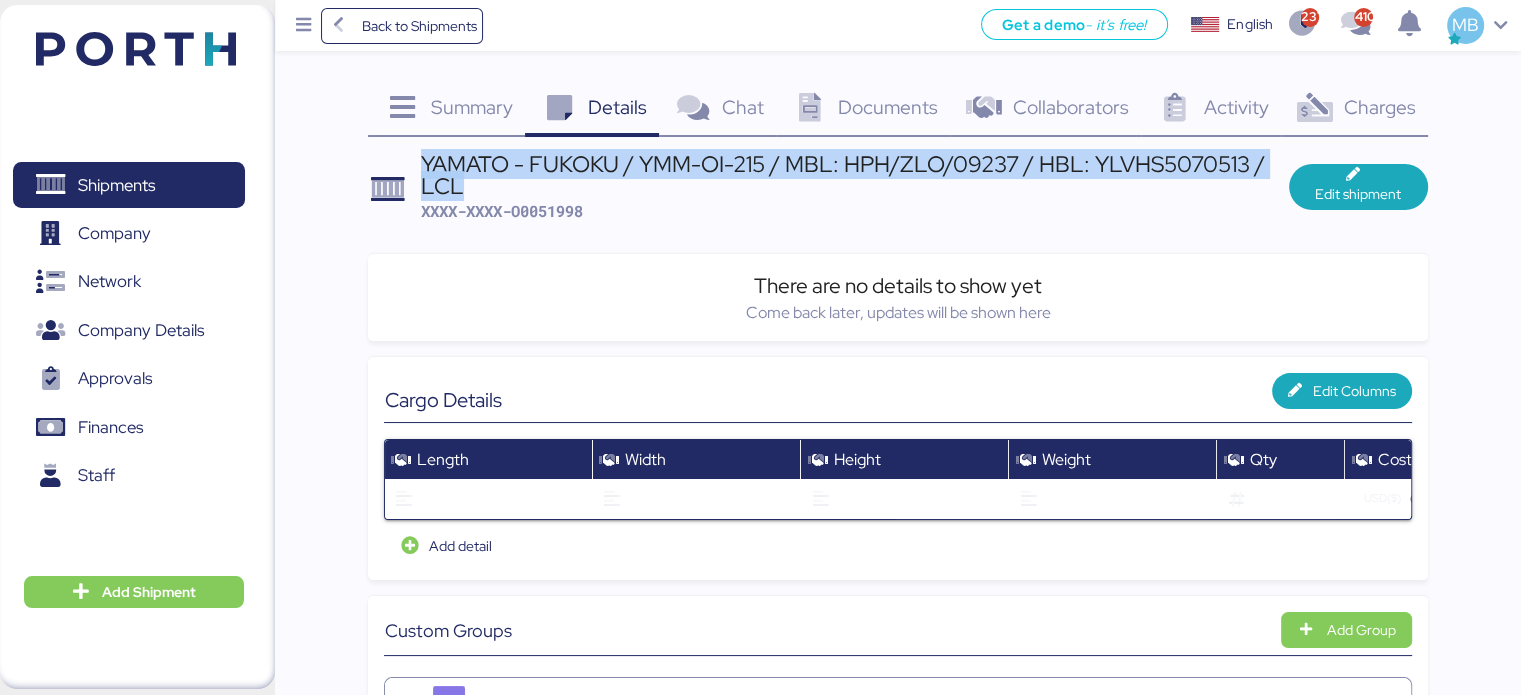 drag, startPoint x: 464, startPoint y: 189, endPoint x: 423, endPoint y: 167, distance: 46.52956 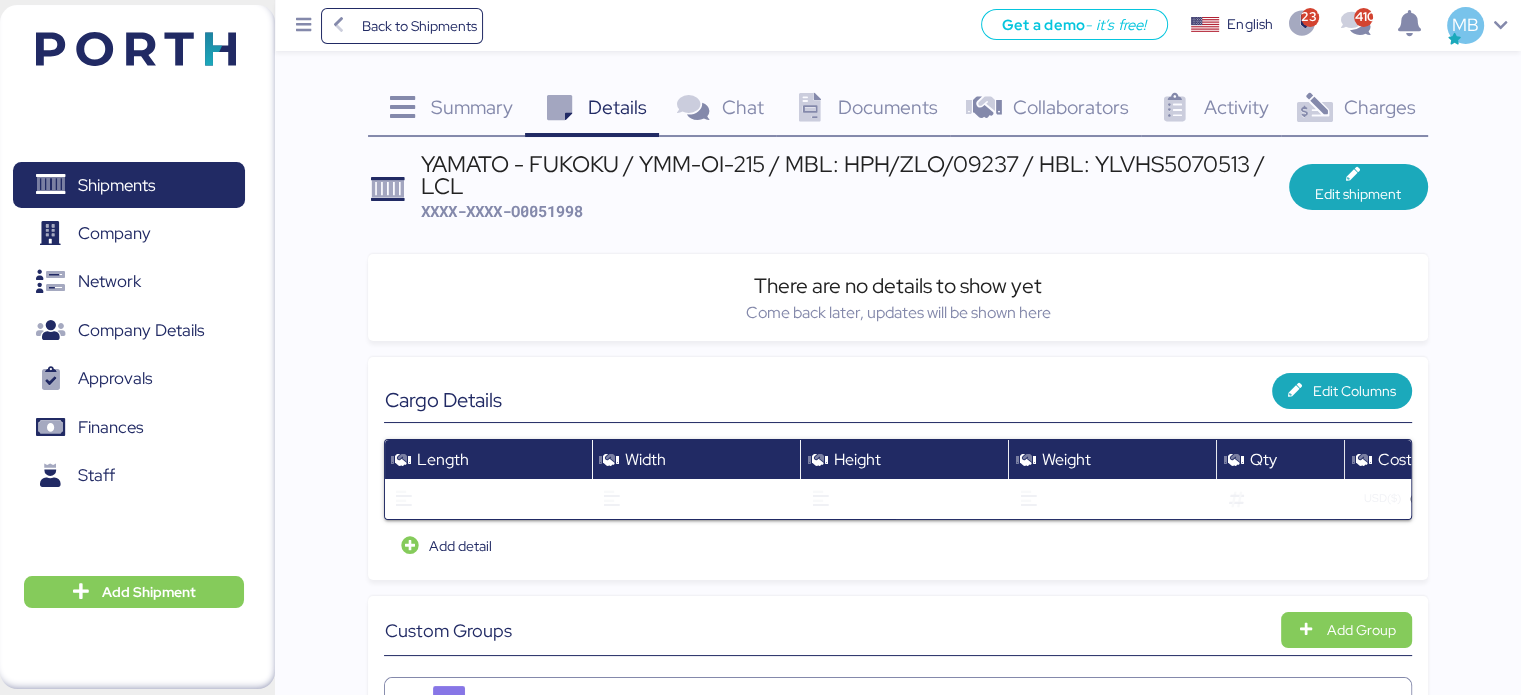 click on "XXXX-XXXX-O0051998" at bounding box center (502, 211) 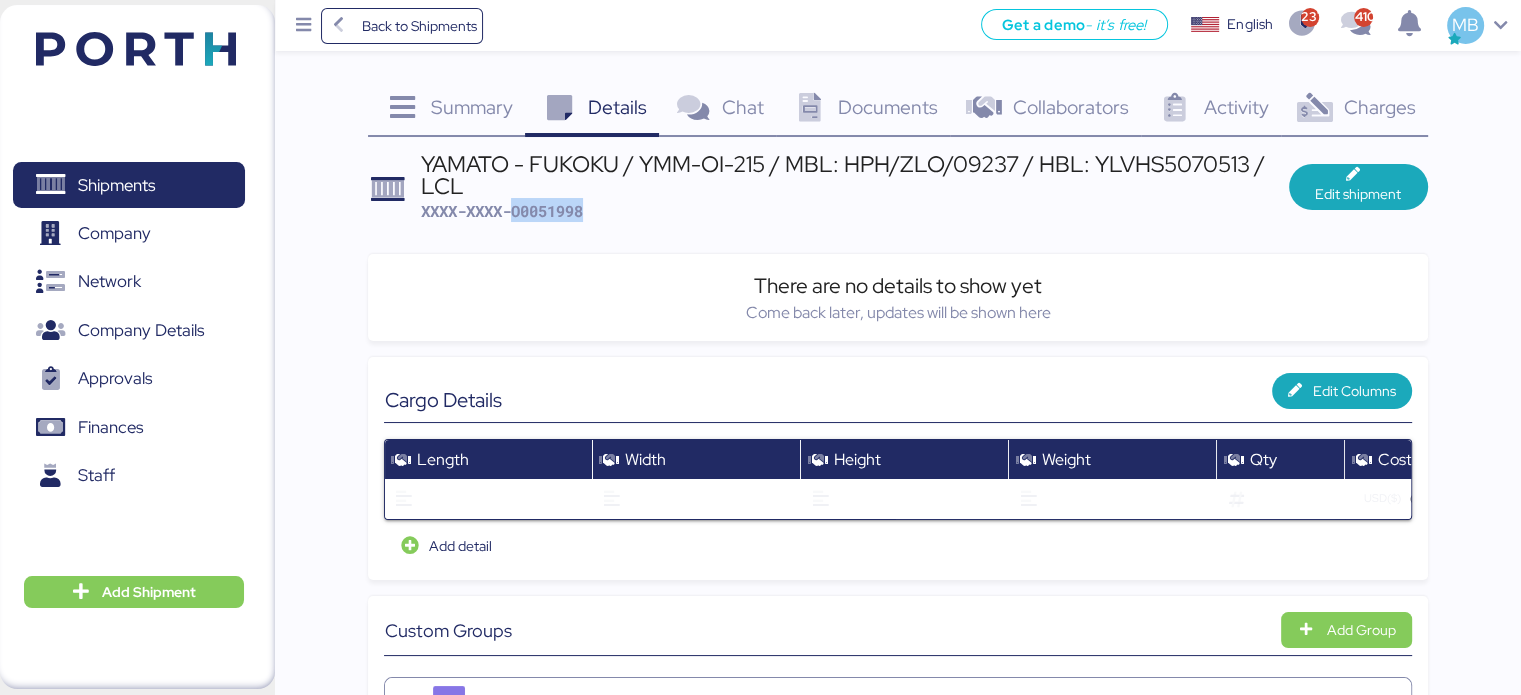 click on "XXXX-XXXX-O0051998" at bounding box center [502, 211] 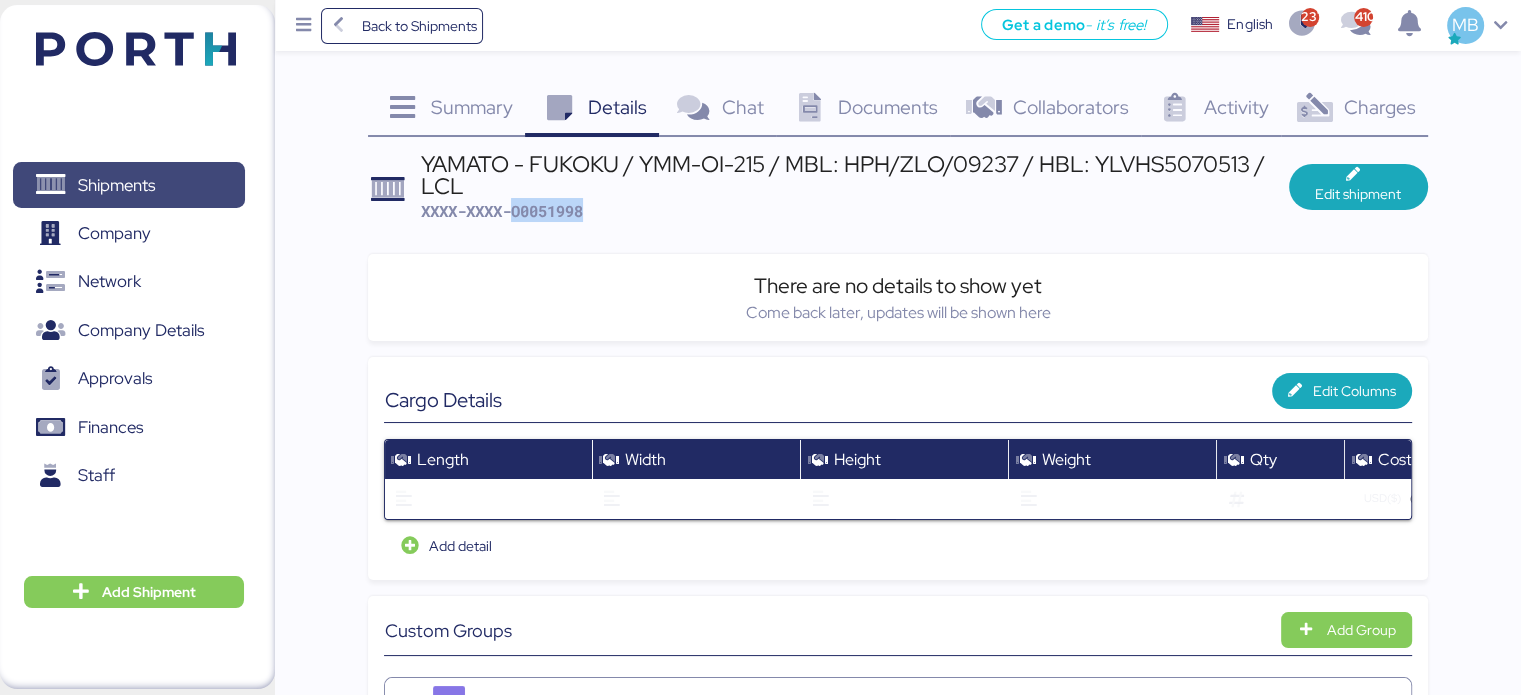 click on "Shipments" at bounding box center (128, 185) 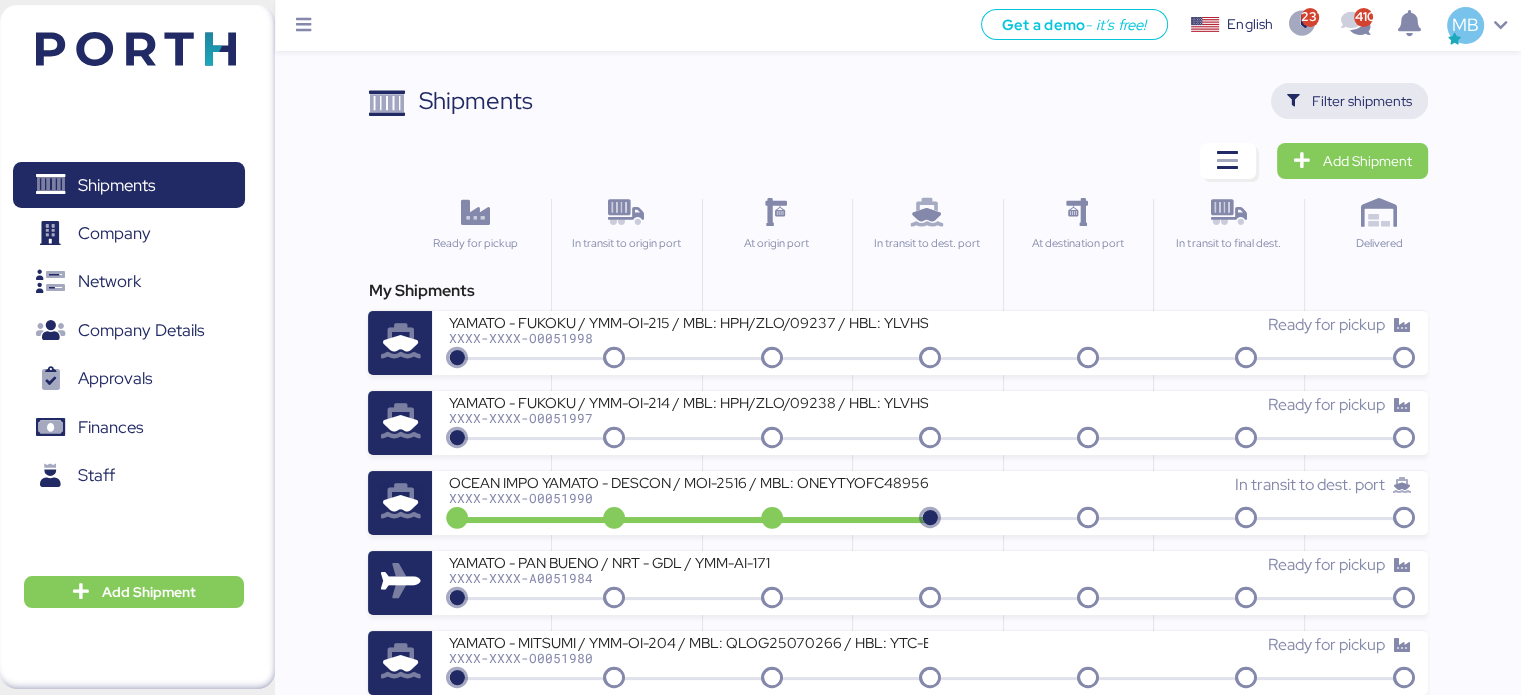 click on "Filter shipments" at bounding box center [1362, 101] 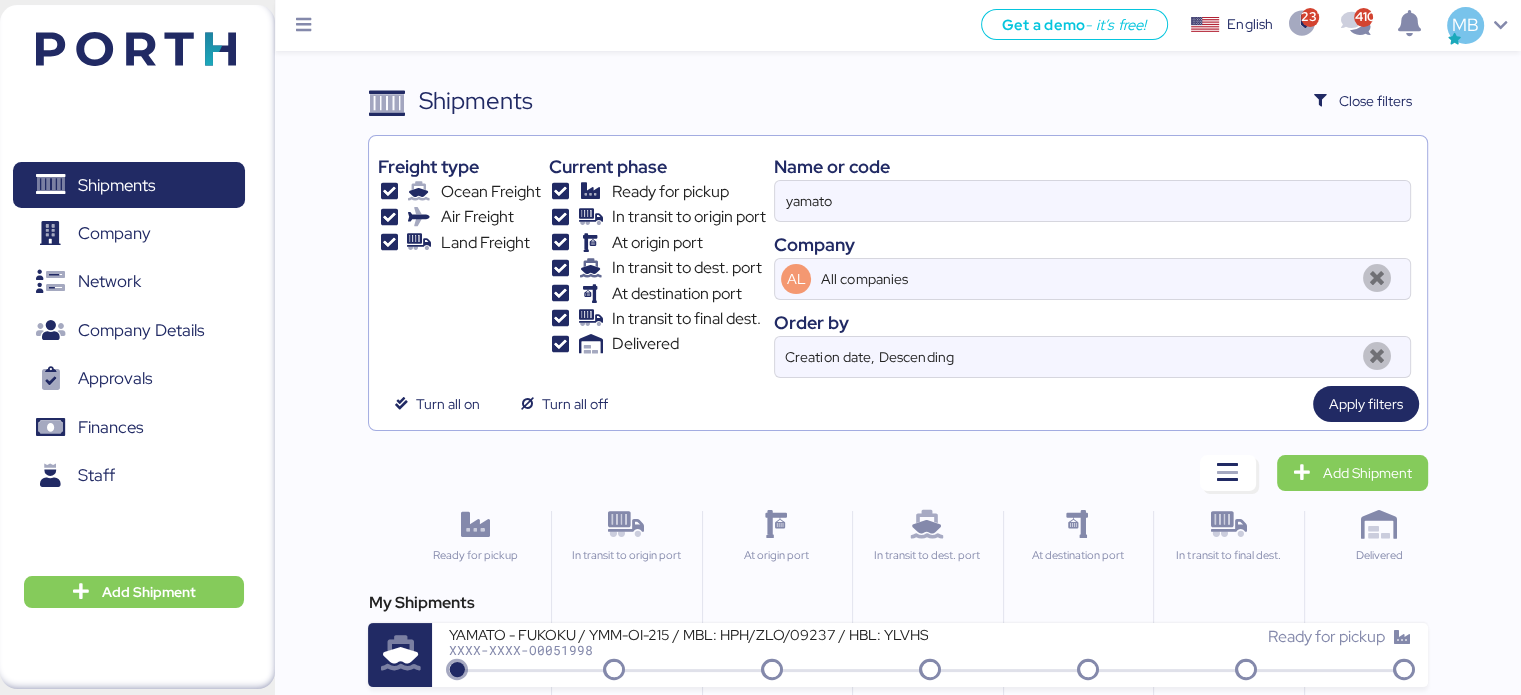 click on "Freight type   Ocean Freight   Air Freight   Land Freight Current phase   Ready for pickup   In transit to origin port   At origin port   In transit to dest. port   At destination port   In transit to final dest.   Delivered Name or code yamato Company AL All companies   Order by Creation date, Descending" at bounding box center (897, 261) 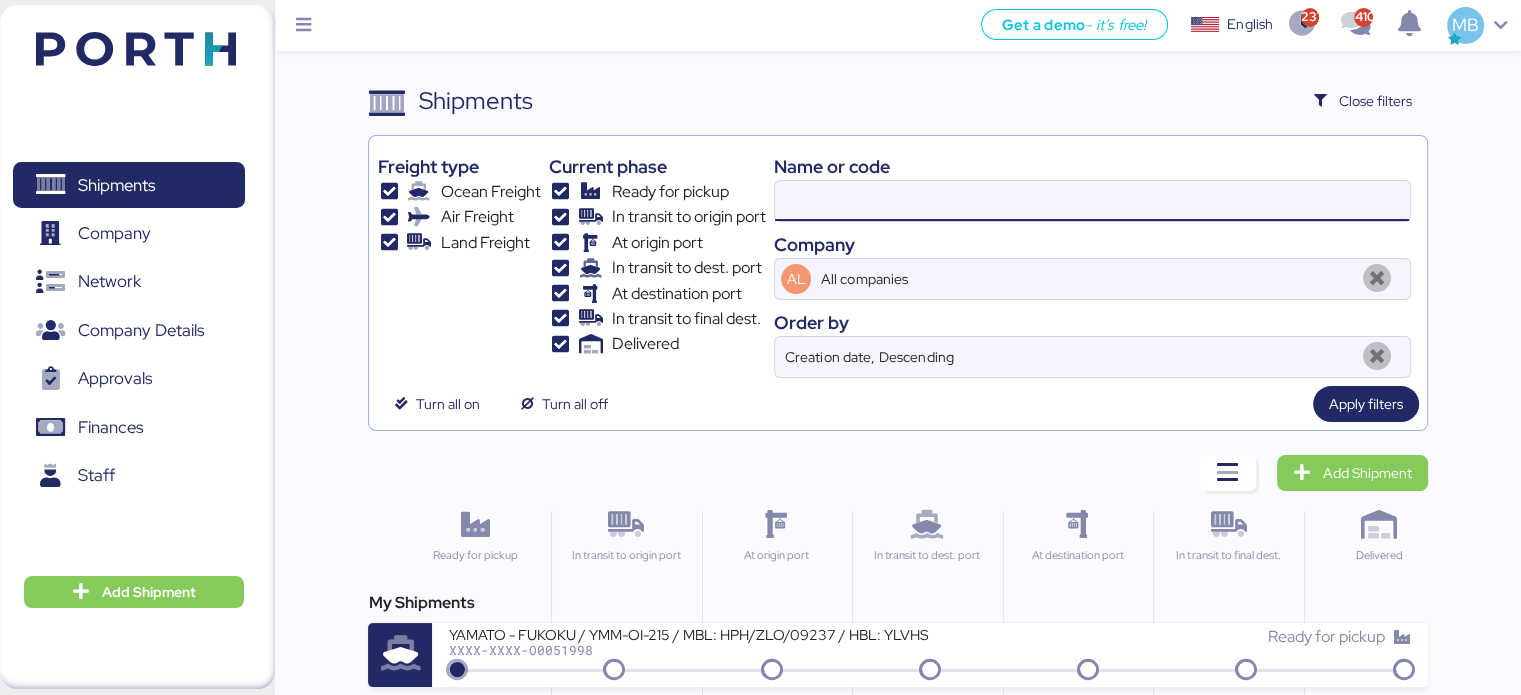 paste on "O0050826" 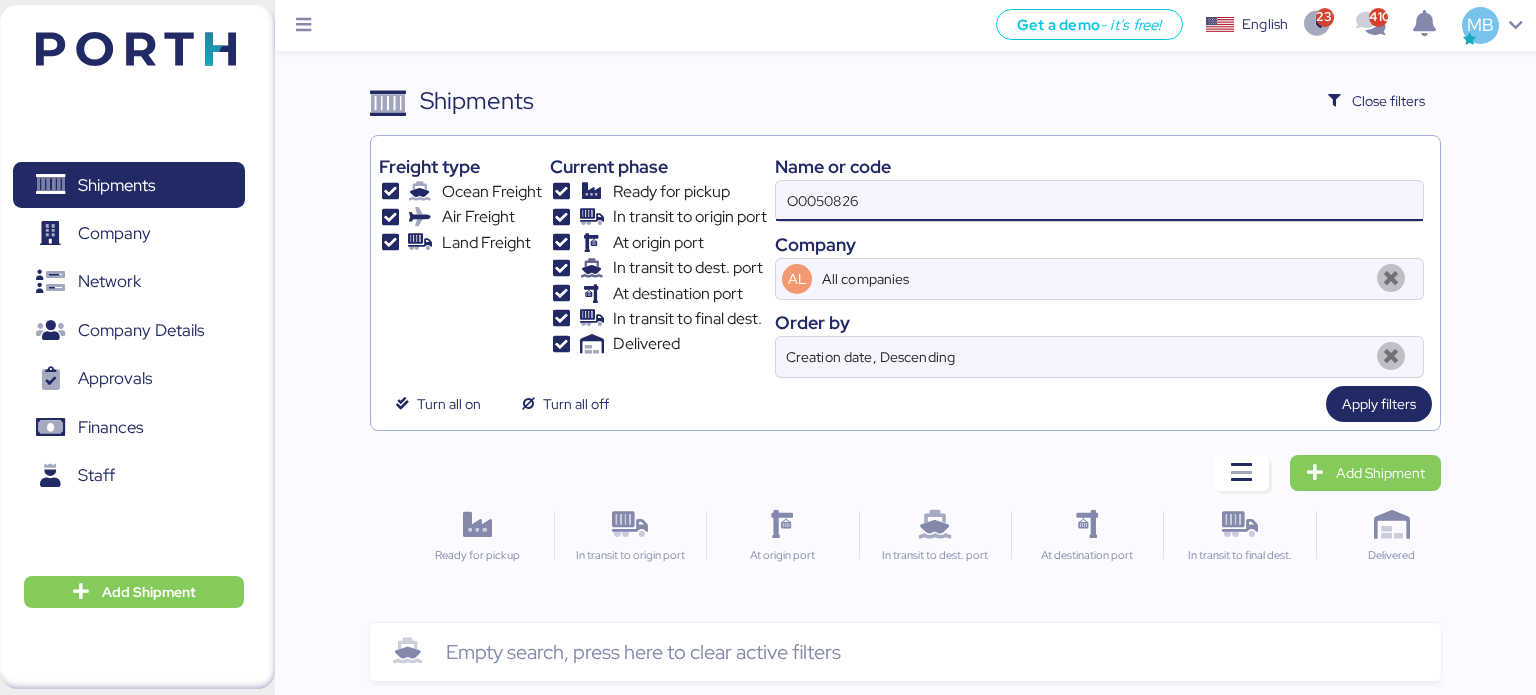 type on "O0050826" 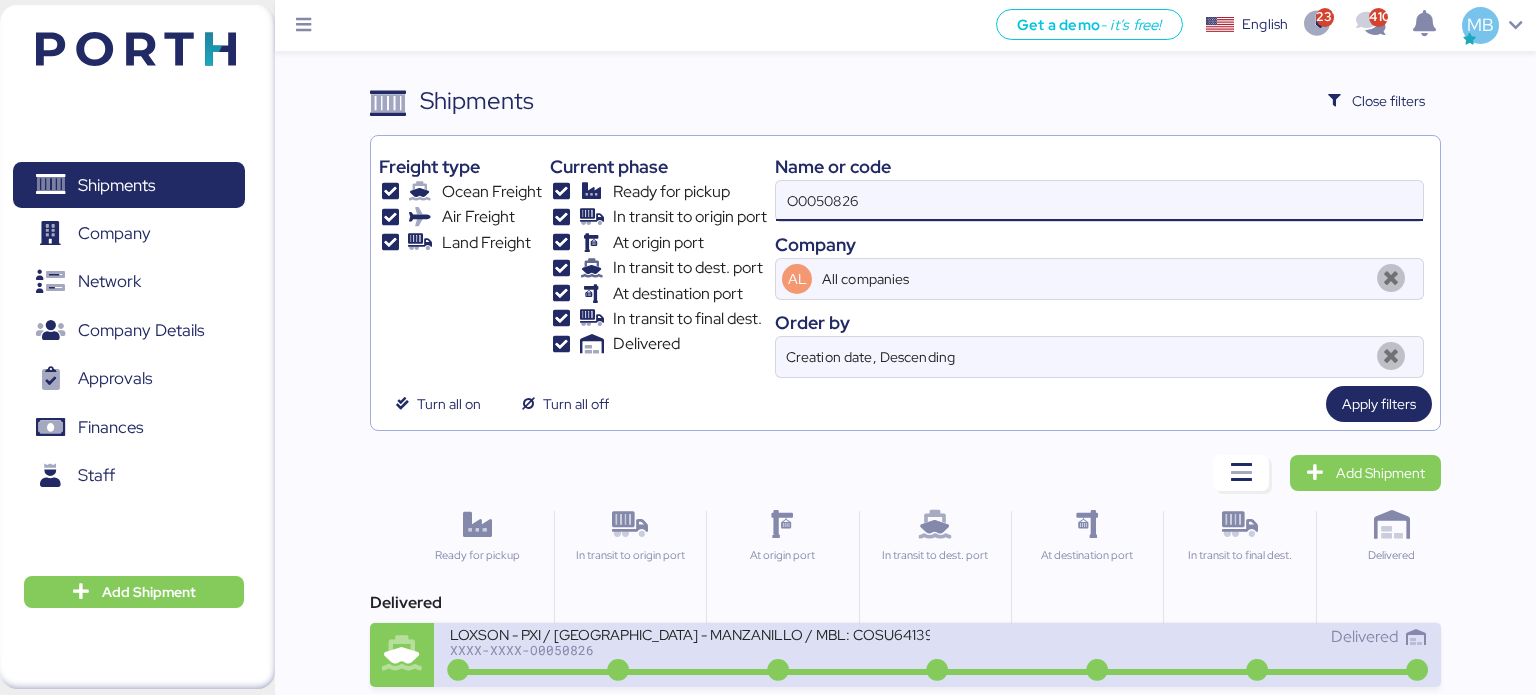 click on "LOXSON - PXI / [GEOGRAPHIC_DATA] - MANZANILLO / MBL: COSU6413936570 - HBL: CSSE250316139 / 1X40HQ & 1X20GP" at bounding box center [690, 633] 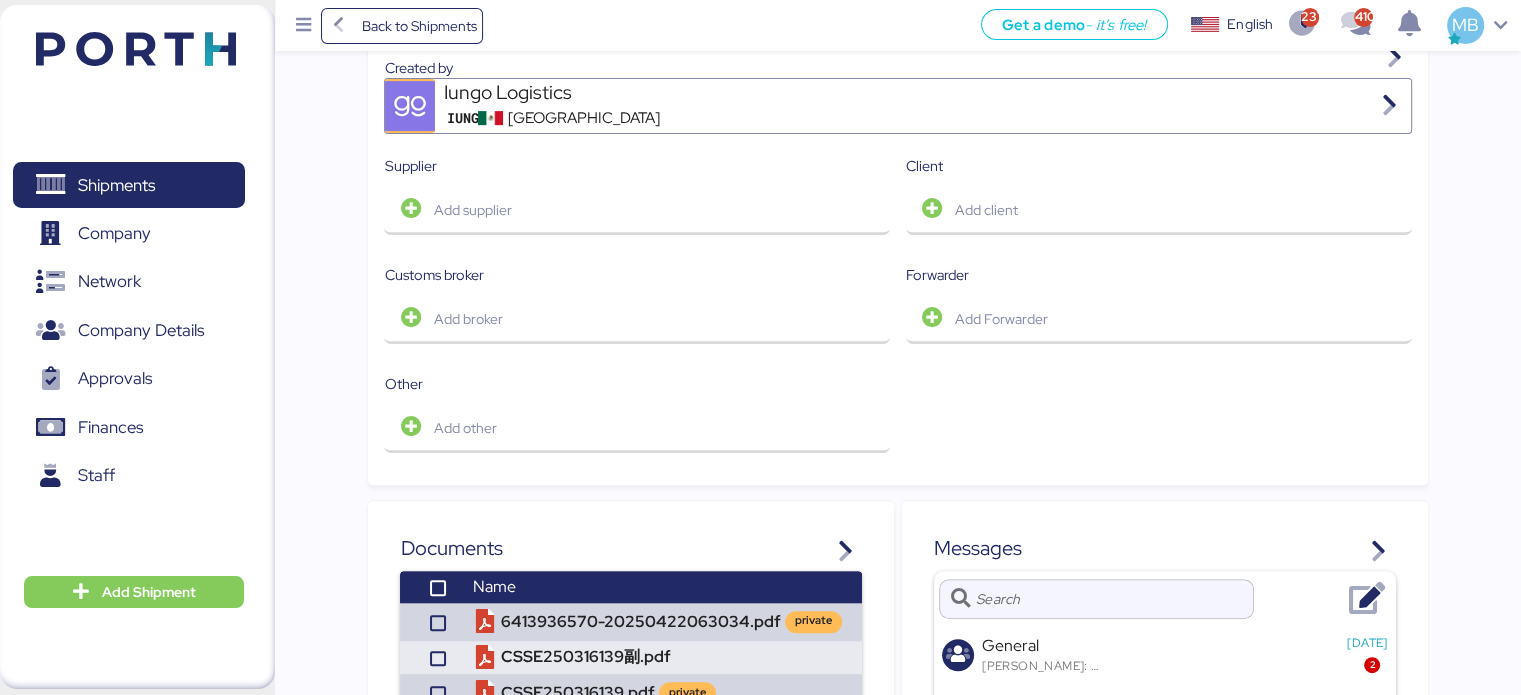 scroll, scrollTop: 0, scrollLeft: 0, axis: both 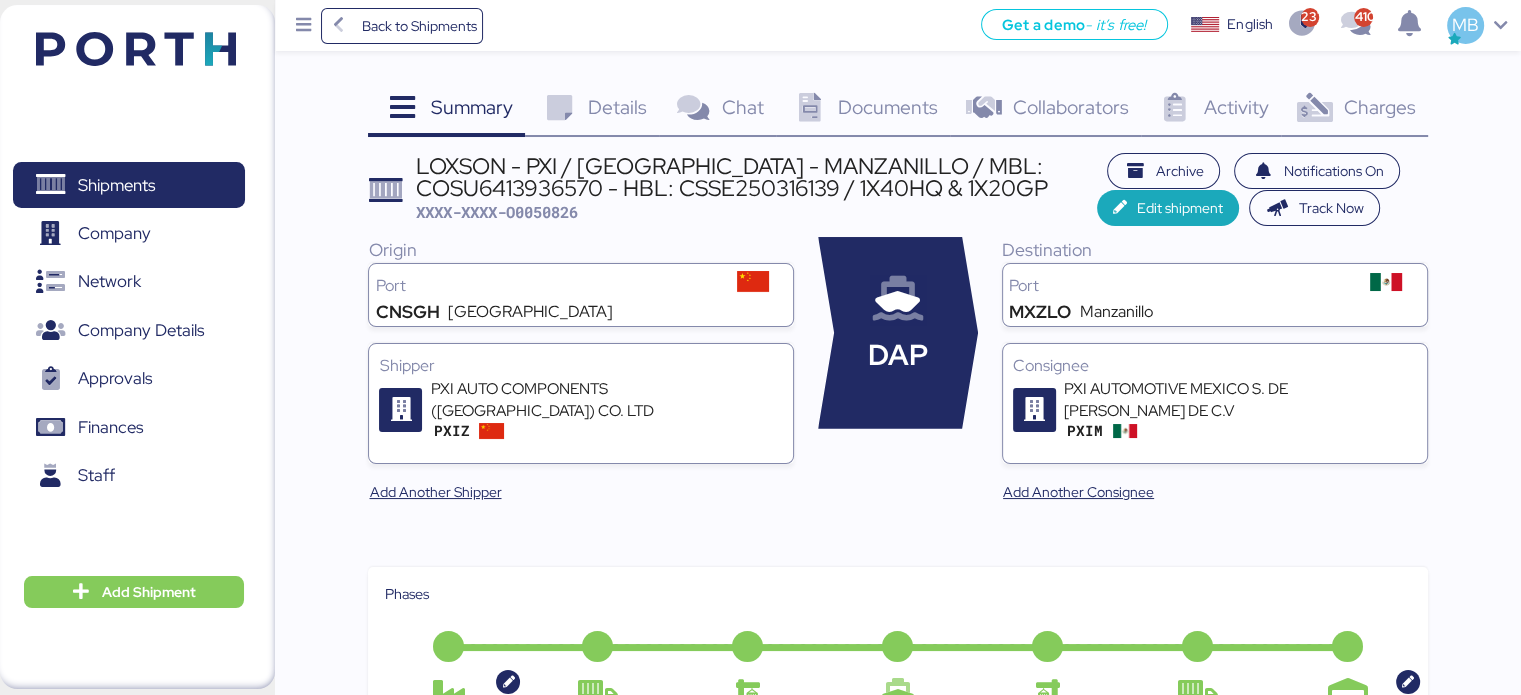 click on "Charges" at bounding box center (1379, 107) 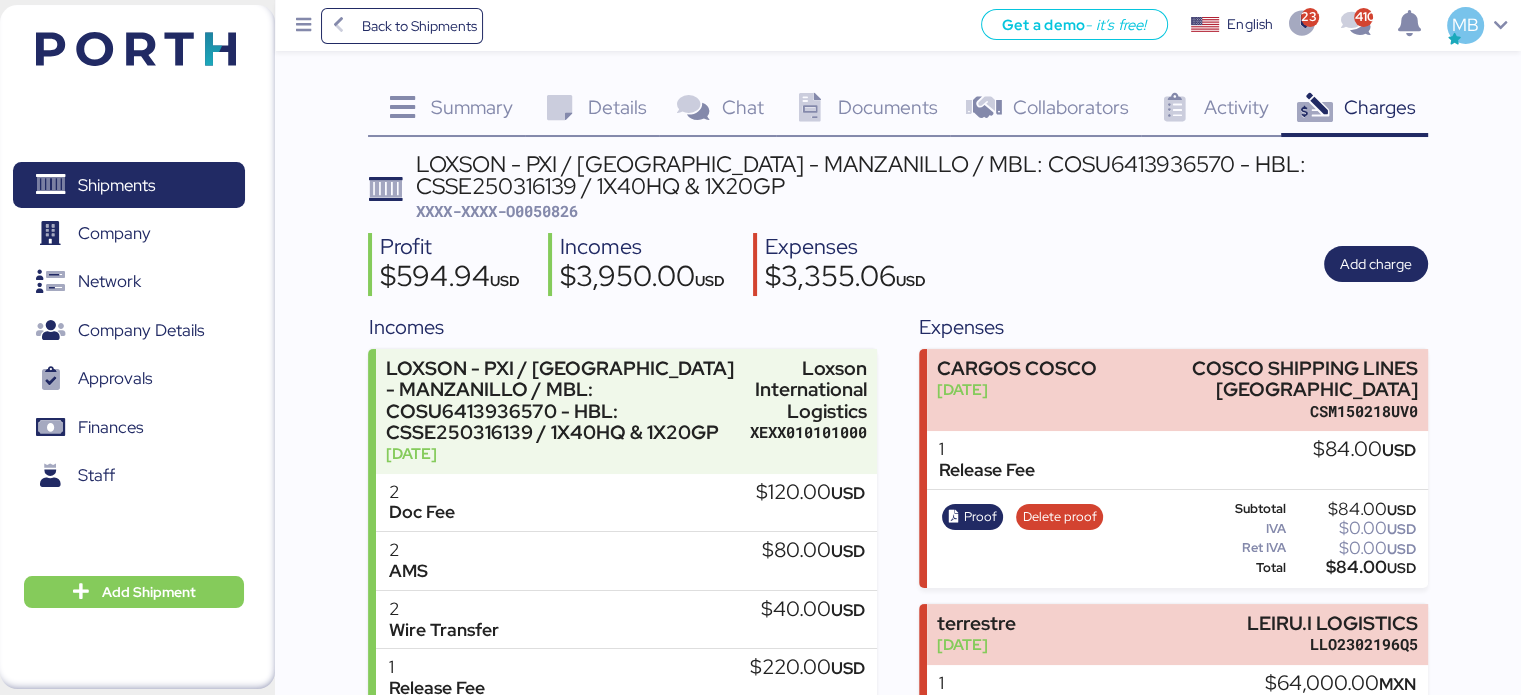click on "Details" at bounding box center [617, 107] 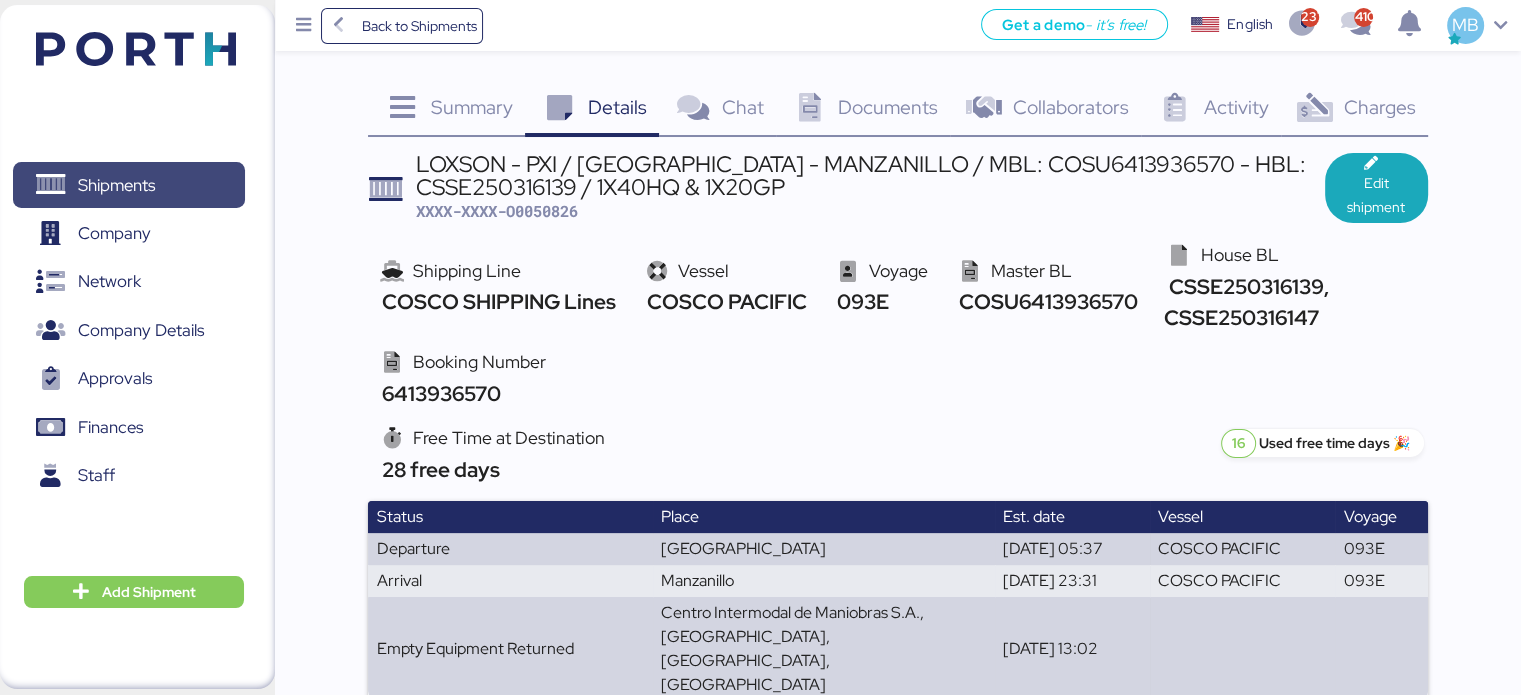 click on "Shipments" at bounding box center [116, 185] 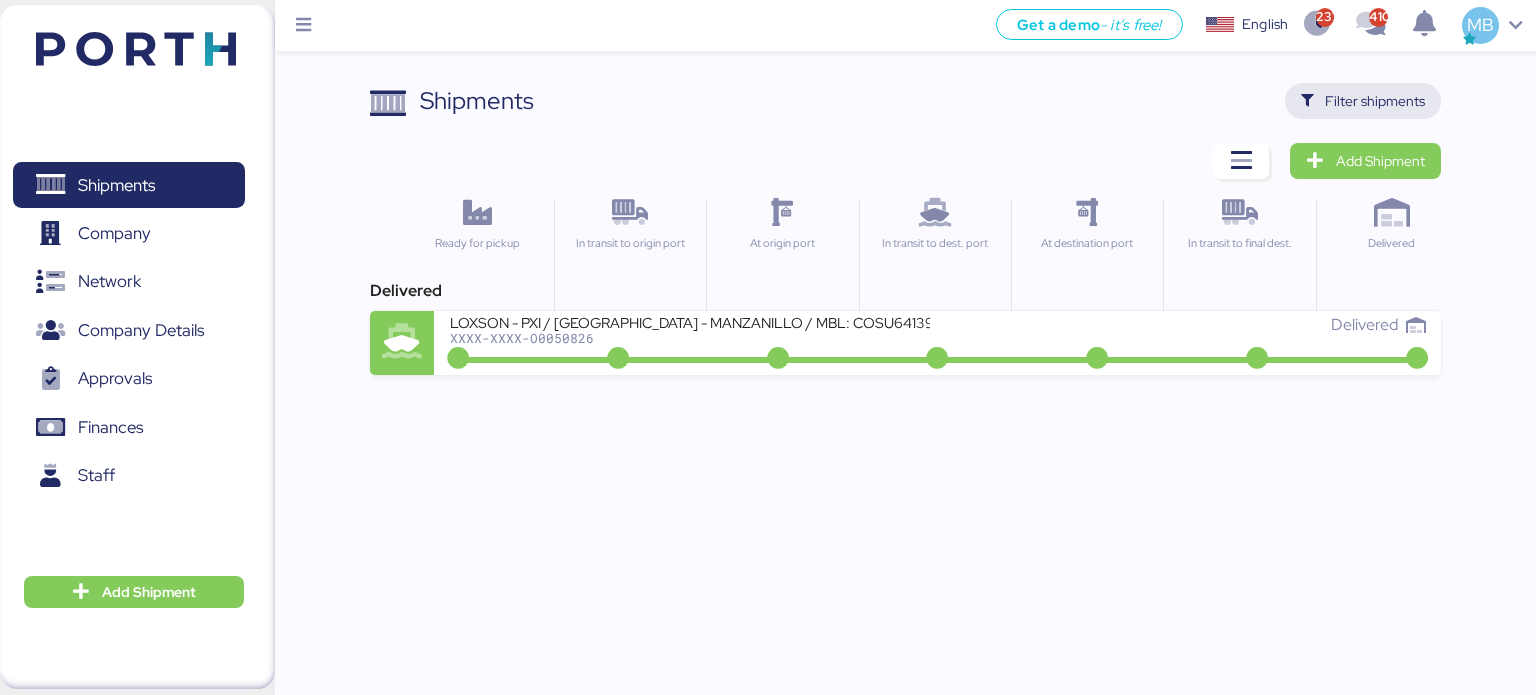 click on "Filter shipments" at bounding box center (1375, 101) 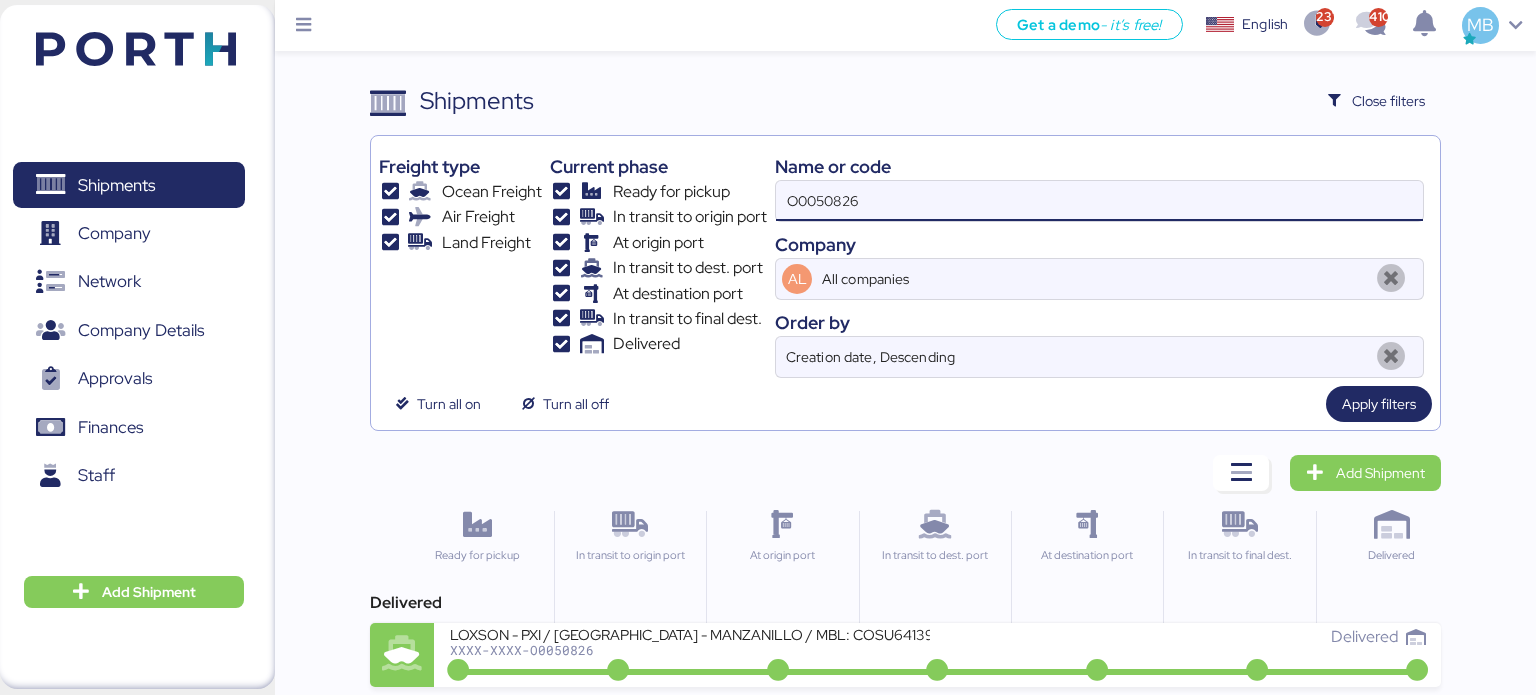 drag, startPoint x: 937, startPoint y: 189, endPoint x: 668, endPoint y: 191, distance: 269.00745 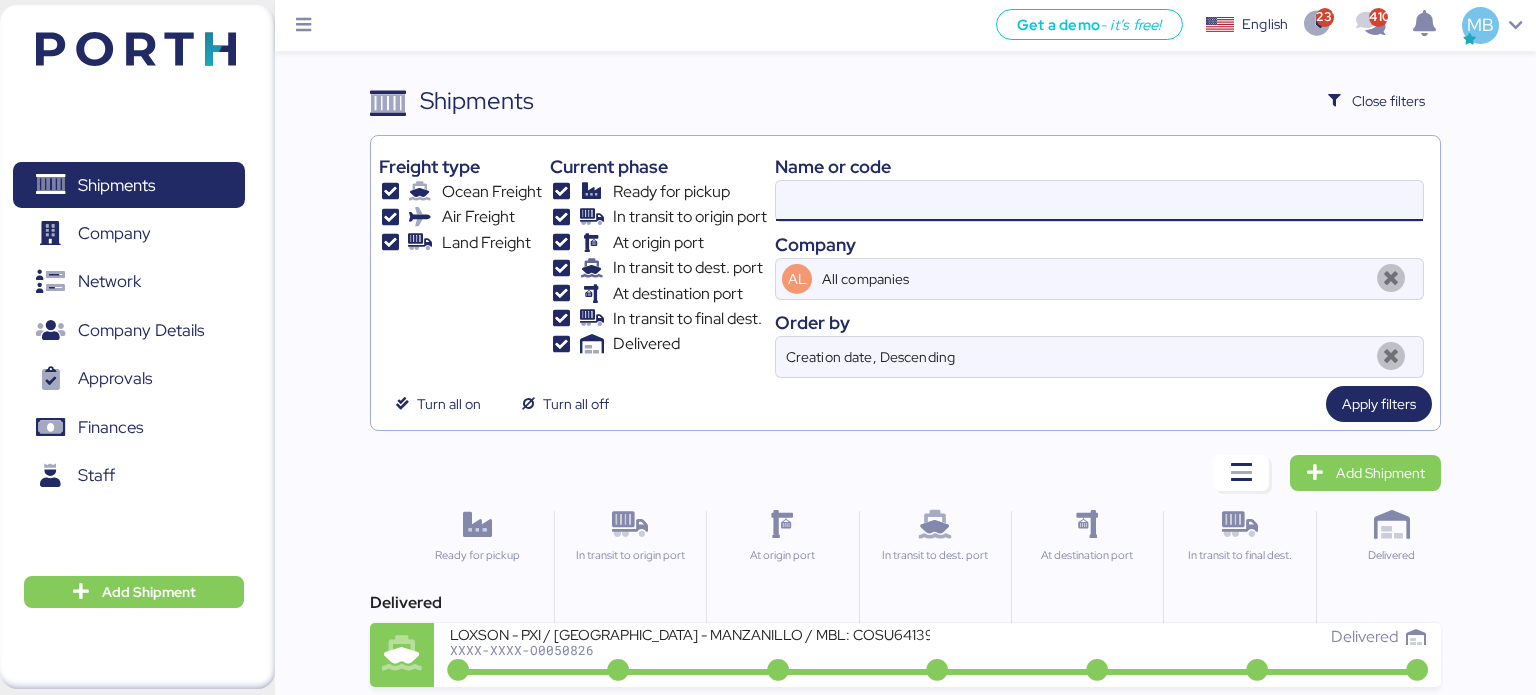 paste on "L0051975" 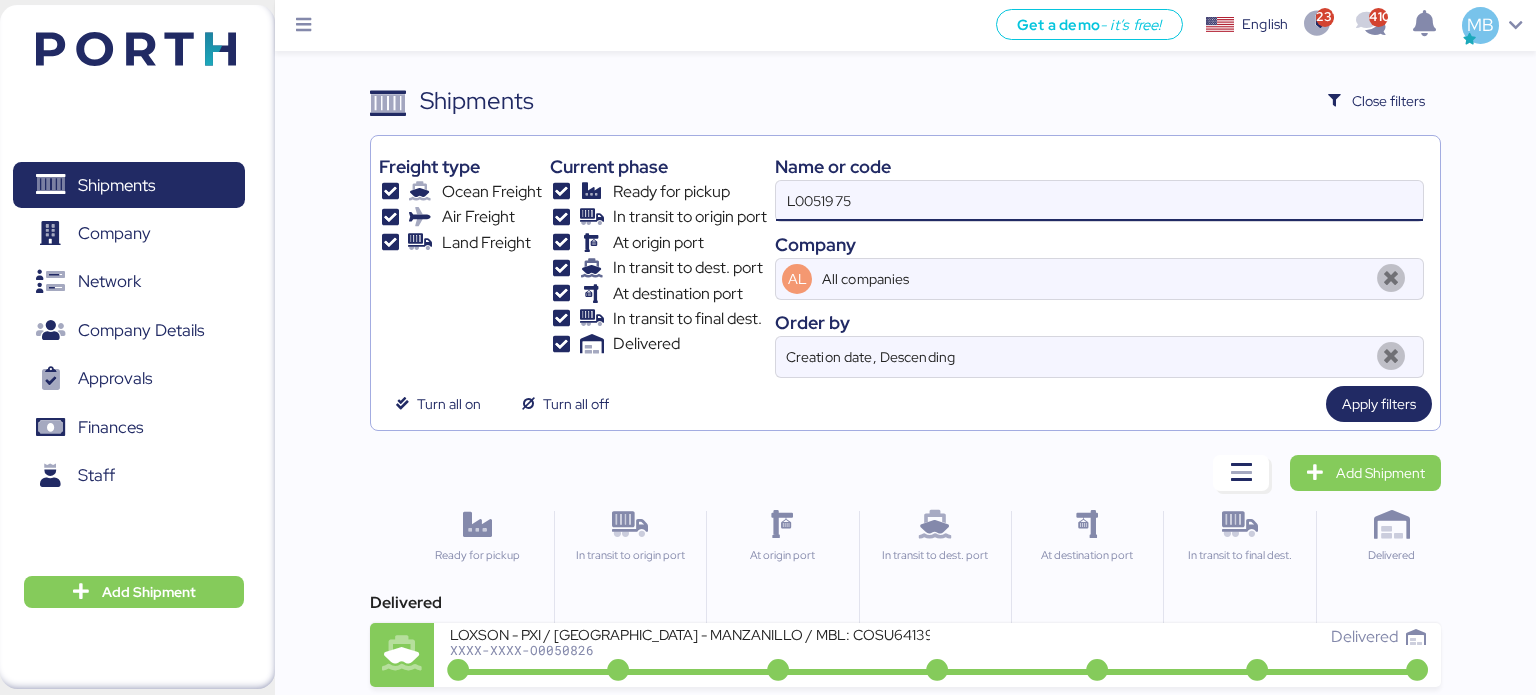 type on "L0051975" 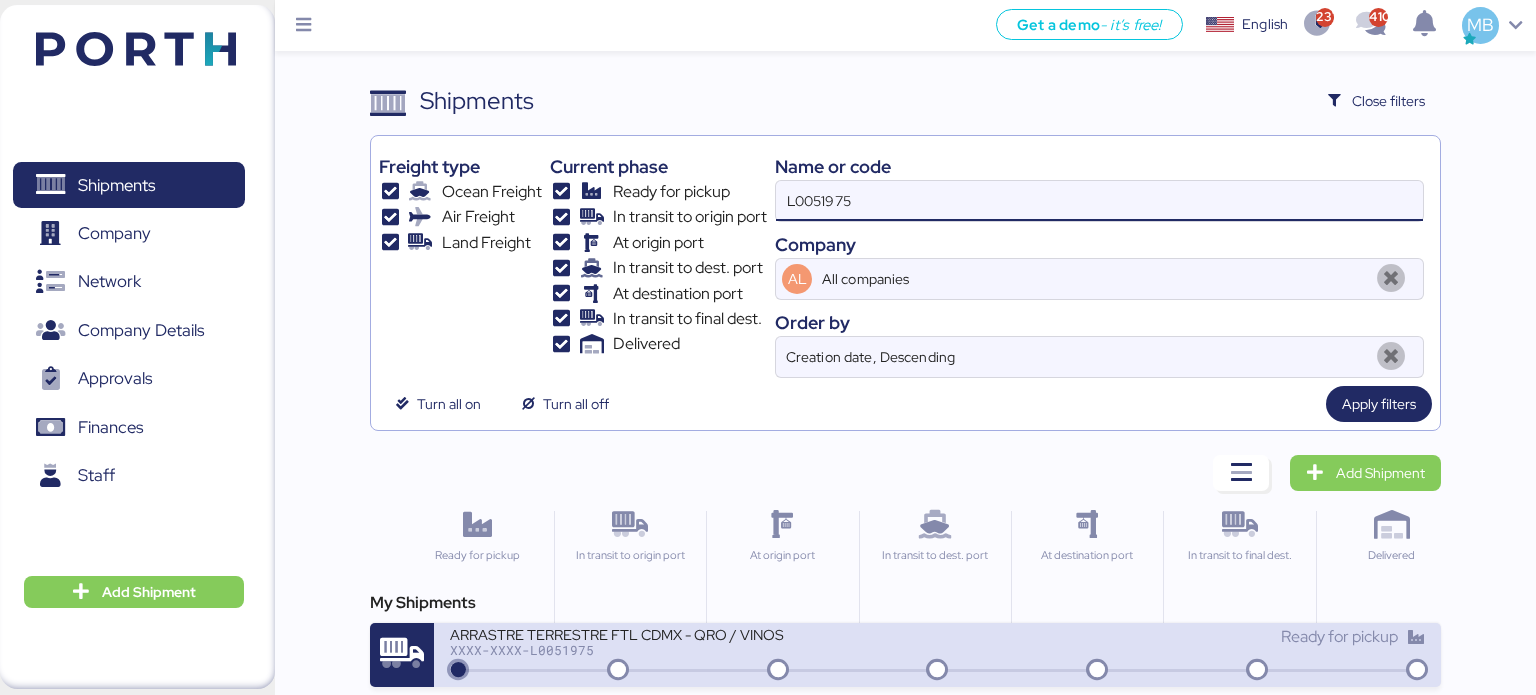 click on "ARRASTRE TERRESTRE FTL CDMX - QRO / VINOS" at bounding box center [690, 633] 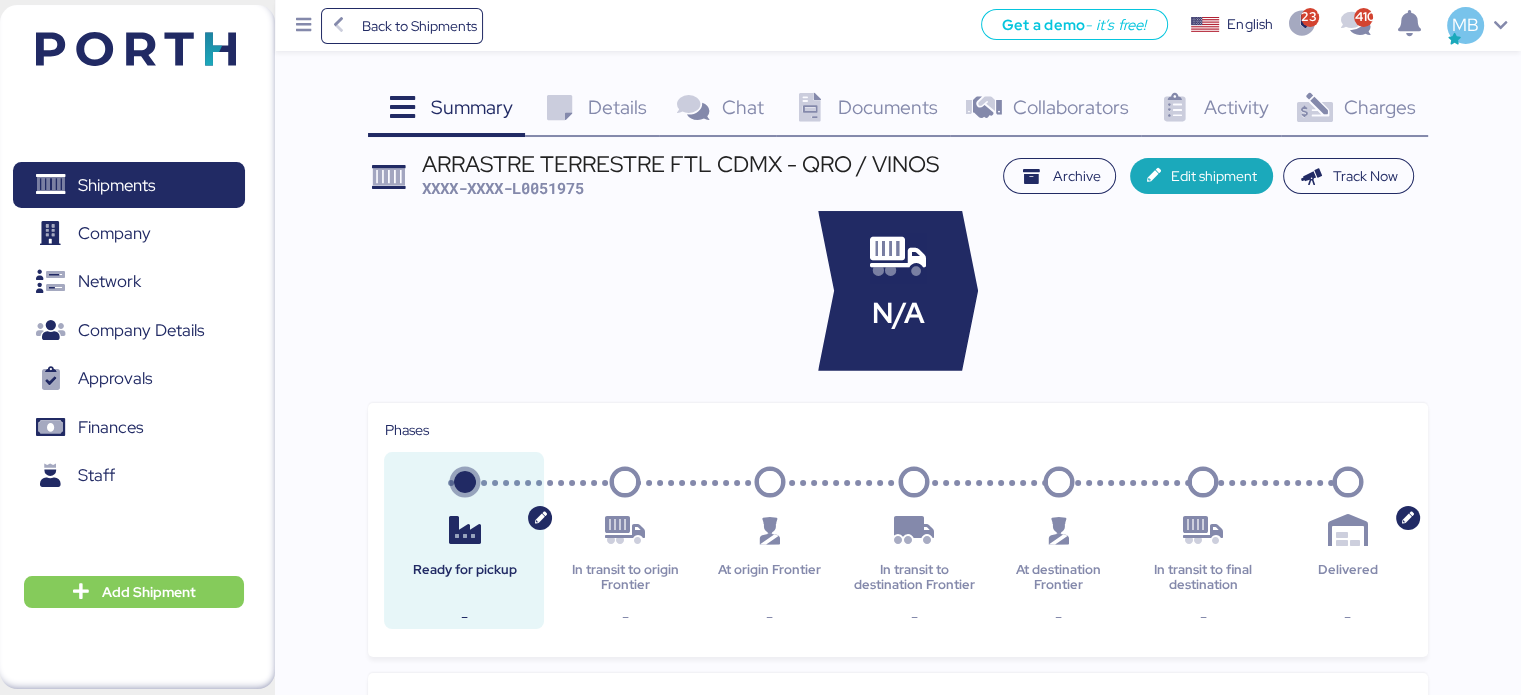 click on "Charges" at bounding box center [1379, 107] 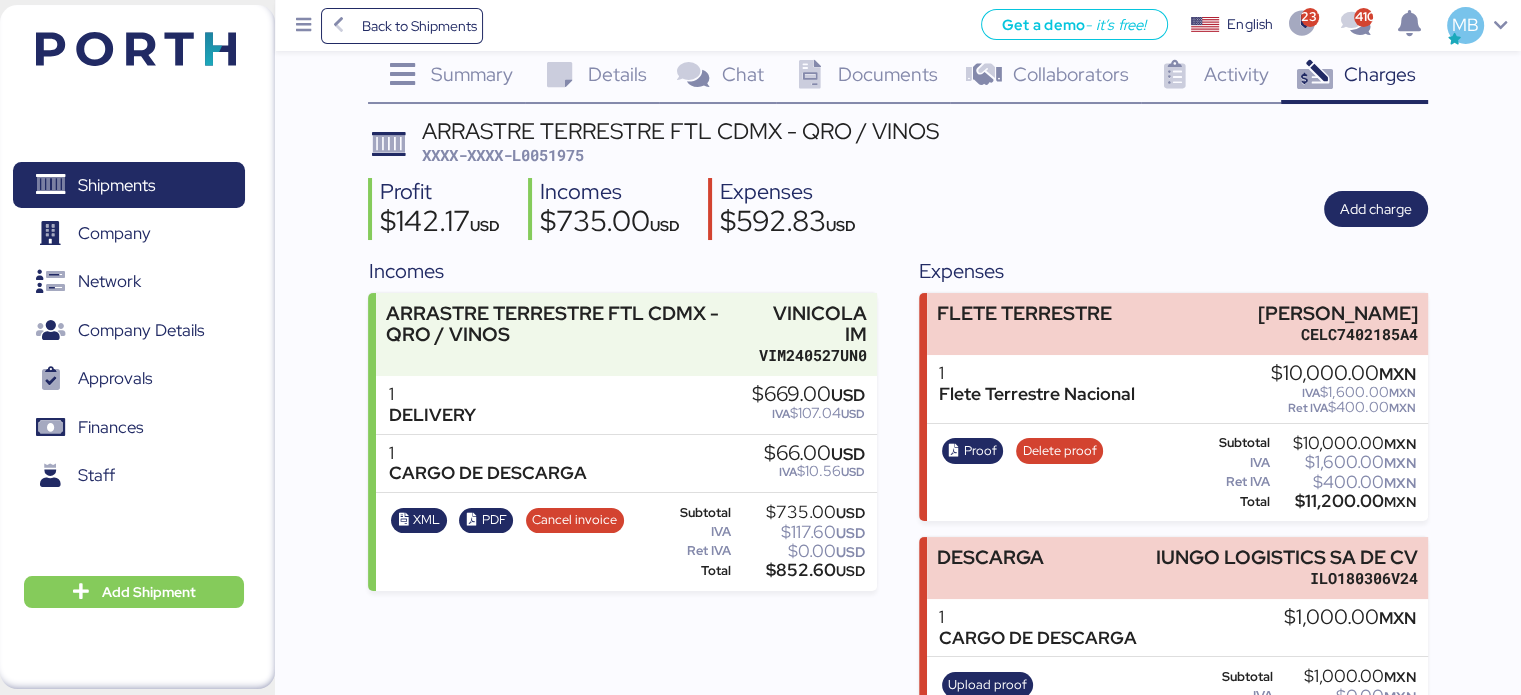 scroll, scrollTop: 0, scrollLeft: 0, axis: both 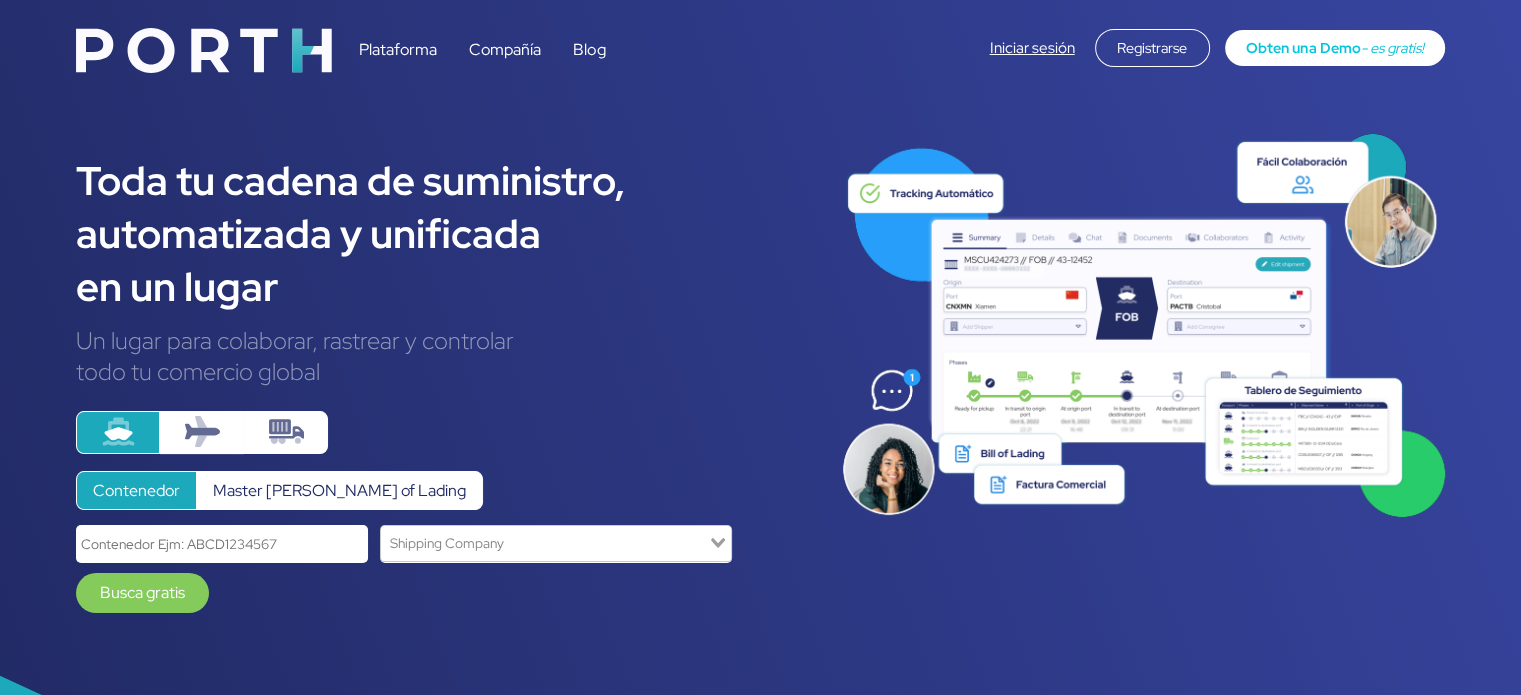 click on "Iniciar sesión" at bounding box center [1032, 48] 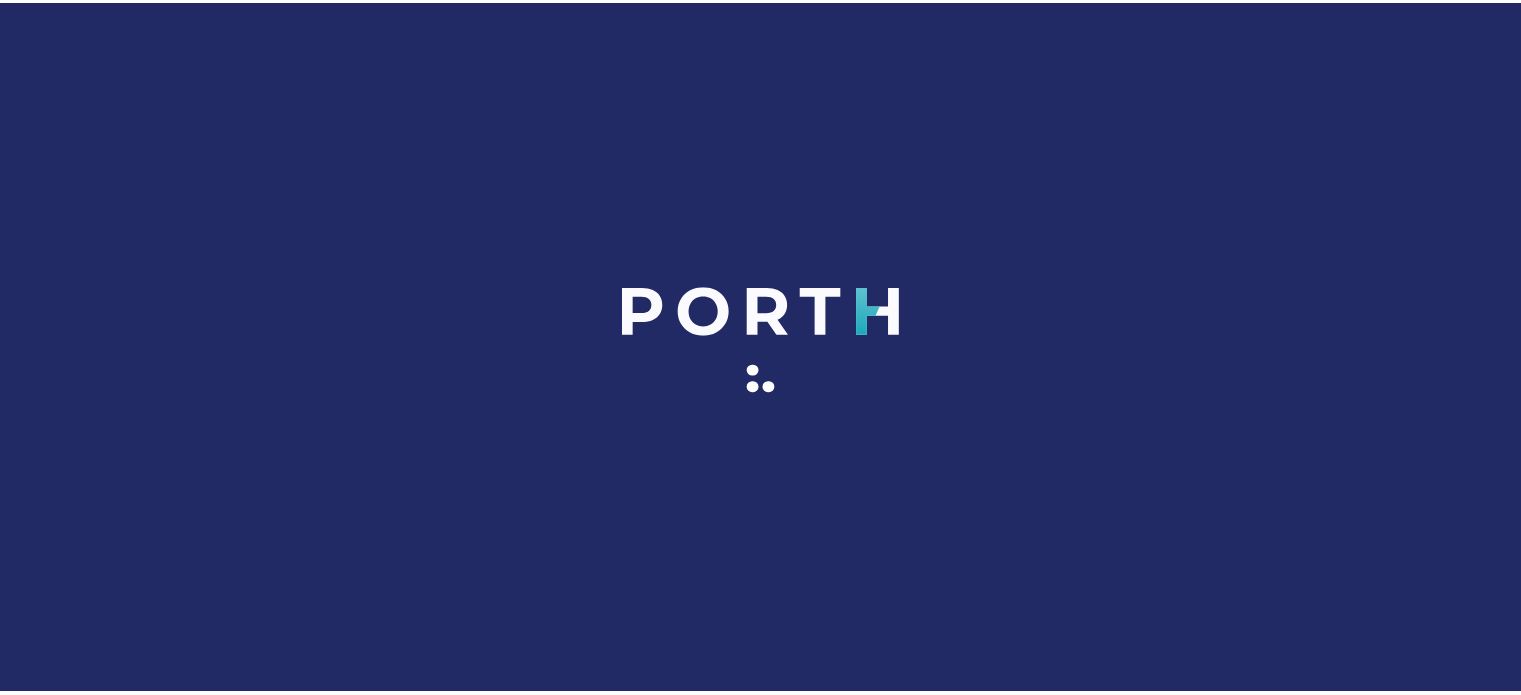 scroll, scrollTop: 0, scrollLeft: 0, axis: both 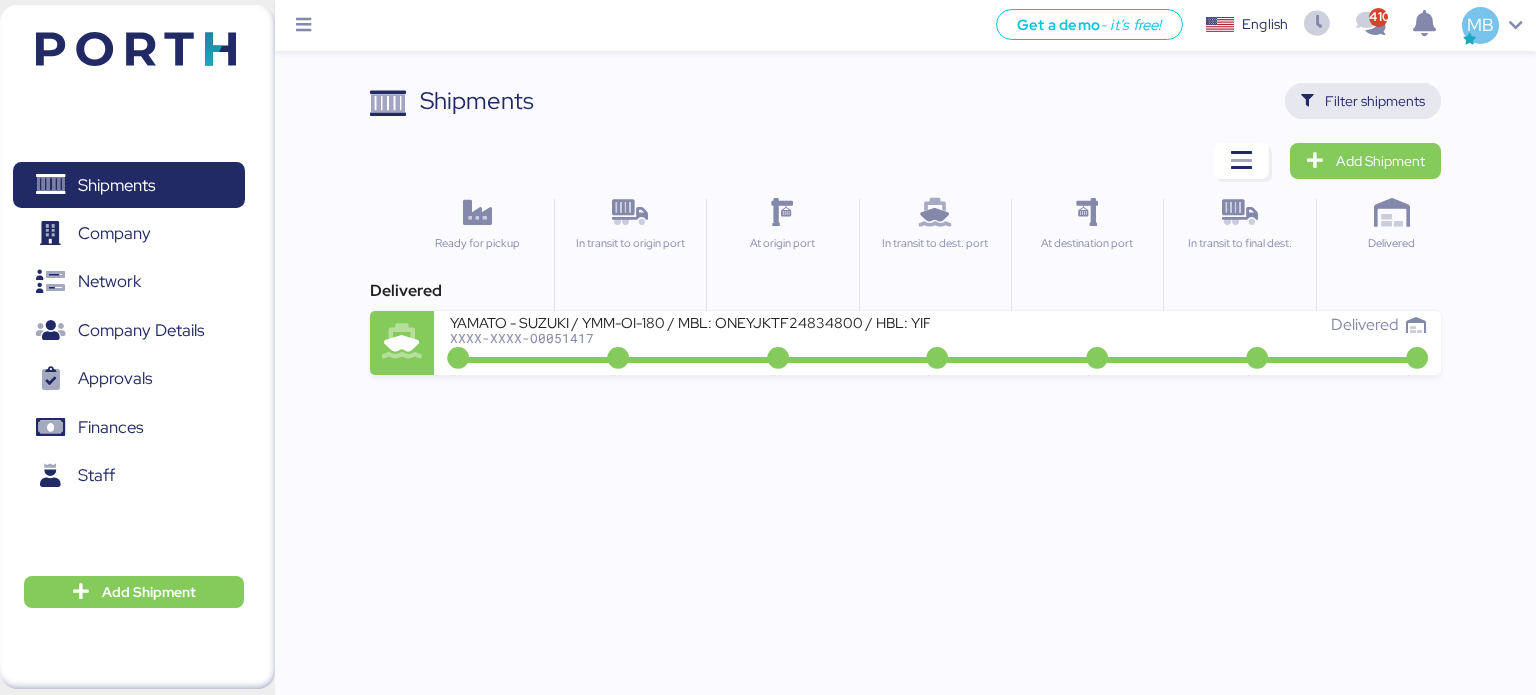 click on "Filter shipments" at bounding box center (1375, 101) 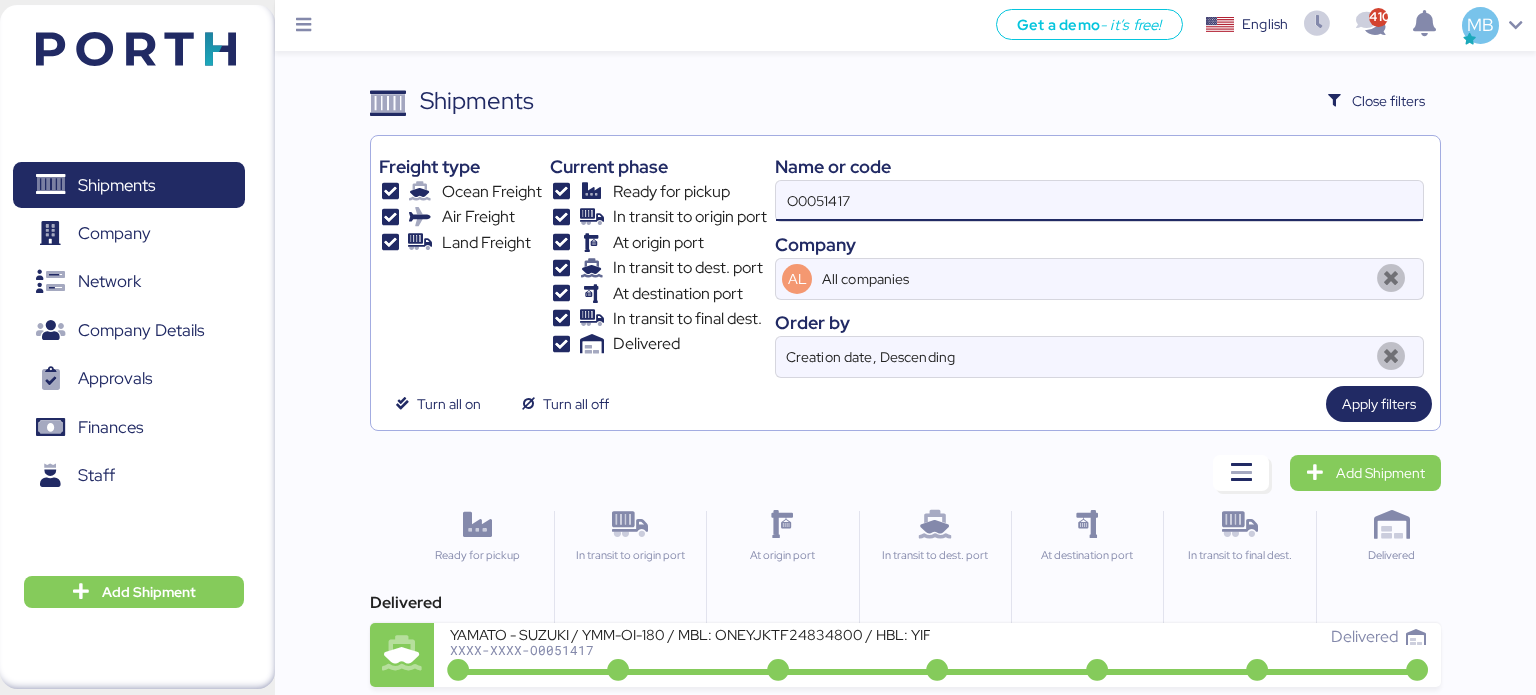 drag, startPoint x: 920, startPoint y: 195, endPoint x: 705, endPoint y: 196, distance: 215.00232 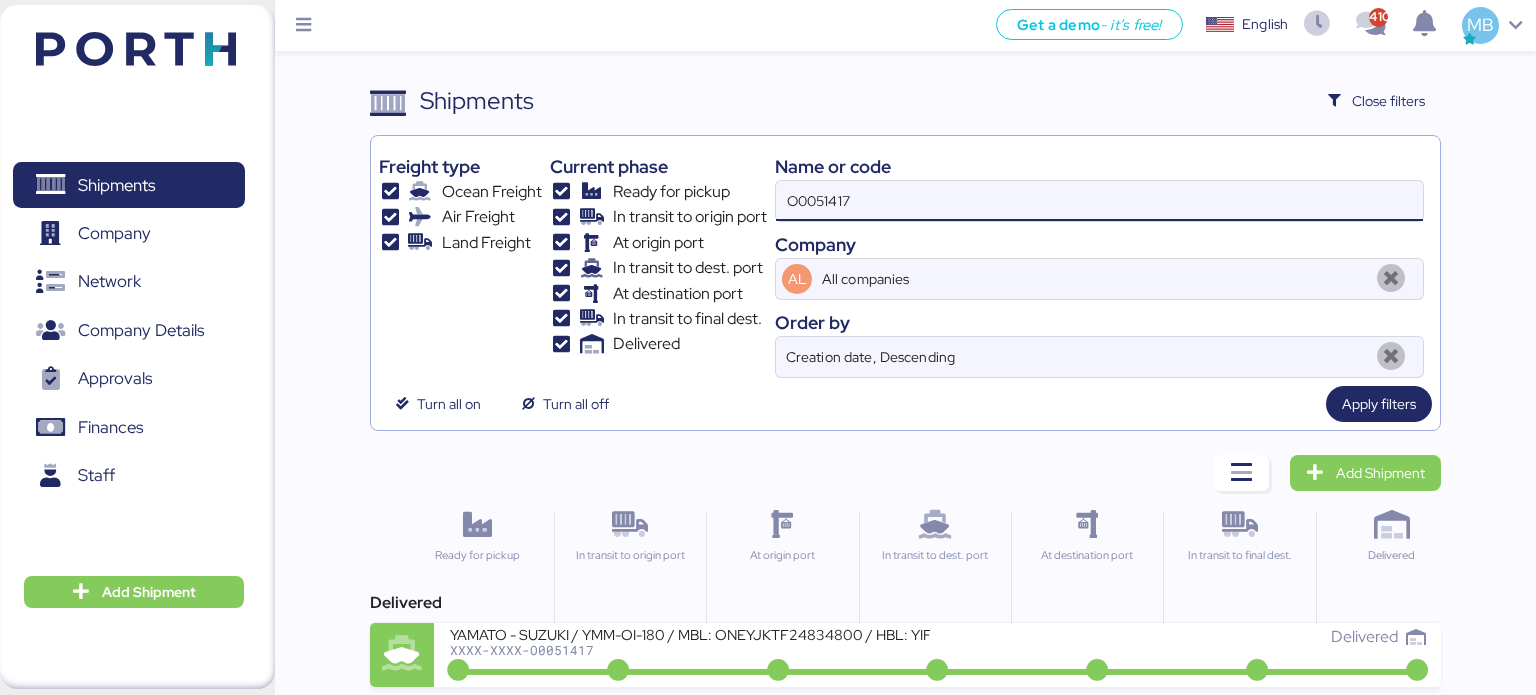 click on "Freight type   Ocean Freight   Air Freight   Land Freight Current phase   Ready for pickup   In transit to origin port   At origin port   In transit to dest. port   At destination port   In transit to final dest.   Delivered Name or code O0051417 Company AL All companies   Order by Creation date, Descending" at bounding box center [906, 261] 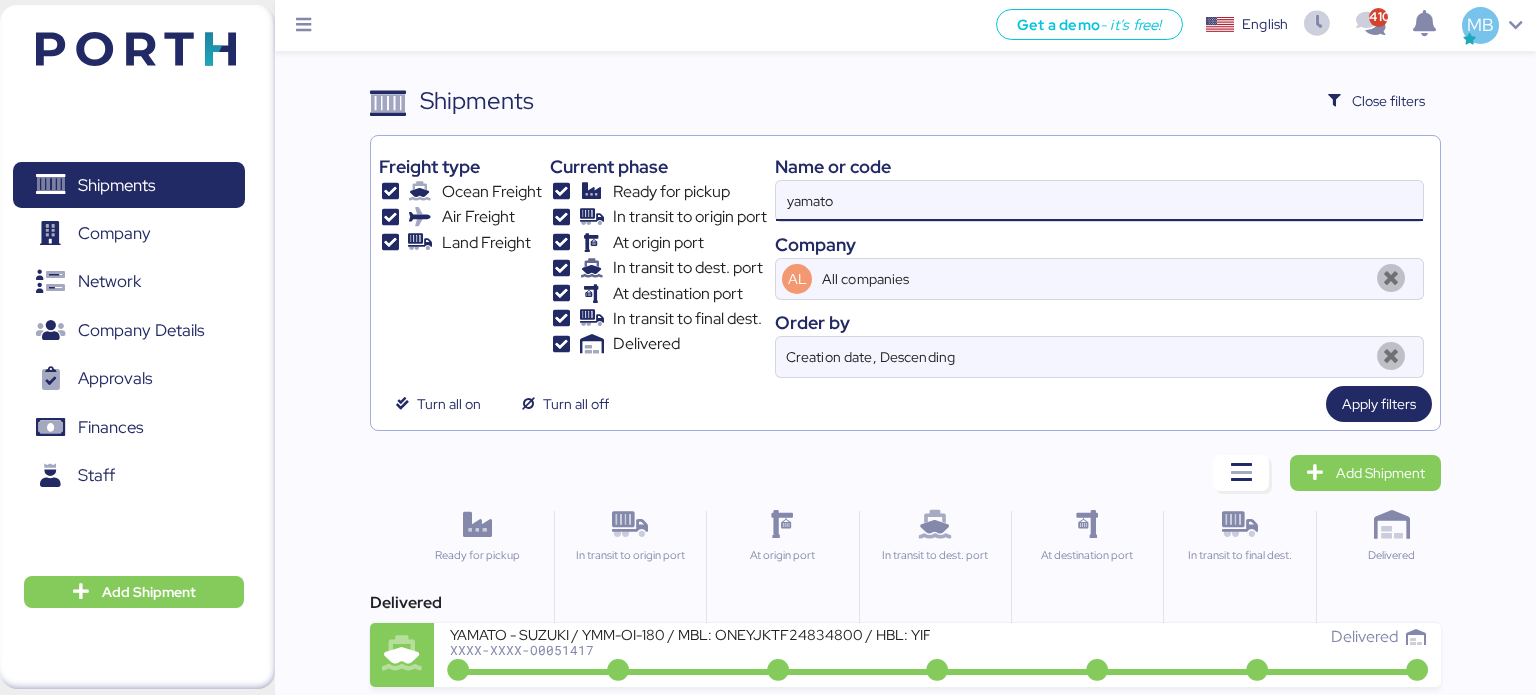 type on "yamato" 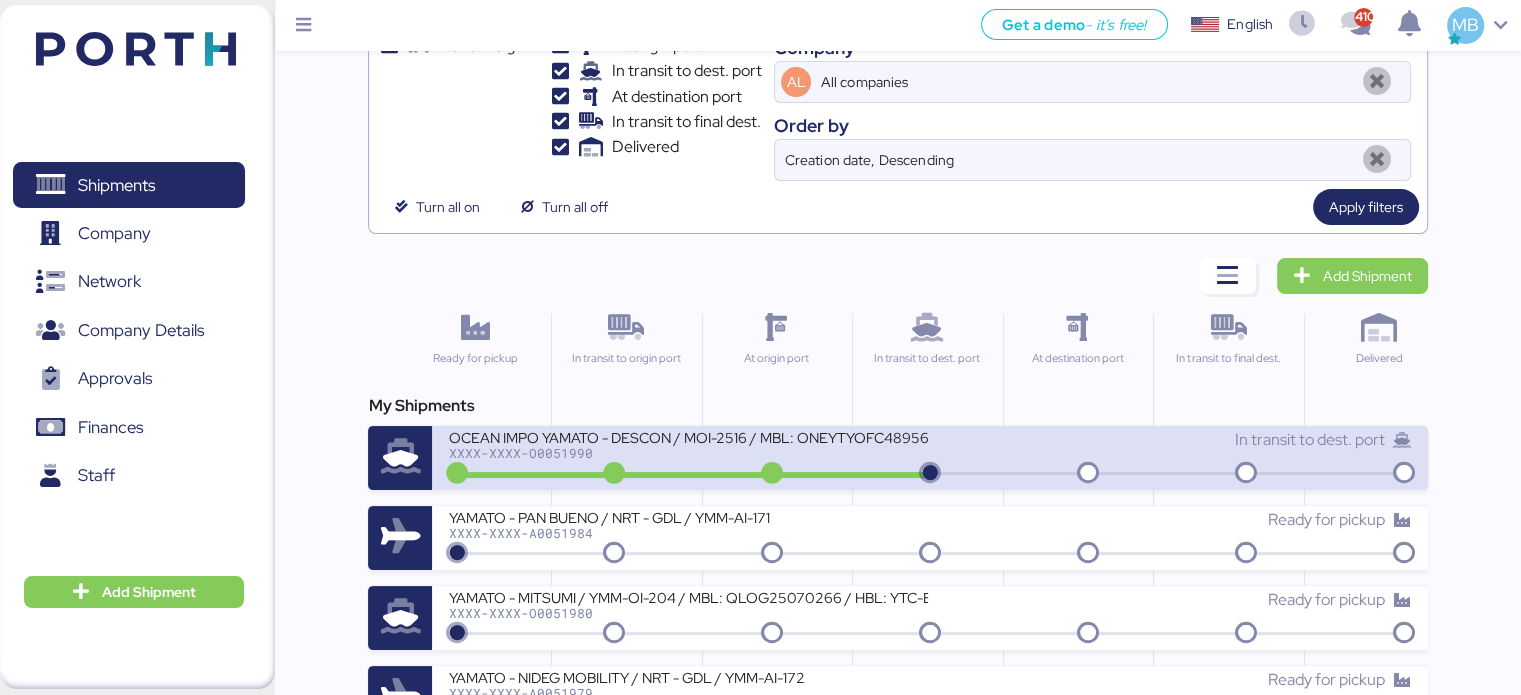 scroll, scrollTop: 400, scrollLeft: 0, axis: vertical 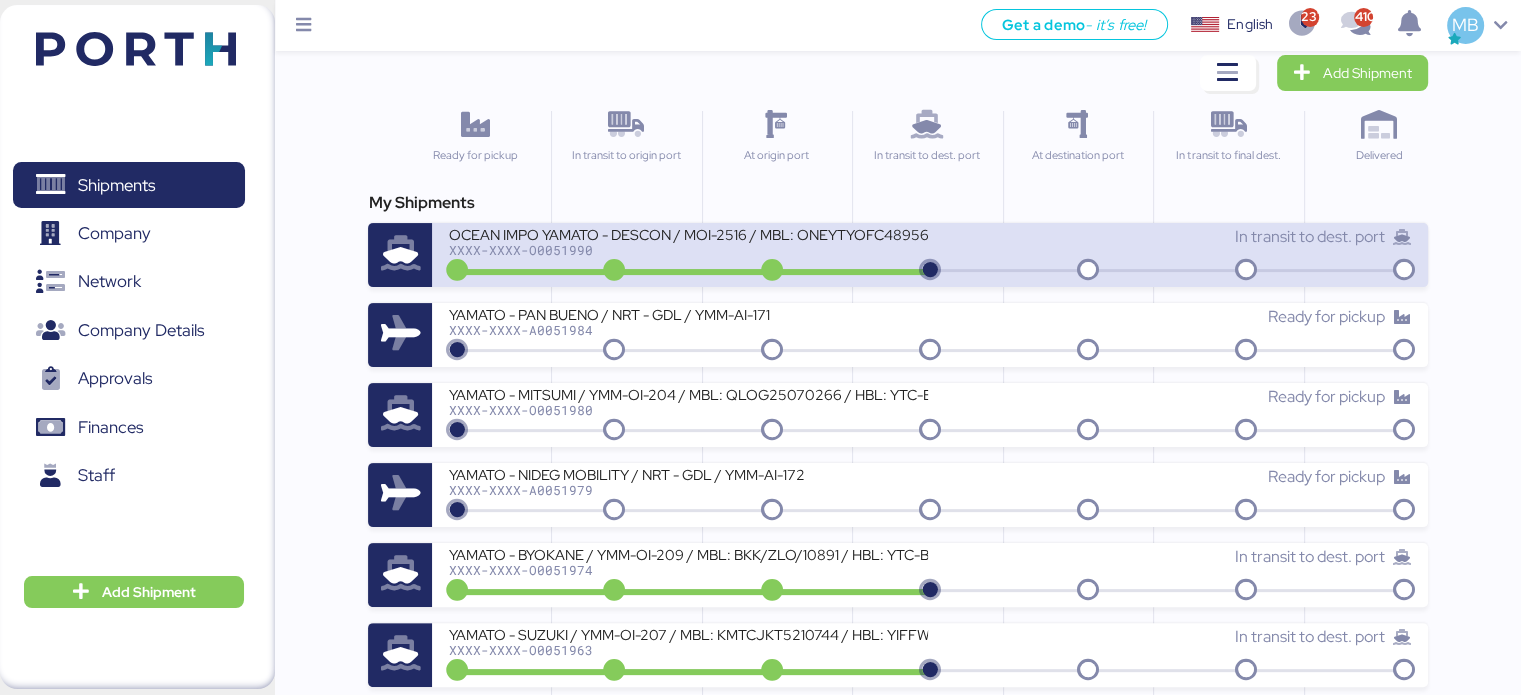 click on "OCEAN IMPO YAMATO - DESCON / MOI-2516 / MBL: ONEYTYOFC4895600 - HBL: VARIOS / FCL XXXX-XXXX-O0051990" at bounding box center [689, 246] 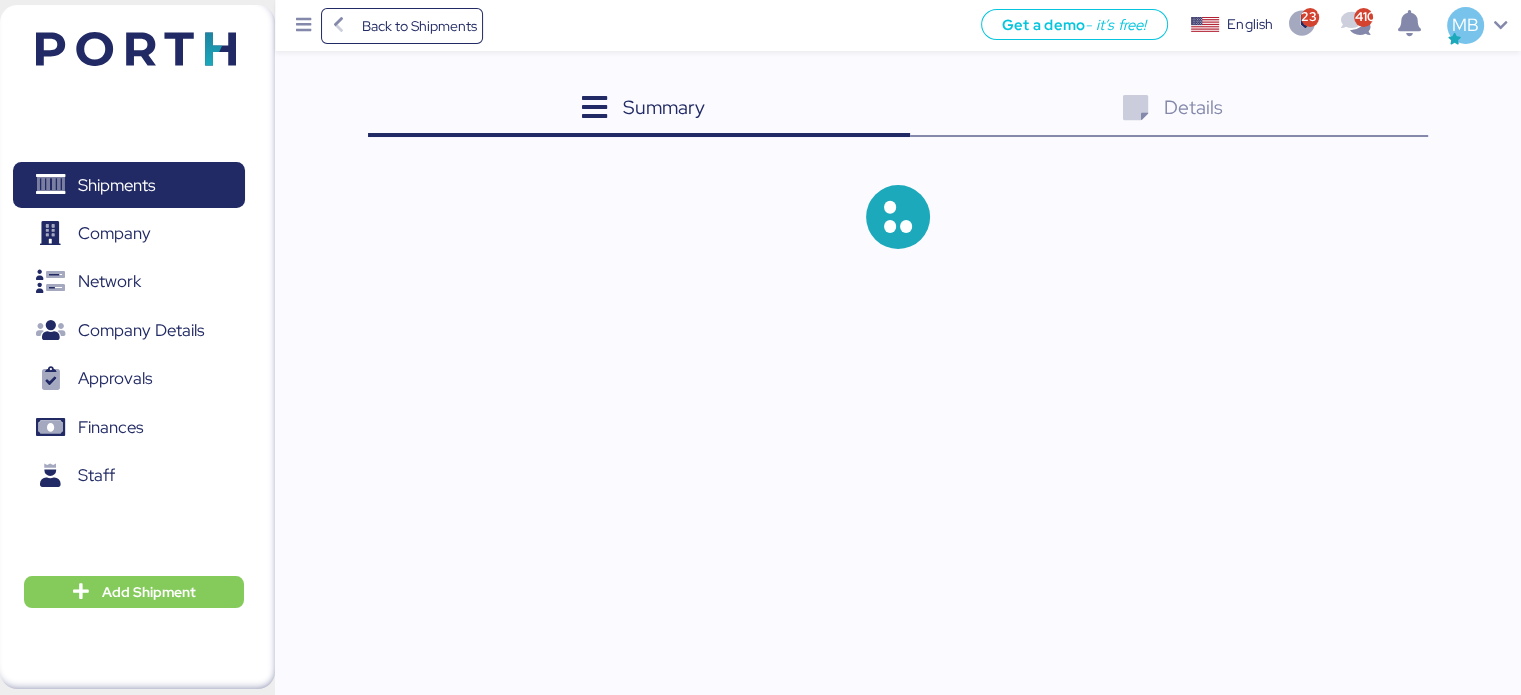 scroll, scrollTop: 0, scrollLeft: 0, axis: both 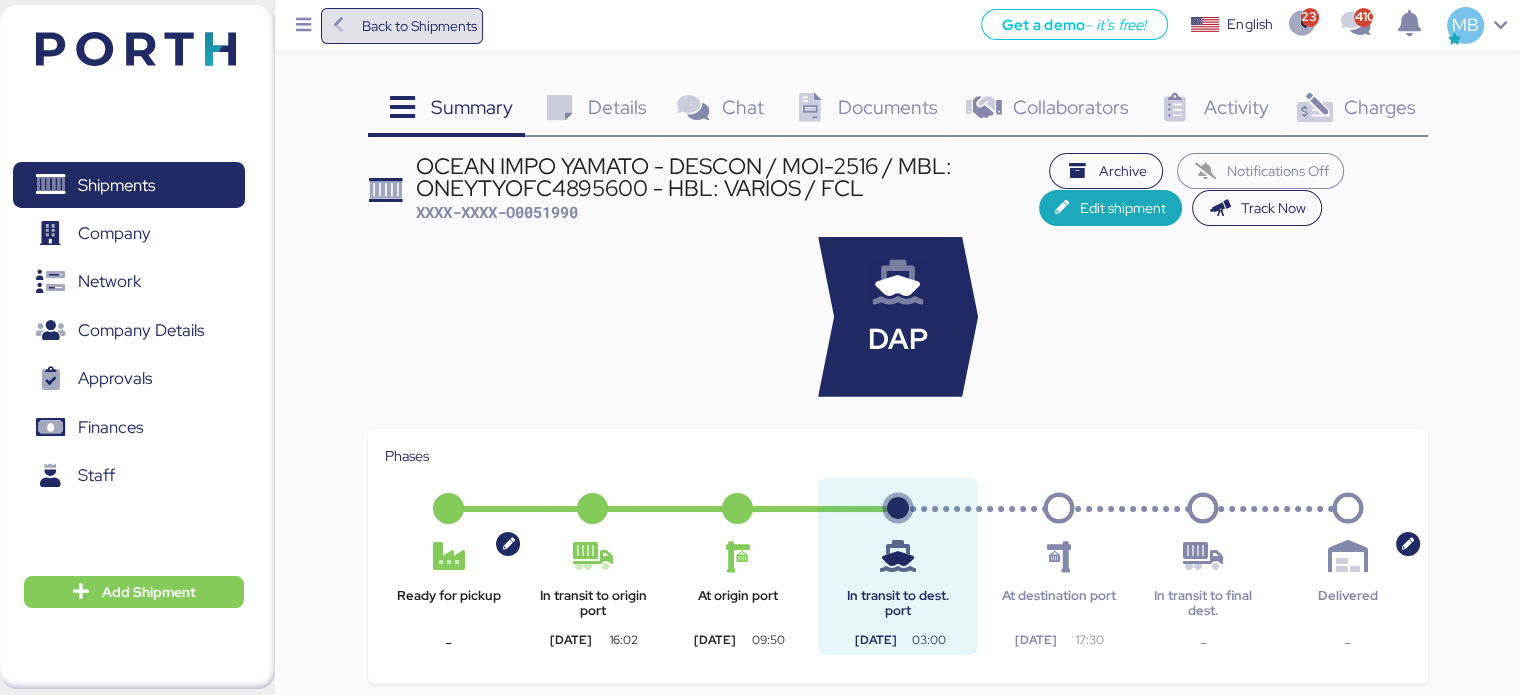 click on "Back to Shipments" at bounding box center (418, 26) 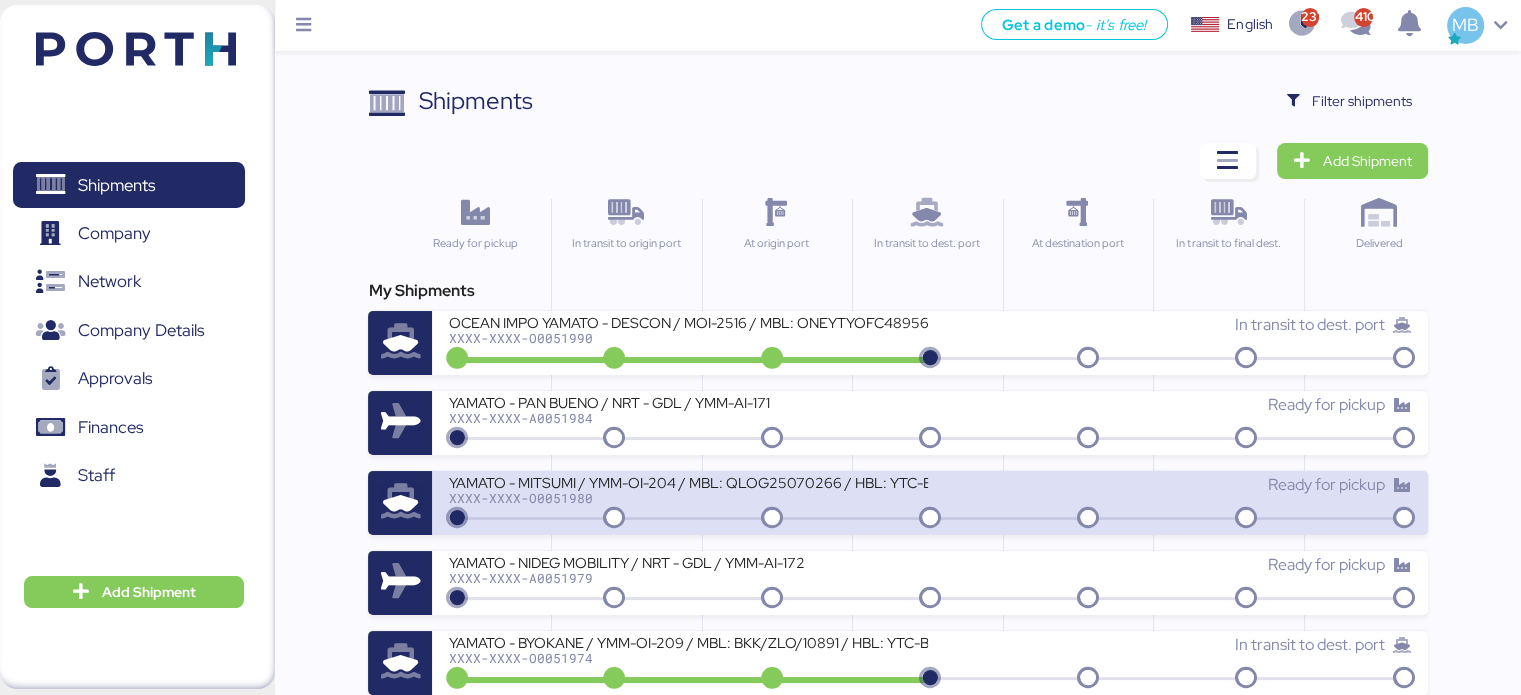 click on "YAMATO - MITSUMI / YMM-OI-204 / MBL: QLOG25070266 / HBL: YTC-BKK24218 / LCL" at bounding box center [688, 481] 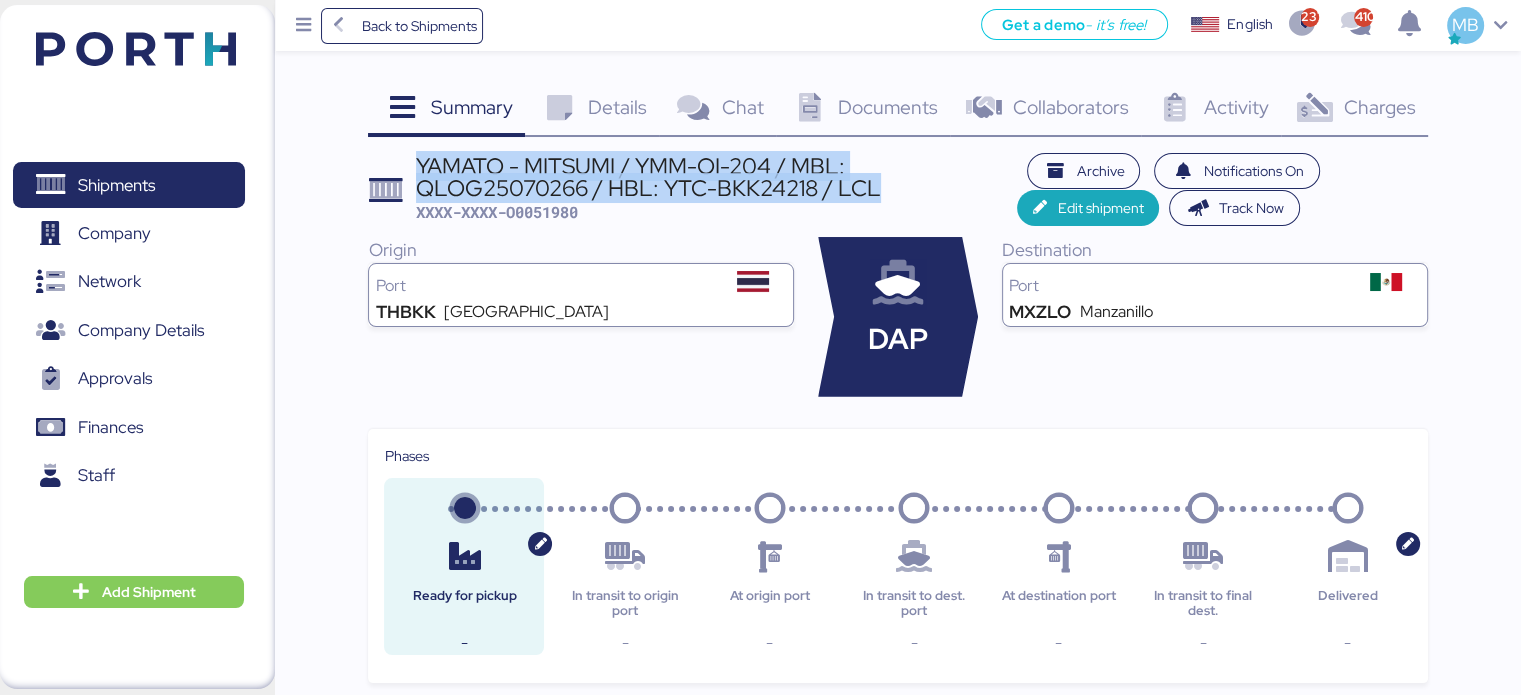 drag, startPoint x: 887, startPoint y: 187, endPoint x: 420, endPoint y: 160, distance: 467.77988 